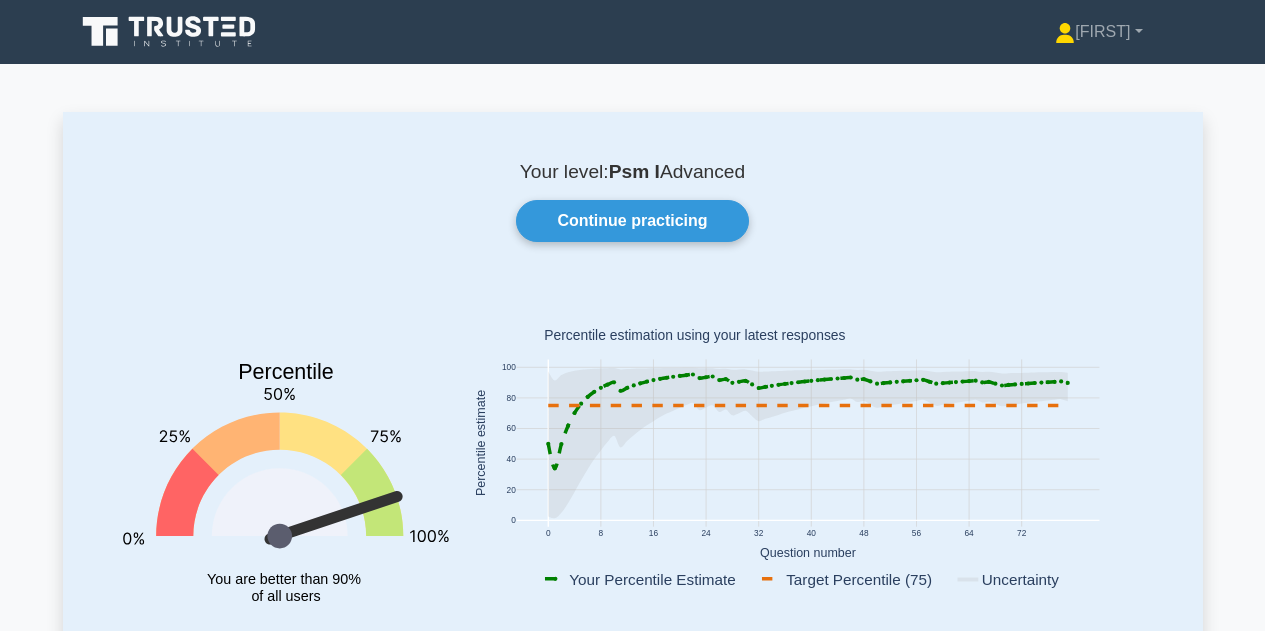 scroll, scrollTop: 0, scrollLeft: 0, axis: both 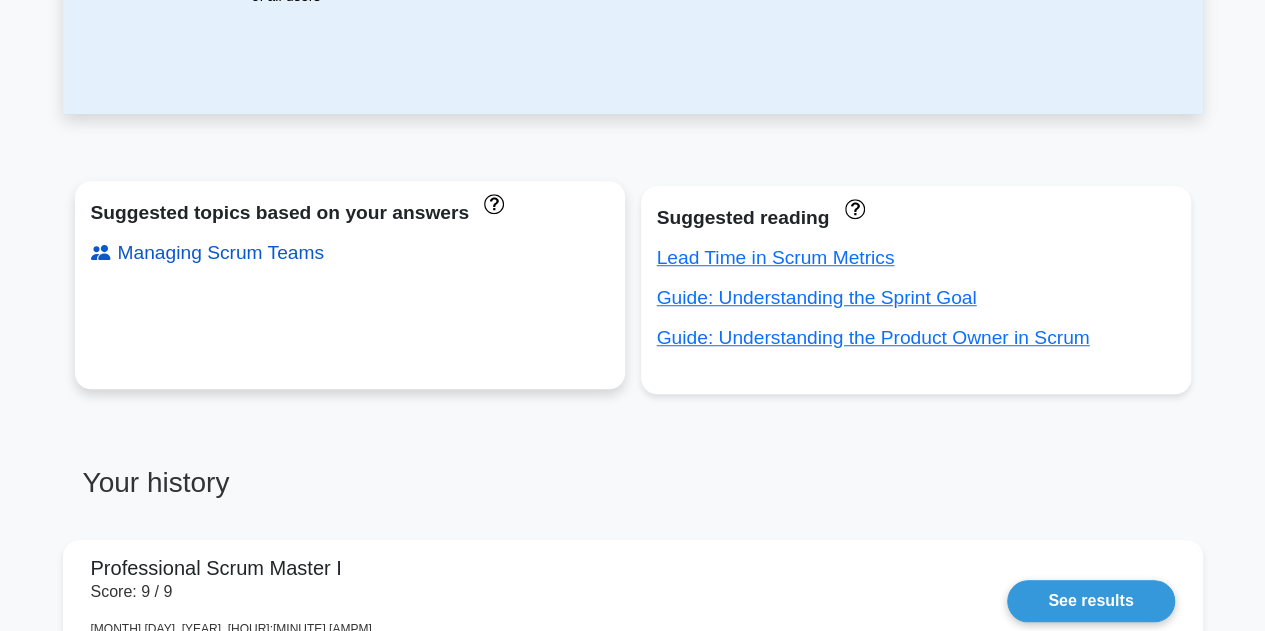 click on "Managing Scrum Teams" at bounding box center [208, 252] 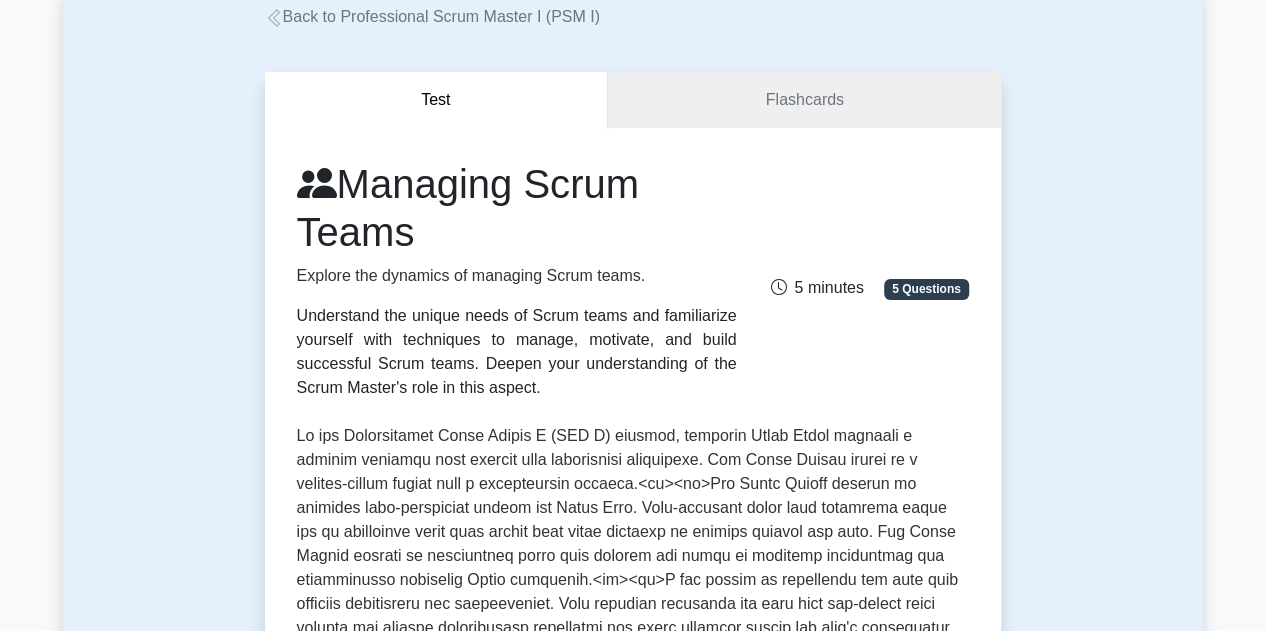 scroll, scrollTop: 0, scrollLeft: 0, axis: both 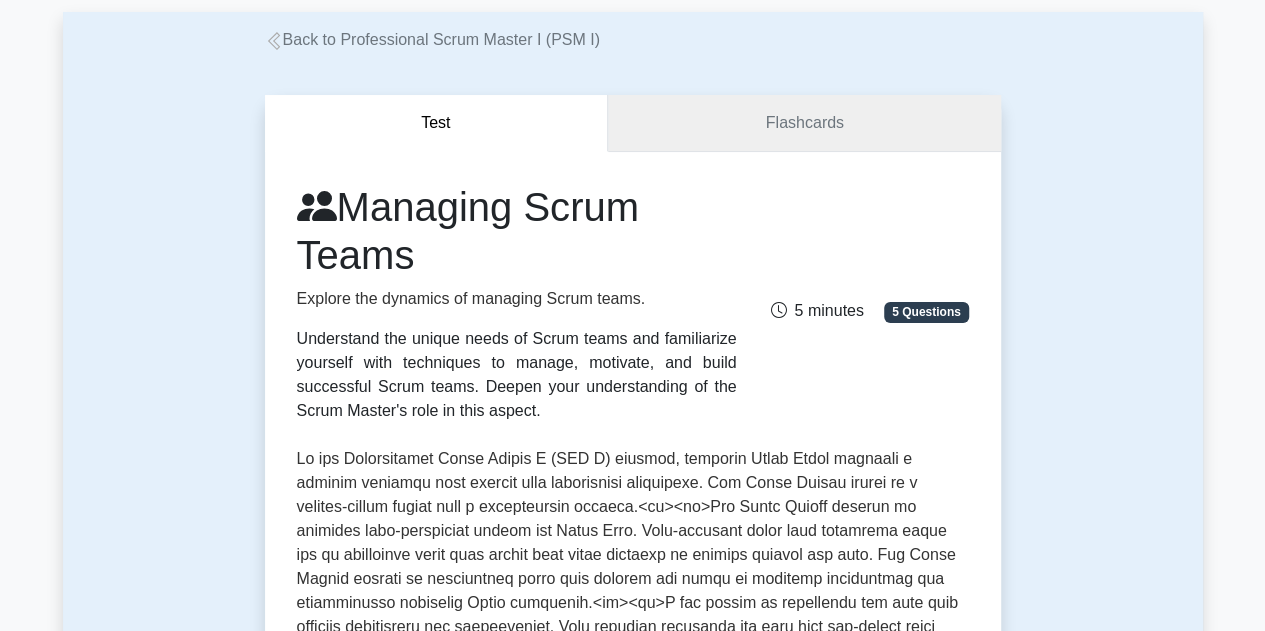 click on "Flashcards" at bounding box center (804, 123) 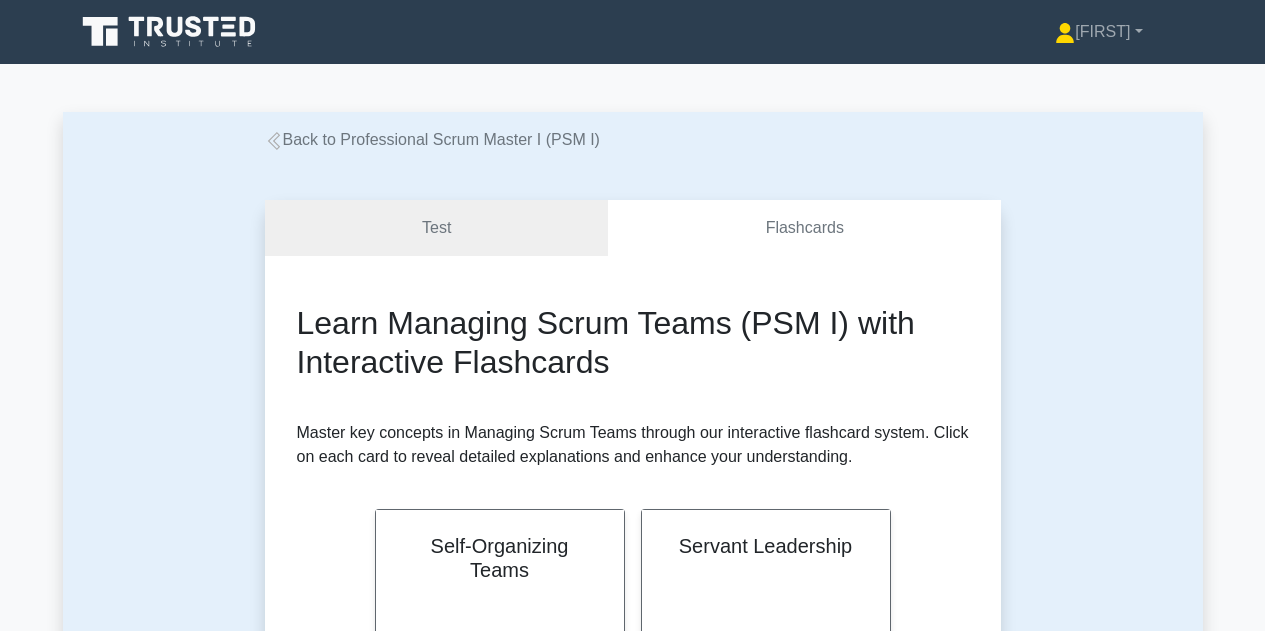 scroll, scrollTop: 300, scrollLeft: 0, axis: vertical 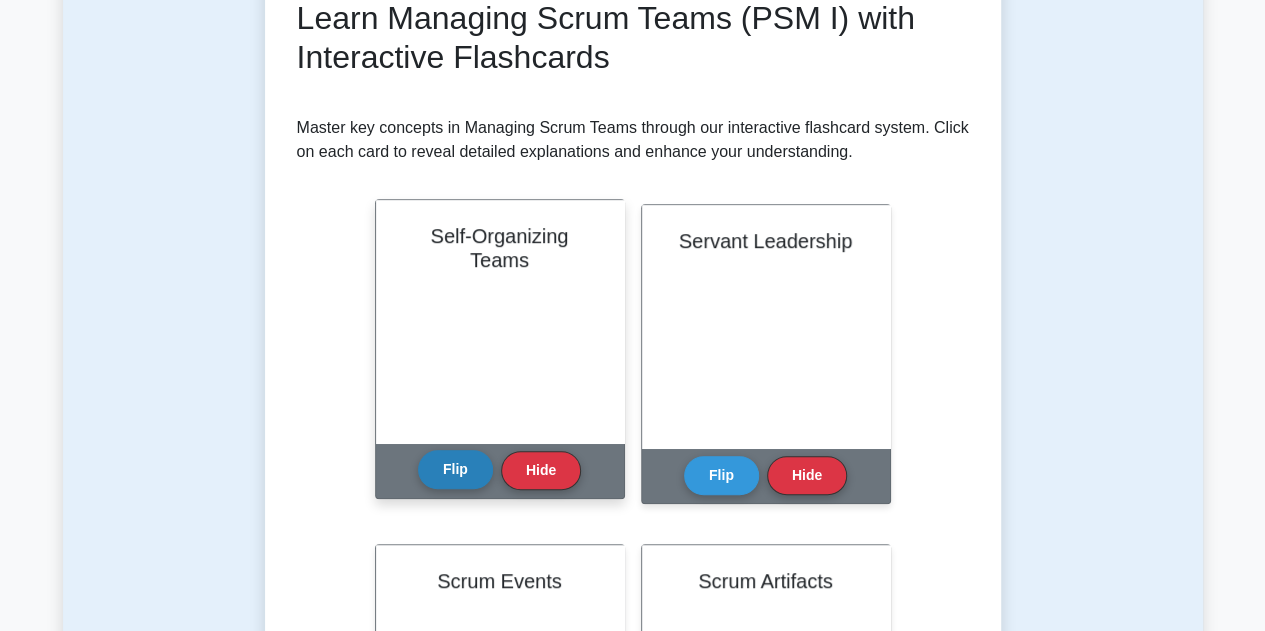 click on "Flip" at bounding box center [455, 469] 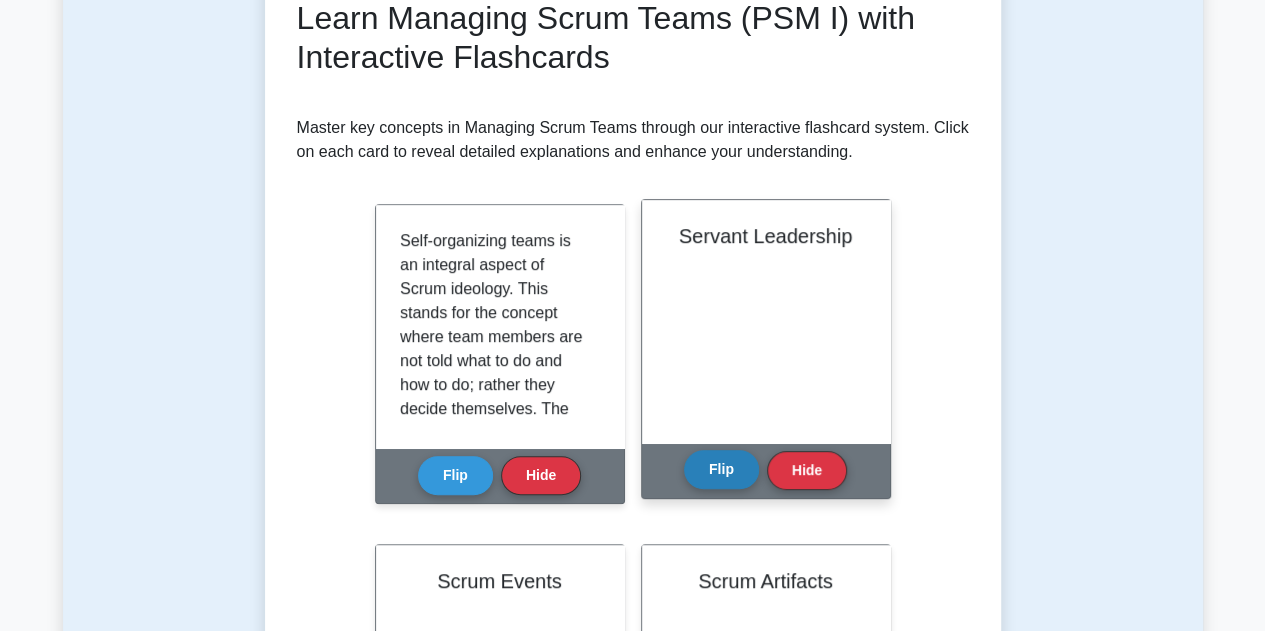 click on "Flip" at bounding box center (721, 469) 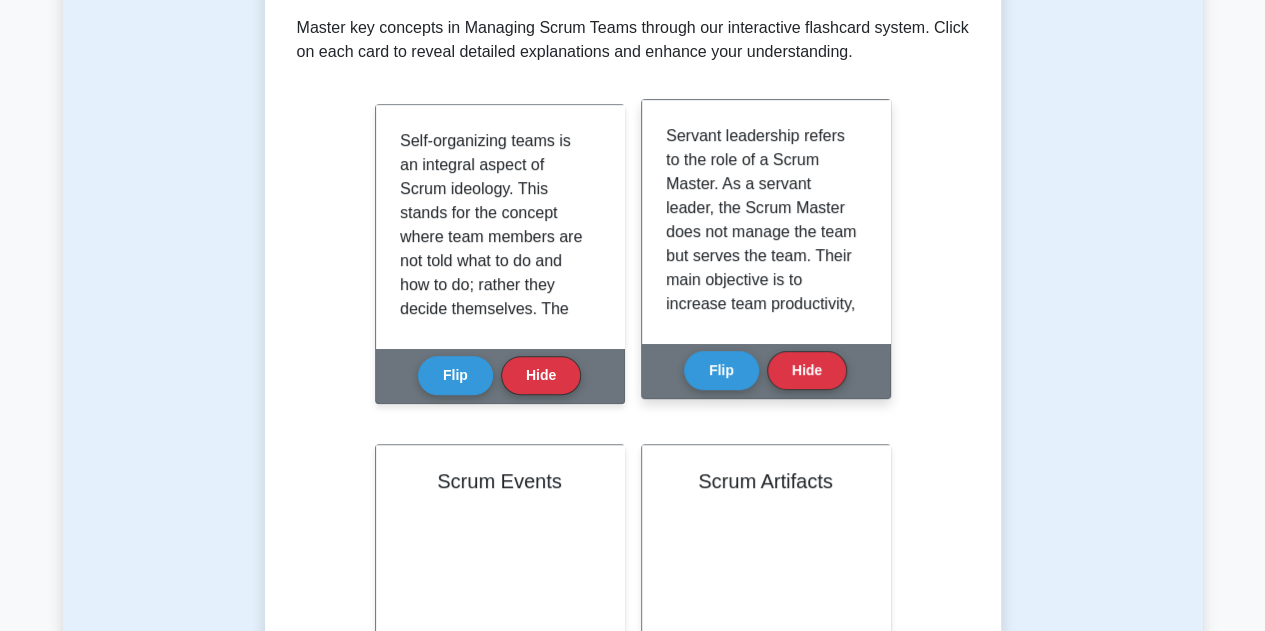 scroll, scrollTop: 700, scrollLeft: 0, axis: vertical 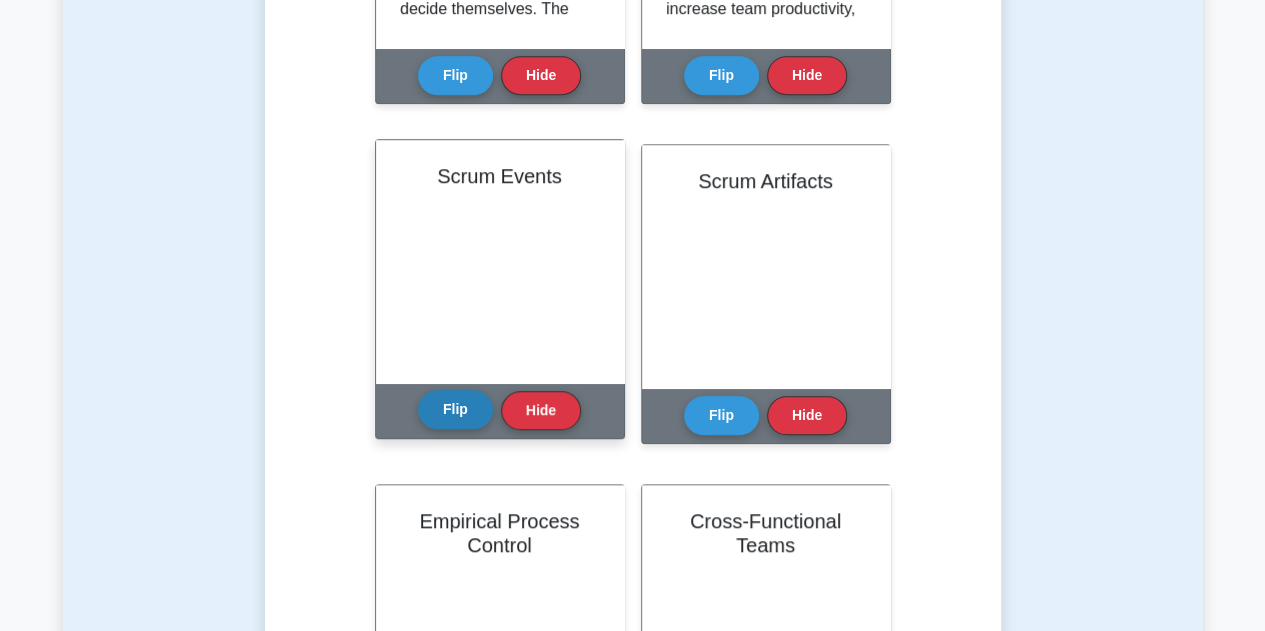 click on "Flip" at bounding box center [455, 409] 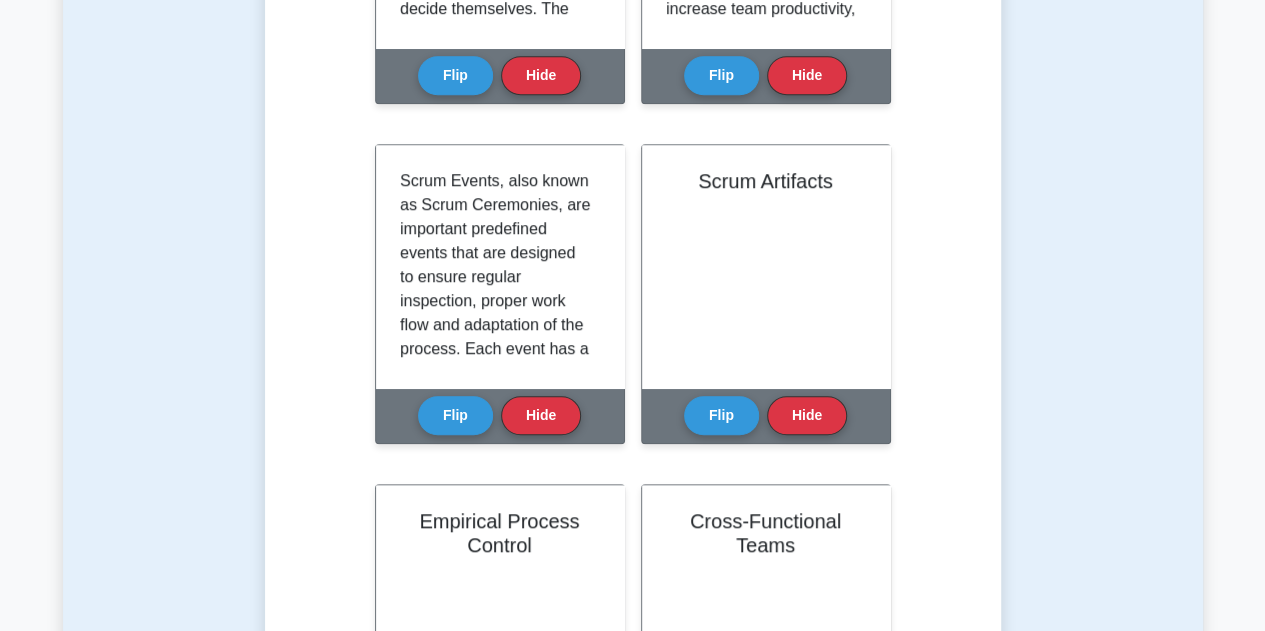drag, startPoint x: 454, startPoint y: 371, endPoint x: 993, endPoint y: 301, distance: 543.5264 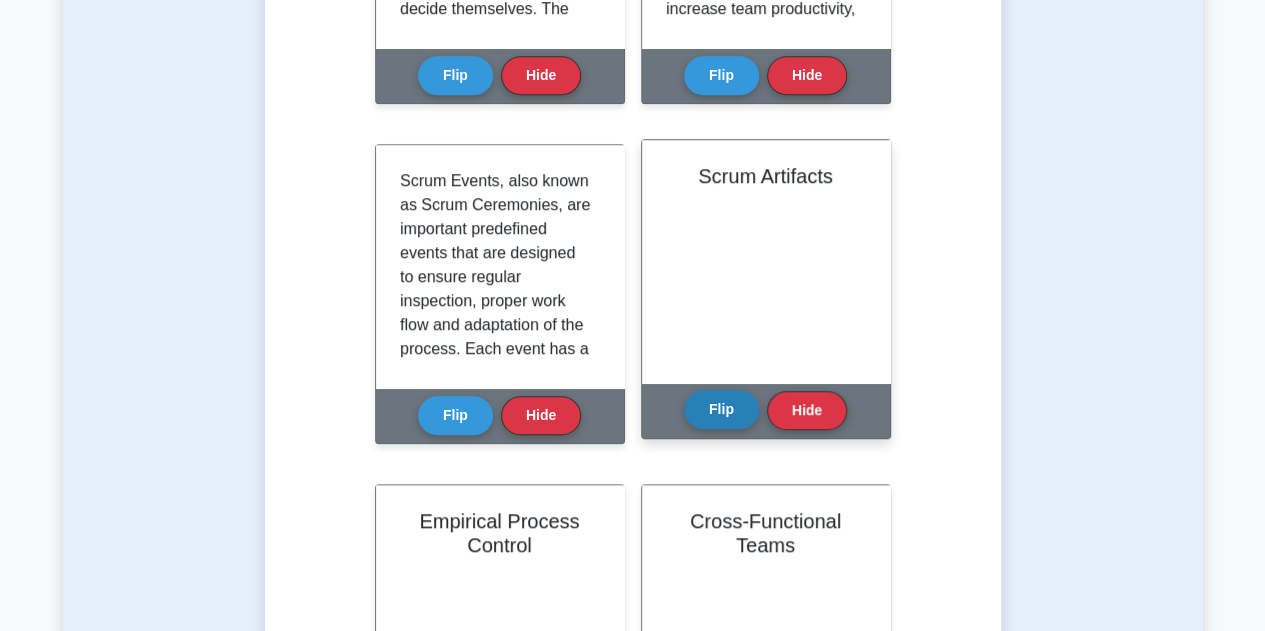 click on "Flip" at bounding box center [721, 409] 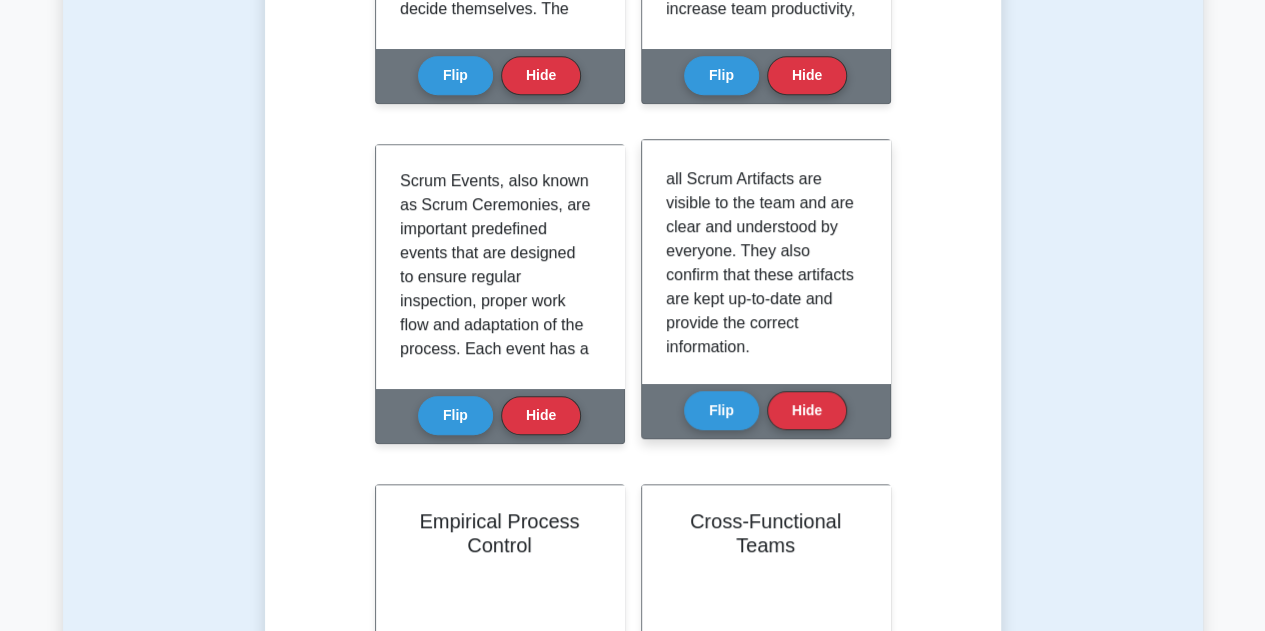 scroll, scrollTop: 267, scrollLeft: 0, axis: vertical 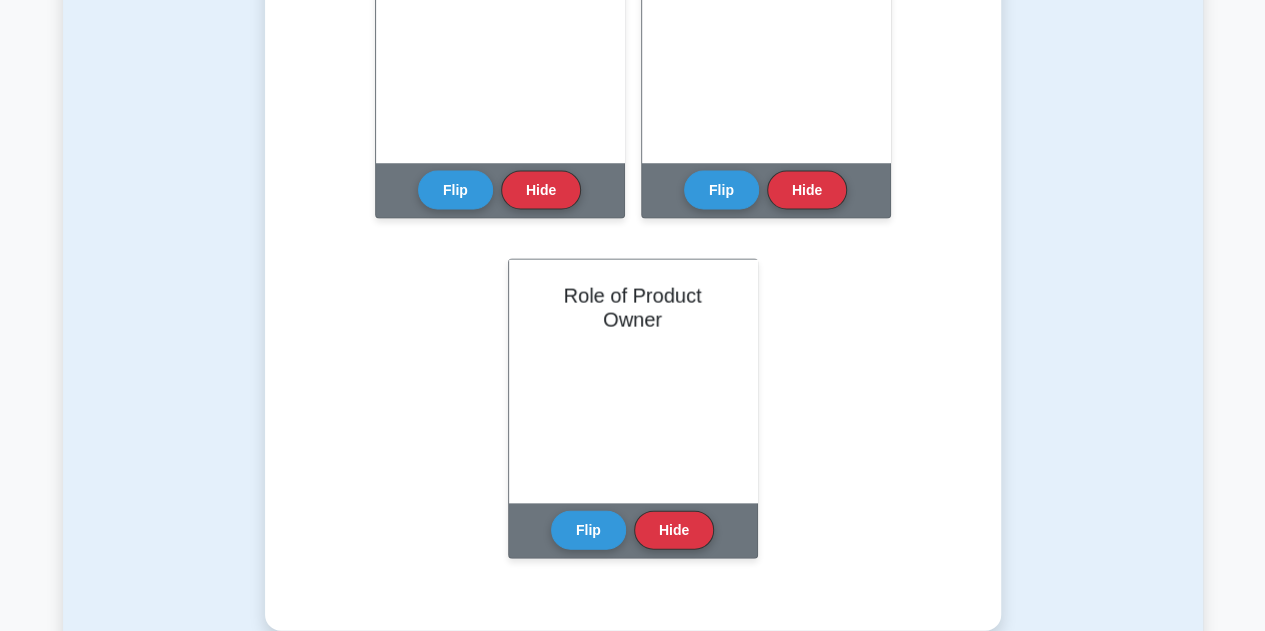 click on "Start  question test" at bounding box center [857, 798] 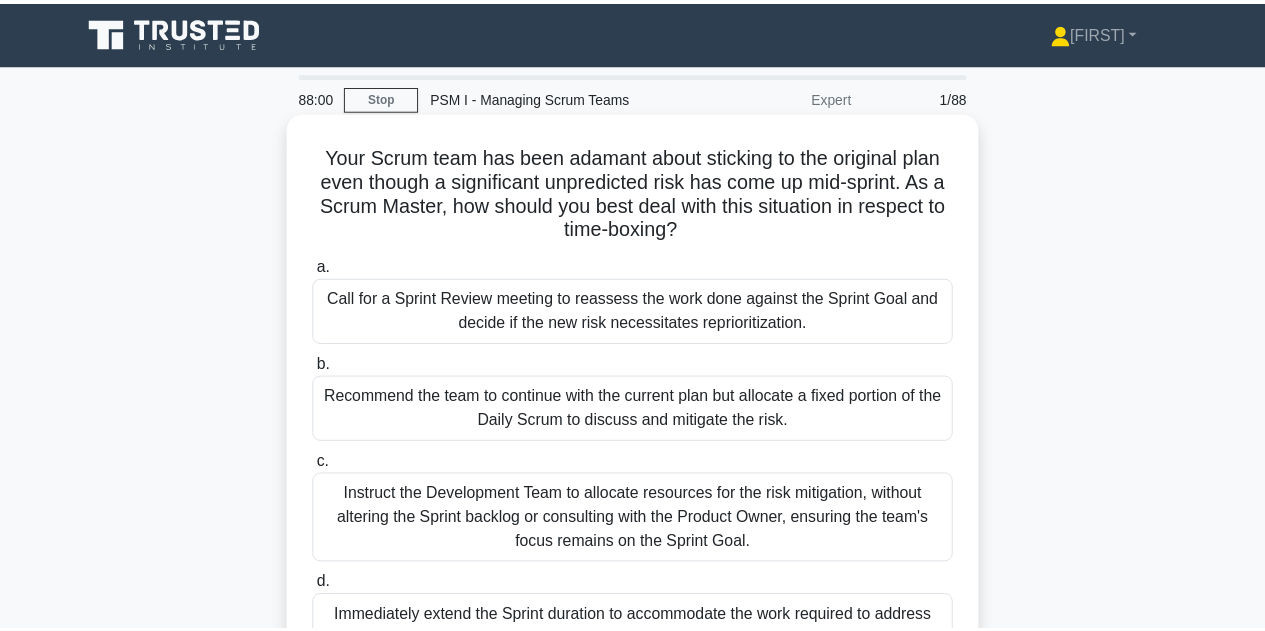 scroll, scrollTop: 0, scrollLeft: 0, axis: both 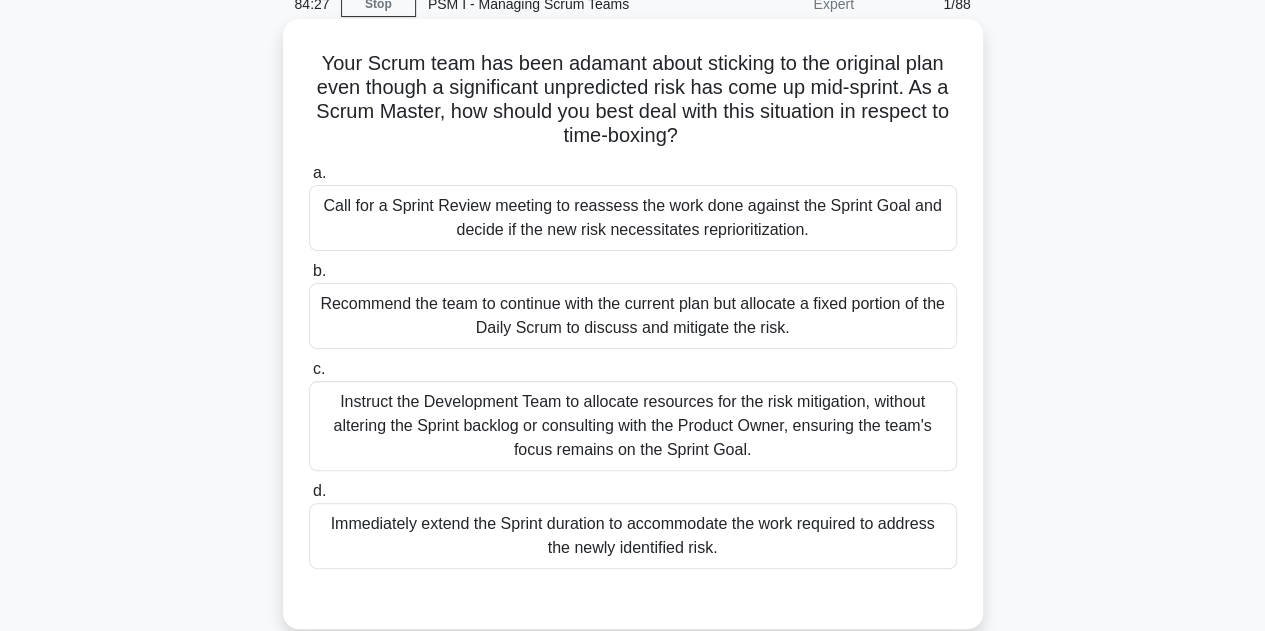 click on "Call for a Sprint Review meeting to reassess the work done against the Sprint Goal and decide if the new risk necessitates reprioritization." at bounding box center (633, 218) 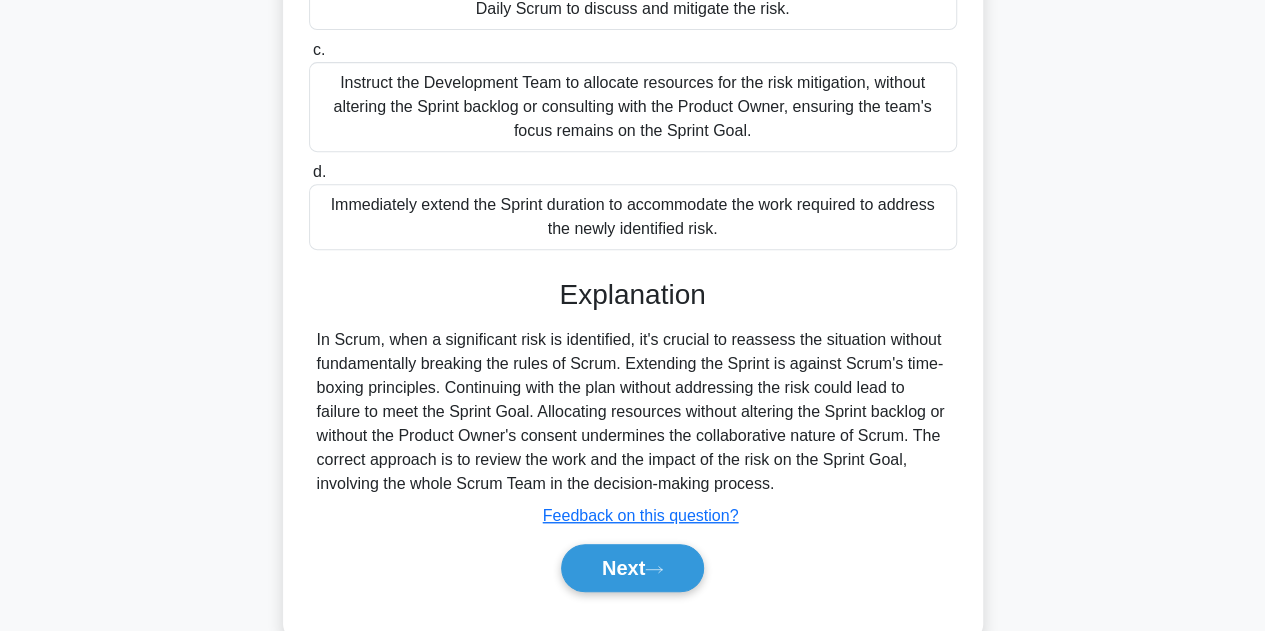scroll, scrollTop: 422, scrollLeft: 0, axis: vertical 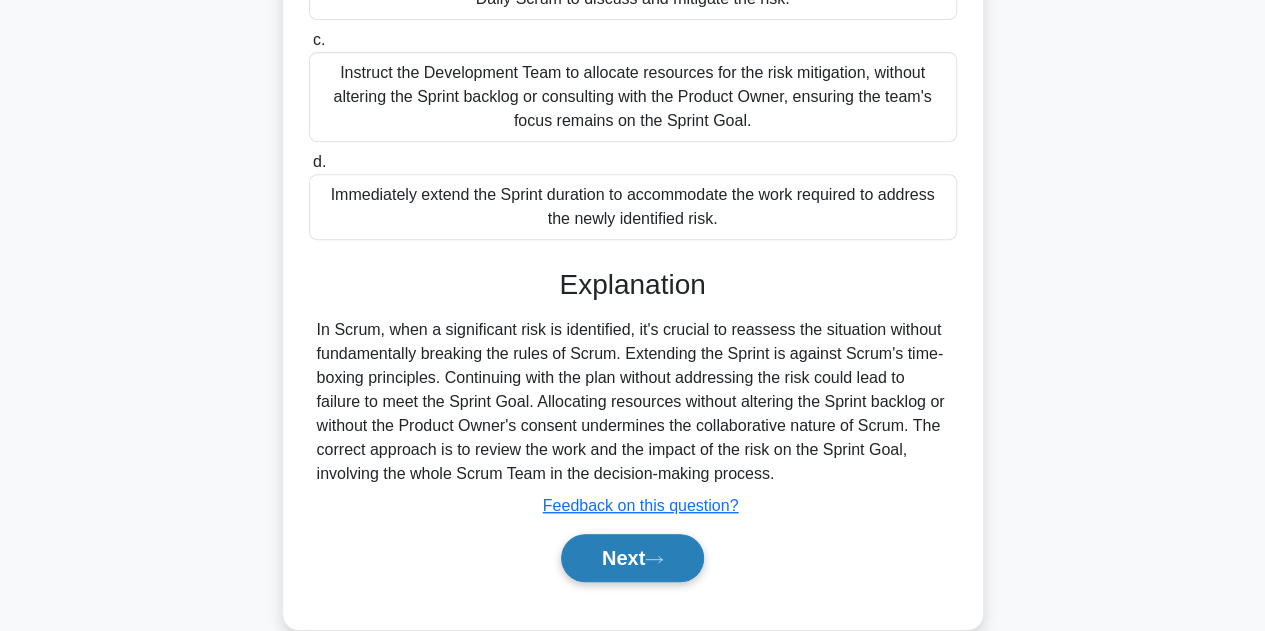 click on "Next" at bounding box center (632, 558) 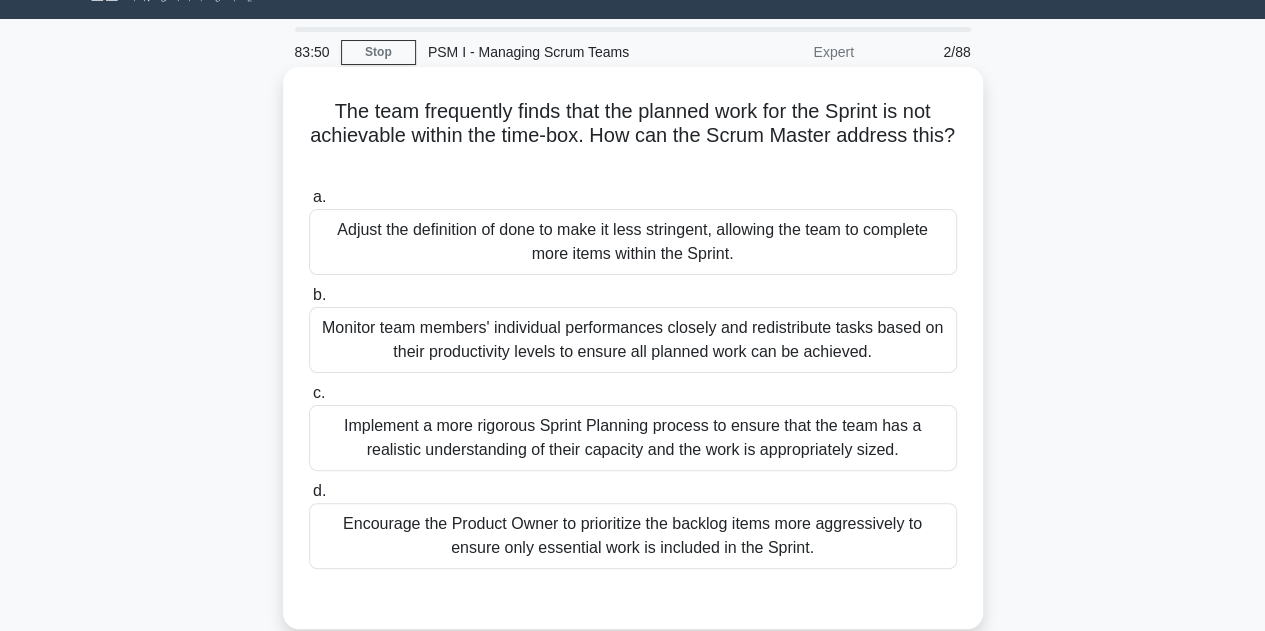 click on "Implement a more rigorous Sprint Planning process to ensure that the team has a realistic understanding of their capacity and the work is appropriately sized." at bounding box center (633, 438) 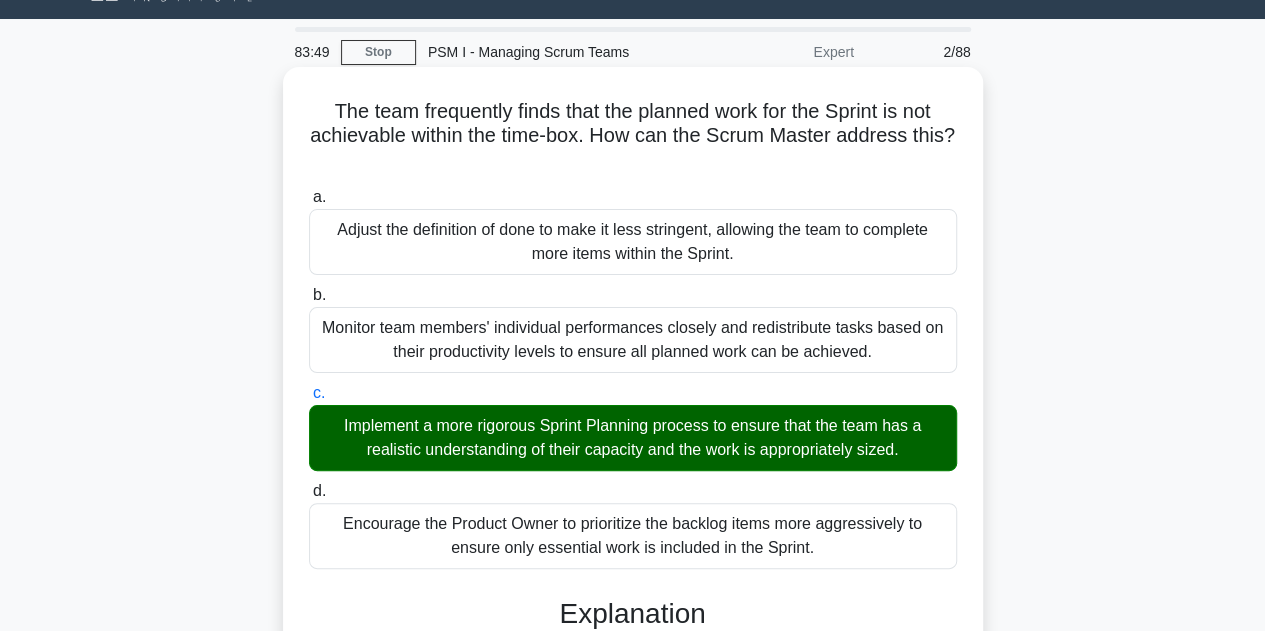 scroll, scrollTop: 345, scrollLeft: 0, axis: vertical 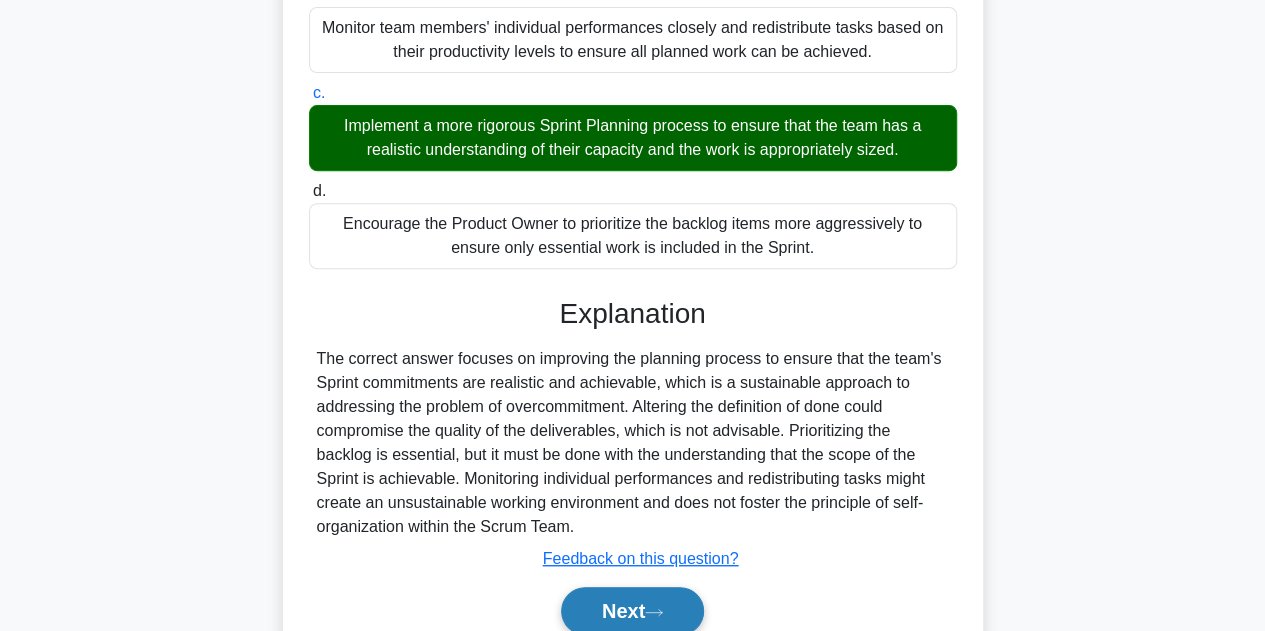 click on "Next" at bounding box center (632, 611) 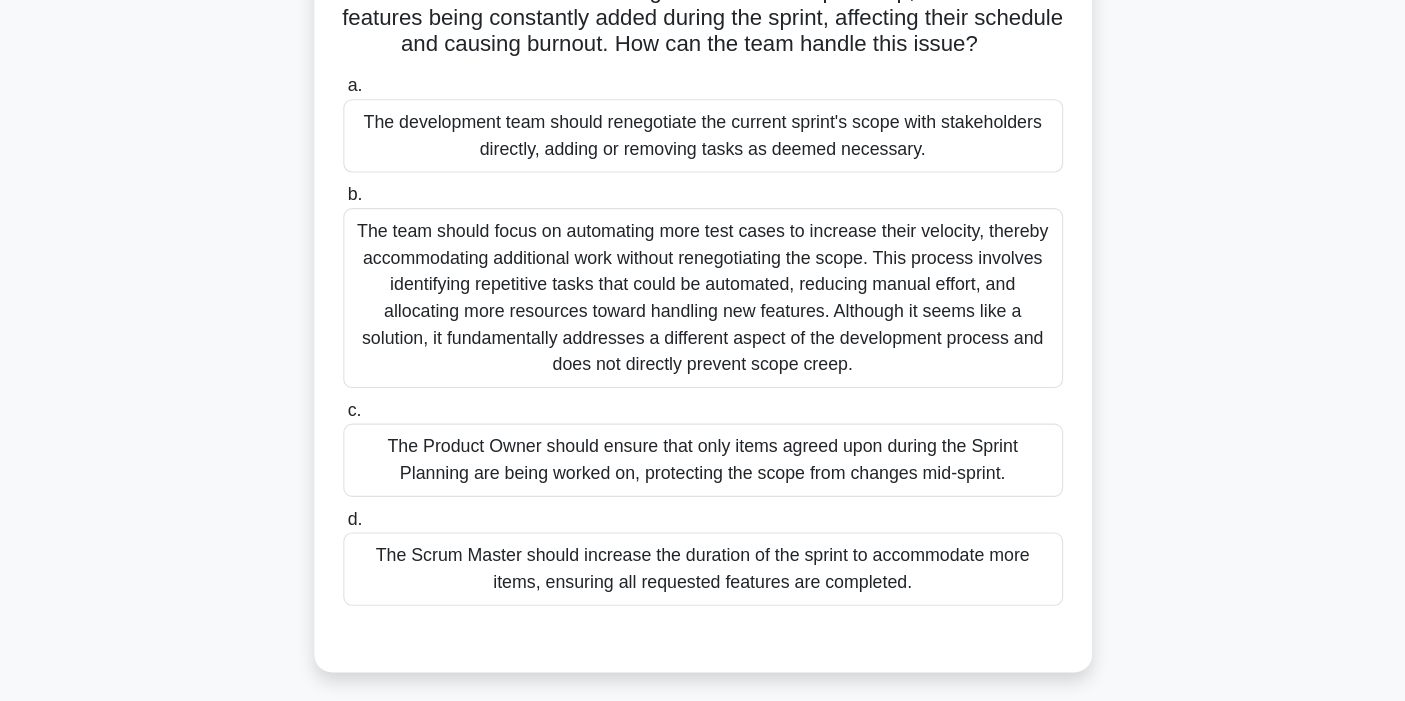 scroll, scrollTop: 94, scrollLeft: 0, axis: vertical 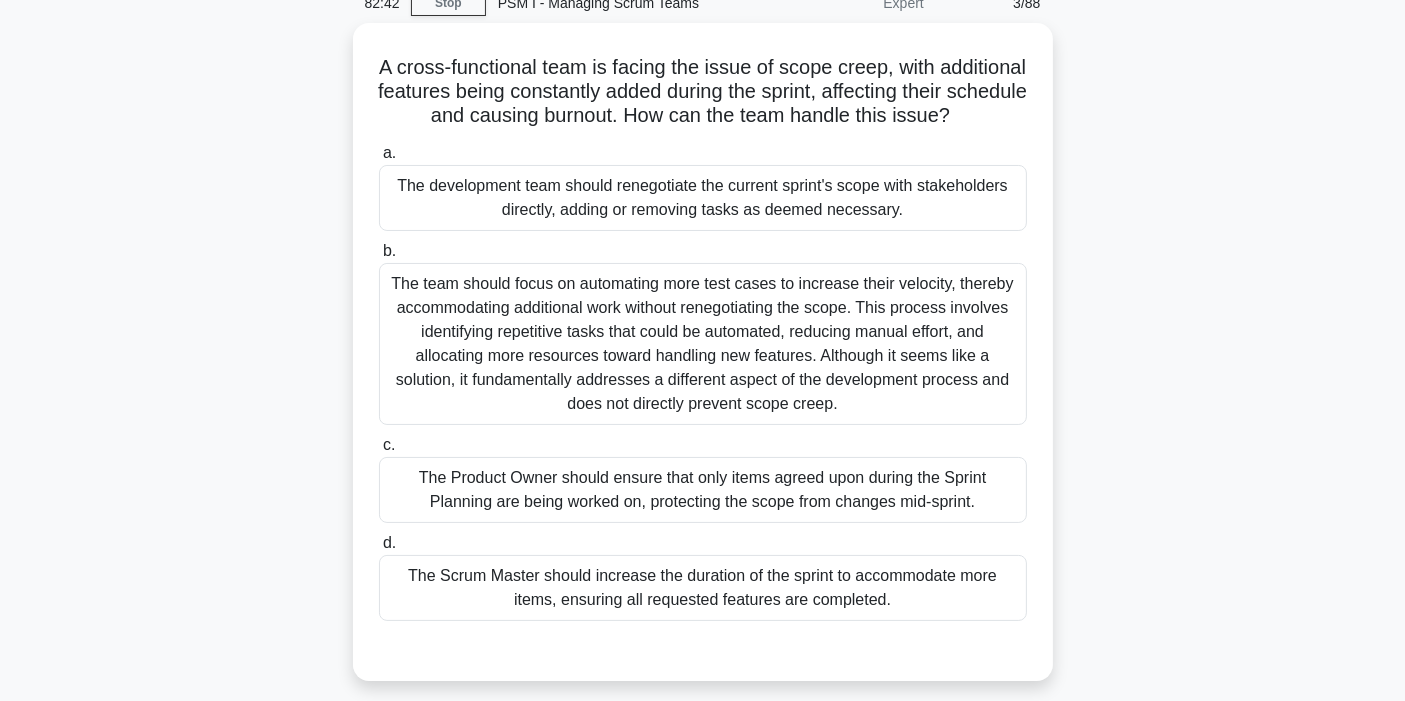 click on "A cross-functional team is facing the issue of scope creep, with additional features being constantly added during the sprint, affecting their schedule and causing burnout. How can the team handle this issue?
.spinner_0XTQ{transform-origin:center;animation:spinner_y6GP .75s linear infinite}@keyframes spinner_y6GP{100%{transform:rotate(360deg)}}
a.
b. c. d." at bounding box center [703, 364] 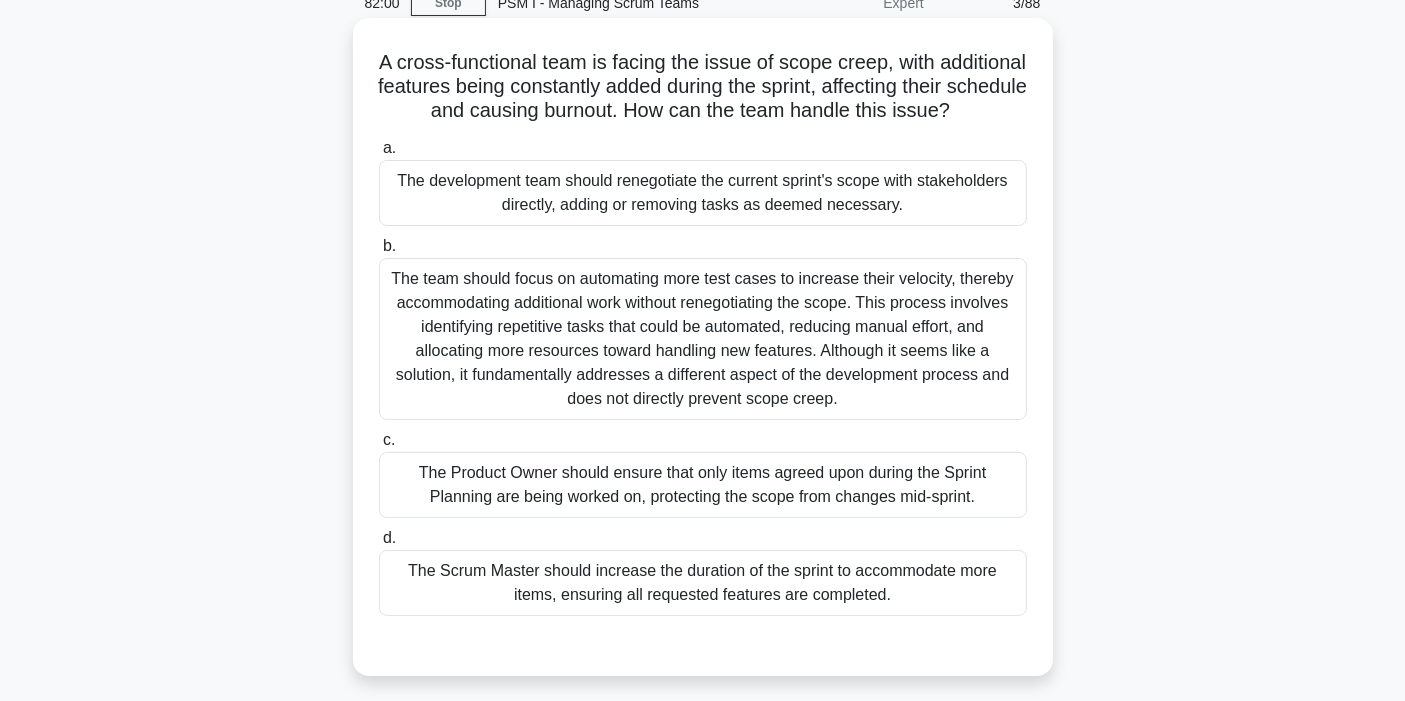 click on "The Product Owner should ensure that only items agreed upon during the Sprint Planning are being worked on, protecting the scope from changes mid-sprint." at bounding box center (703, 485) 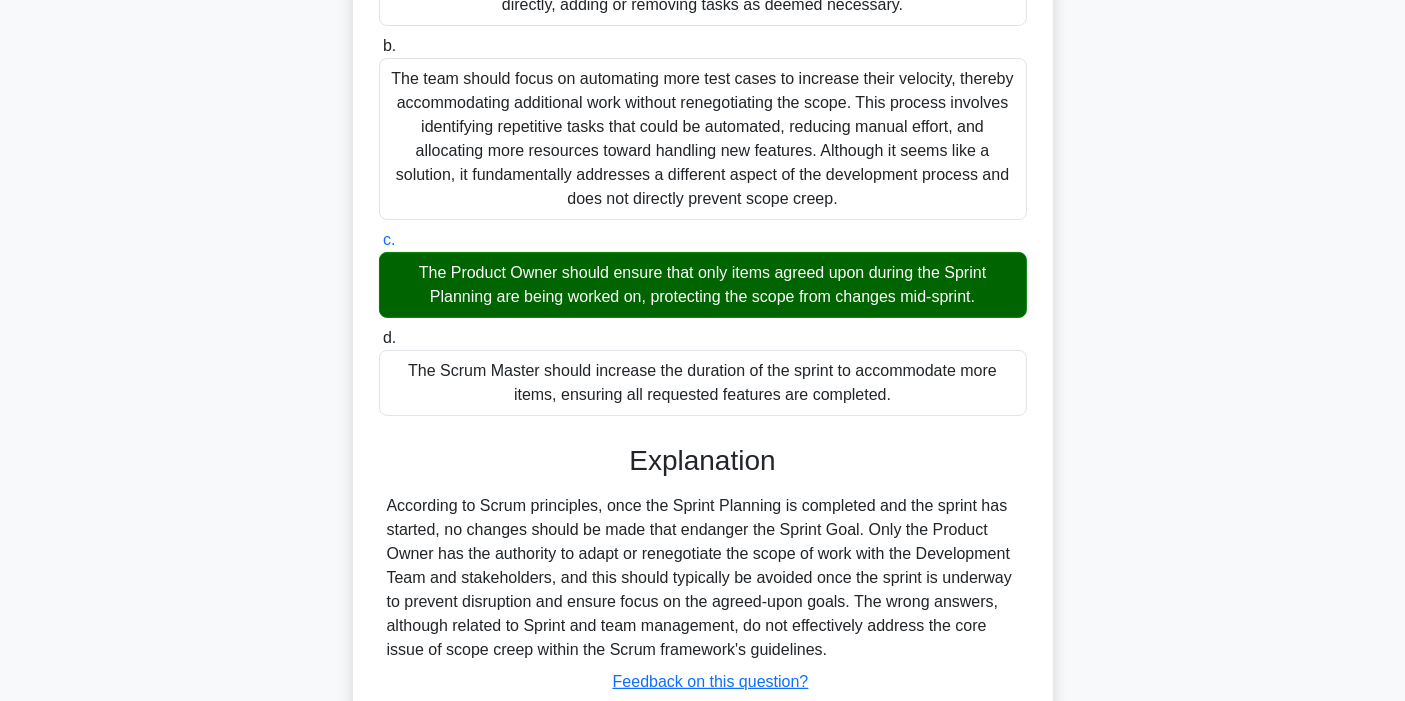 scroll, scrollTop: 424, scrollLeft: 0, axis: vertical 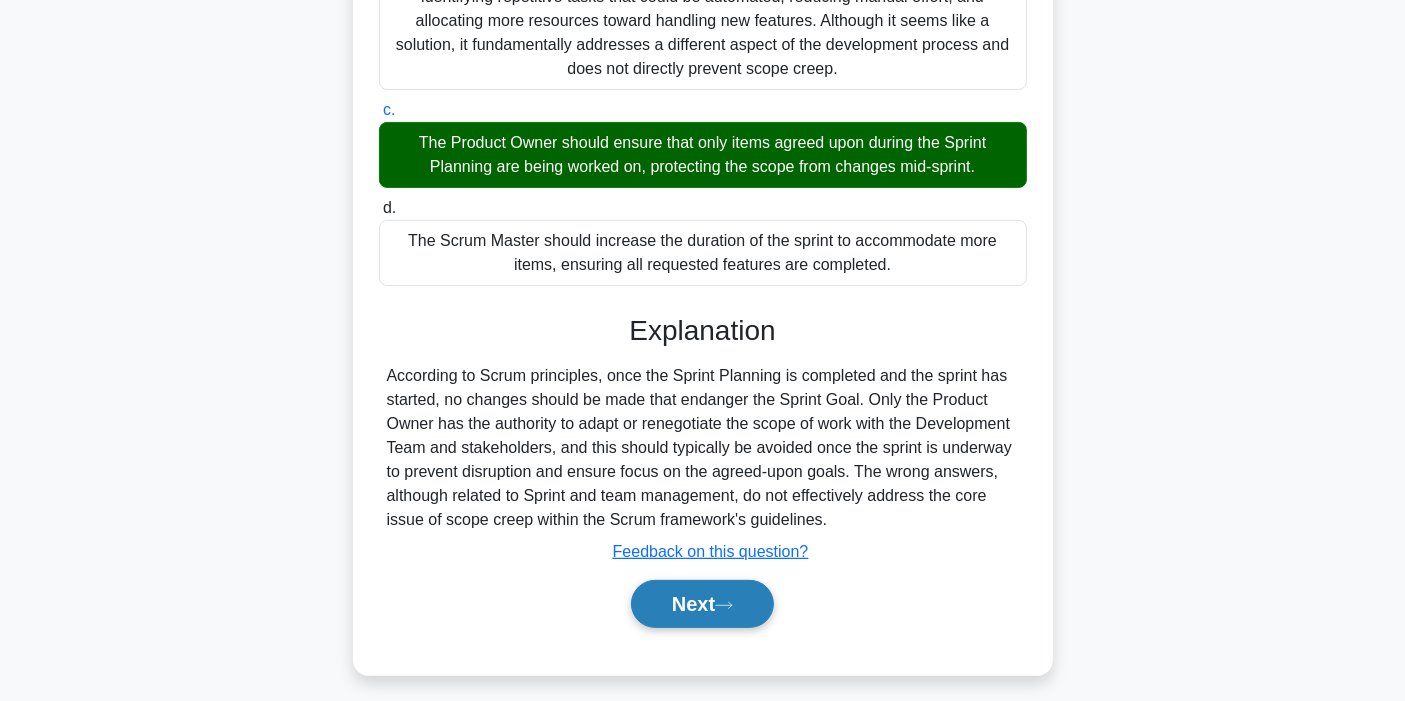 click on "Next" at bounding box center [702, 604] 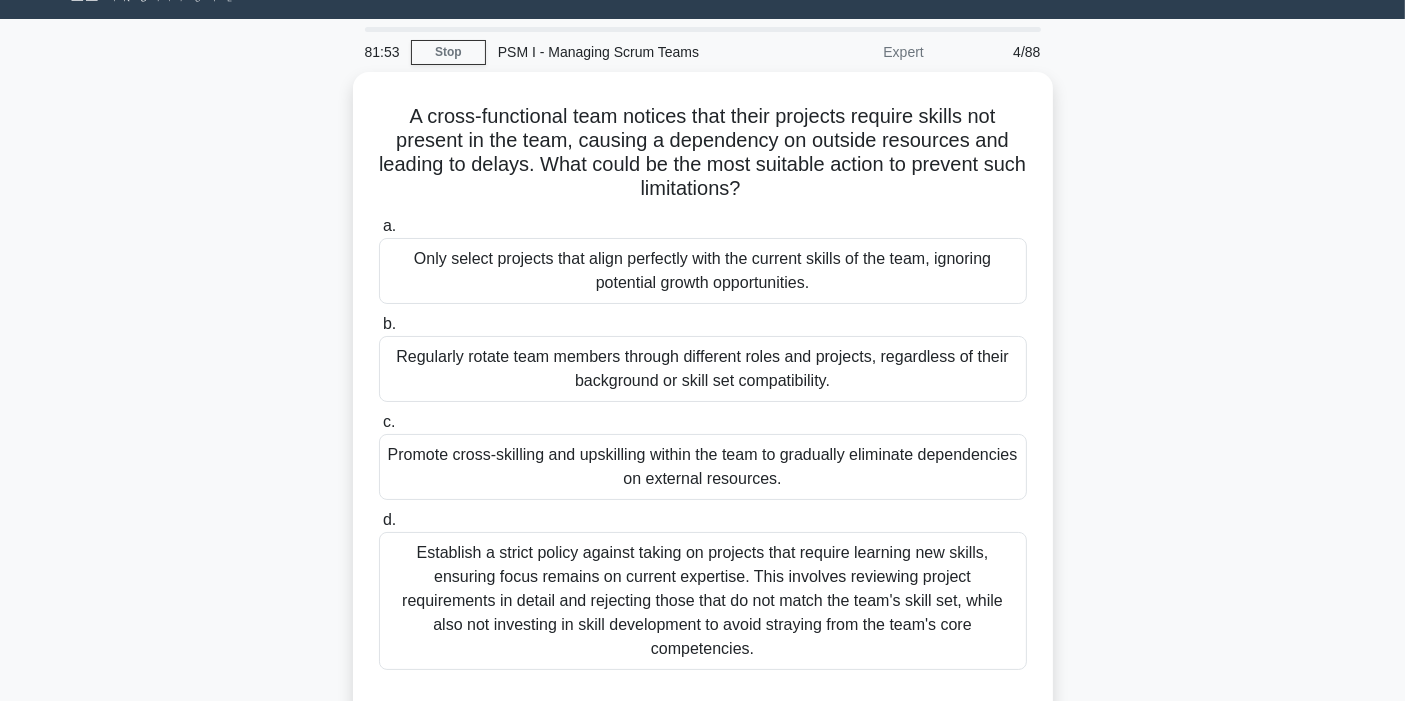 scroll, scrollTop: 71, scrollLeft: 0, axis: vertical 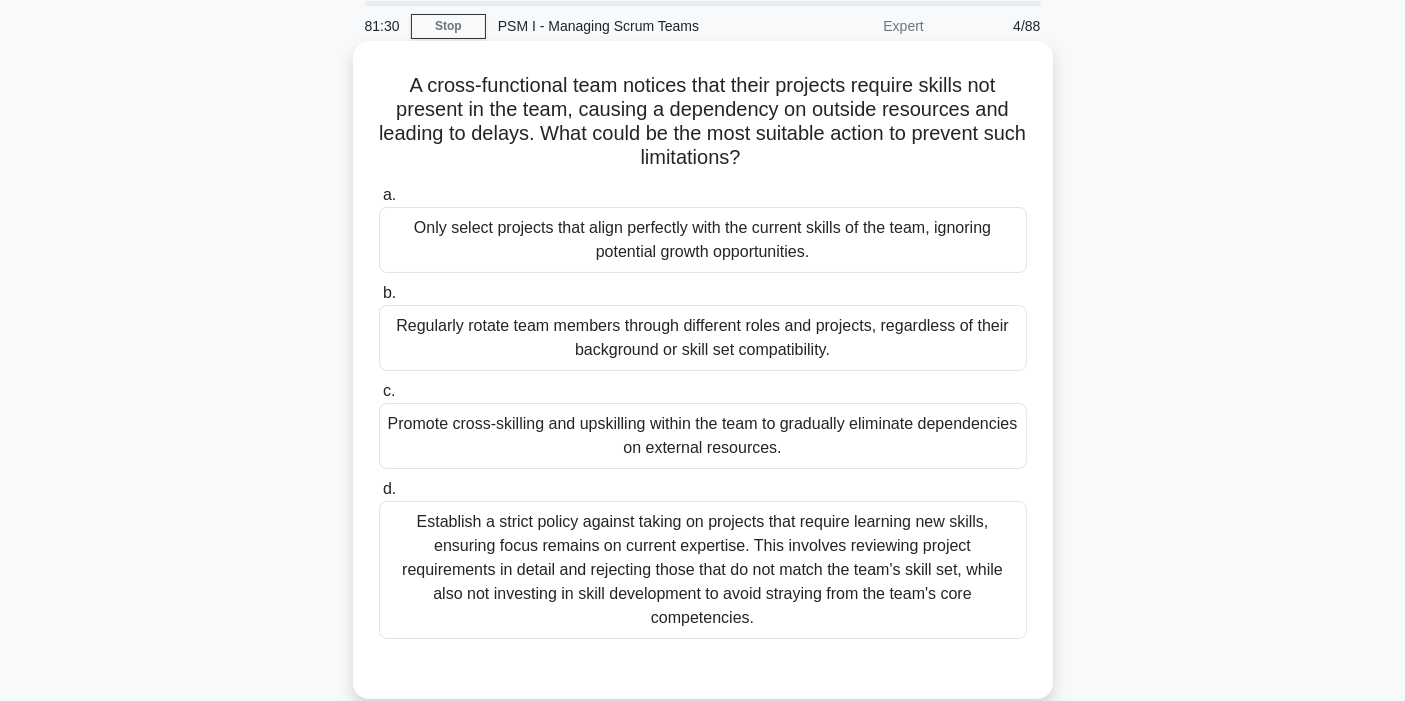 click on "Promote cross-skilling and upskilling within the team to gradually eliminate dependencies on external resources." at bounding box center [703, 436] 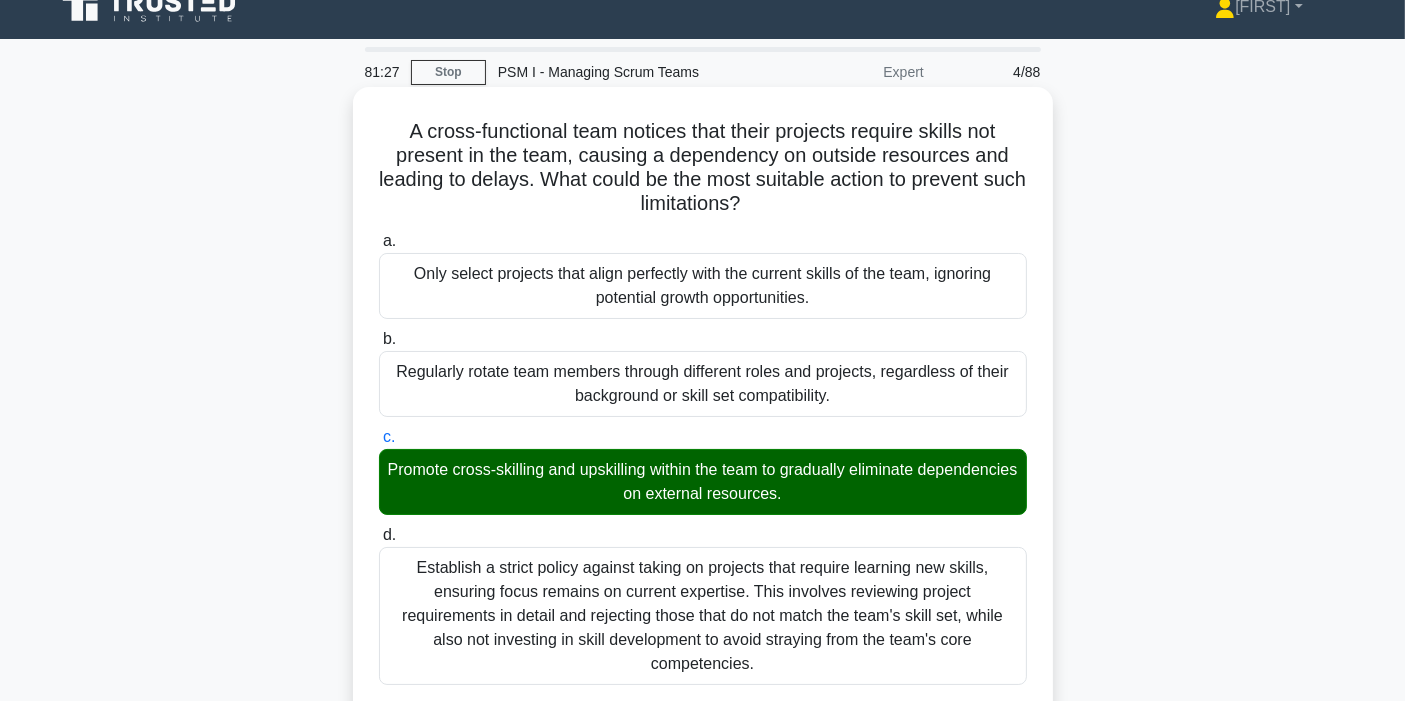 scroll, scrollTop: 0, scrollLeft: 0, axis: both 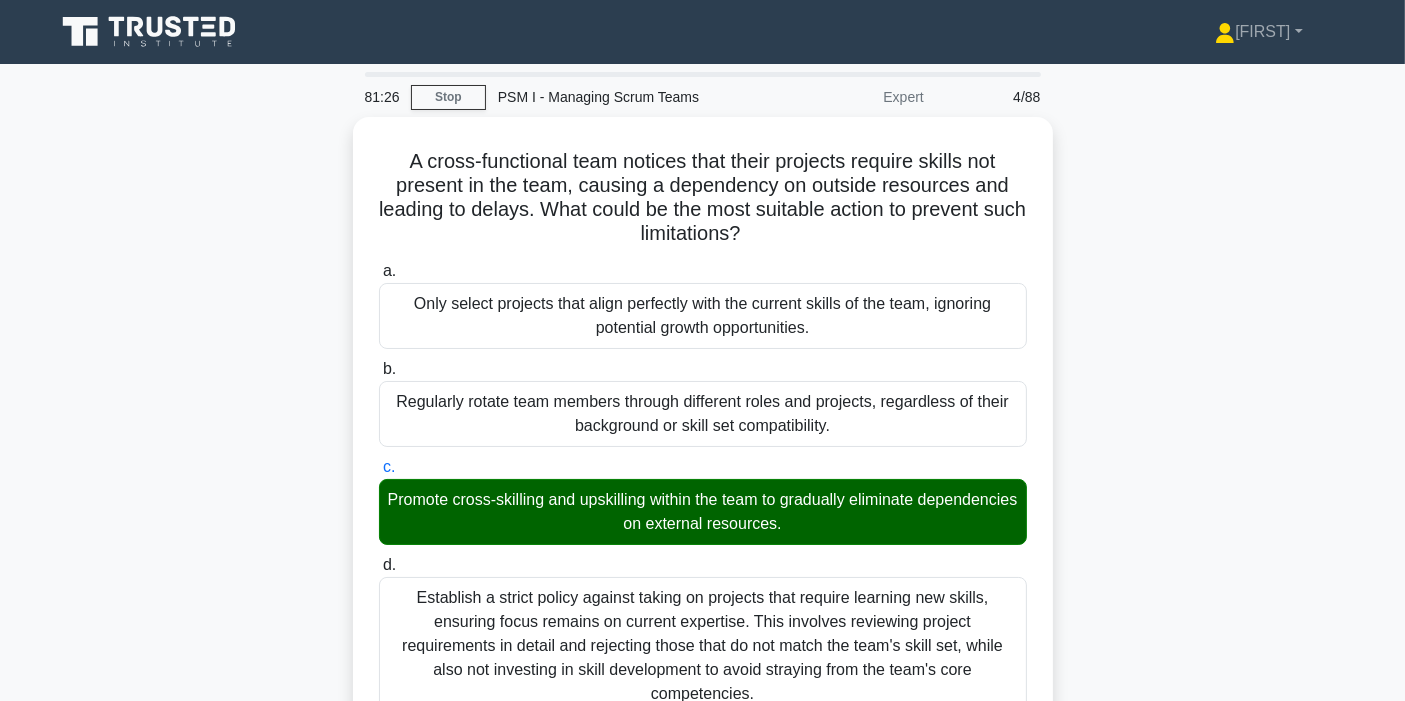 click on "81:26
Stop
PSM I  - Managing Scrum Teams
Expert
4/88" at bounding box center (703, 97) 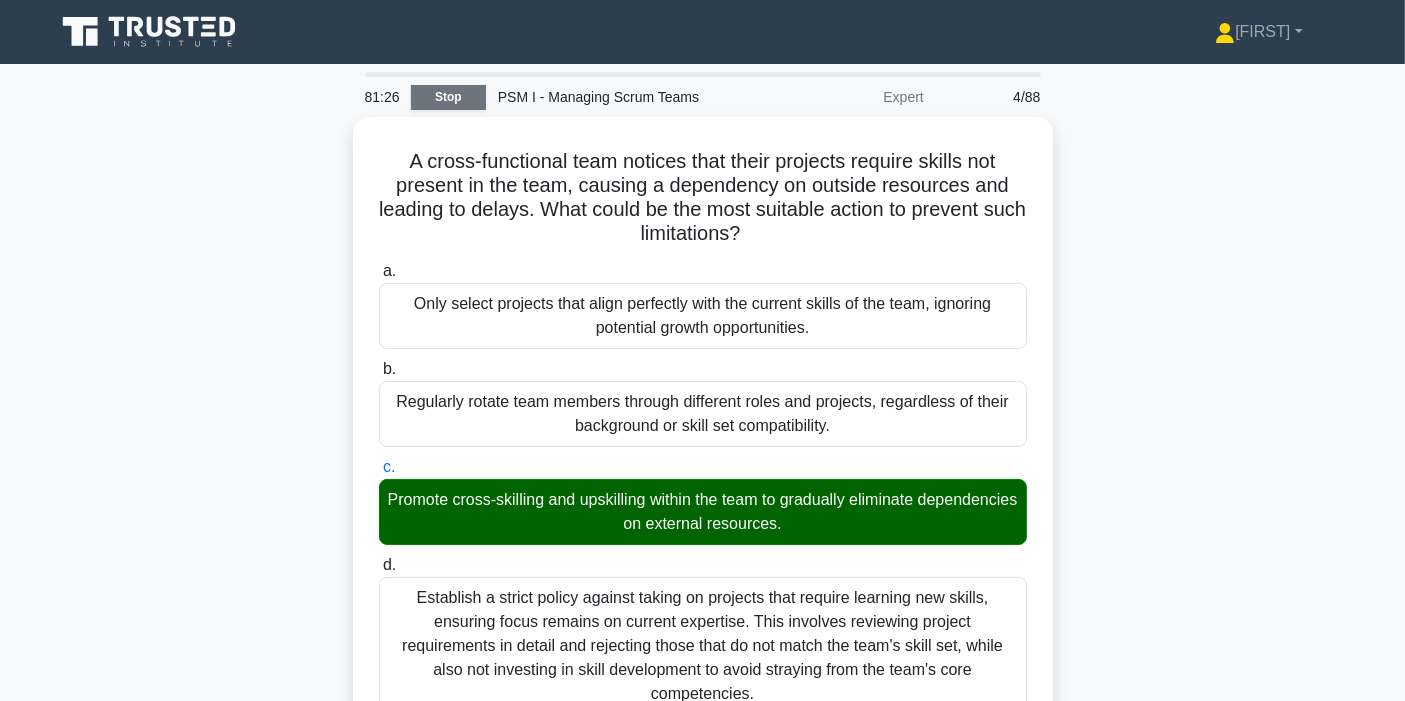 click on "Stop" at bounding box center [448, 97] 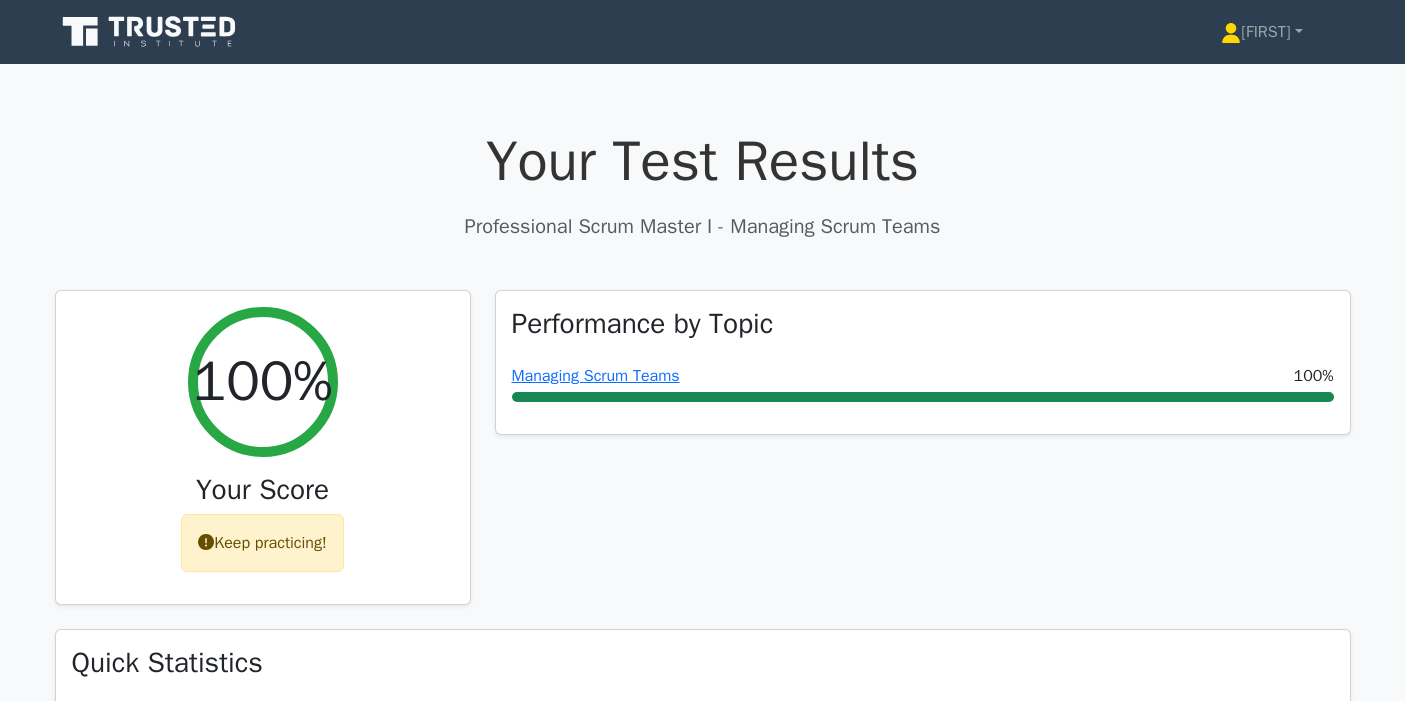 scroll, scrollTop: 0, scrollLeft: 0, axis: both 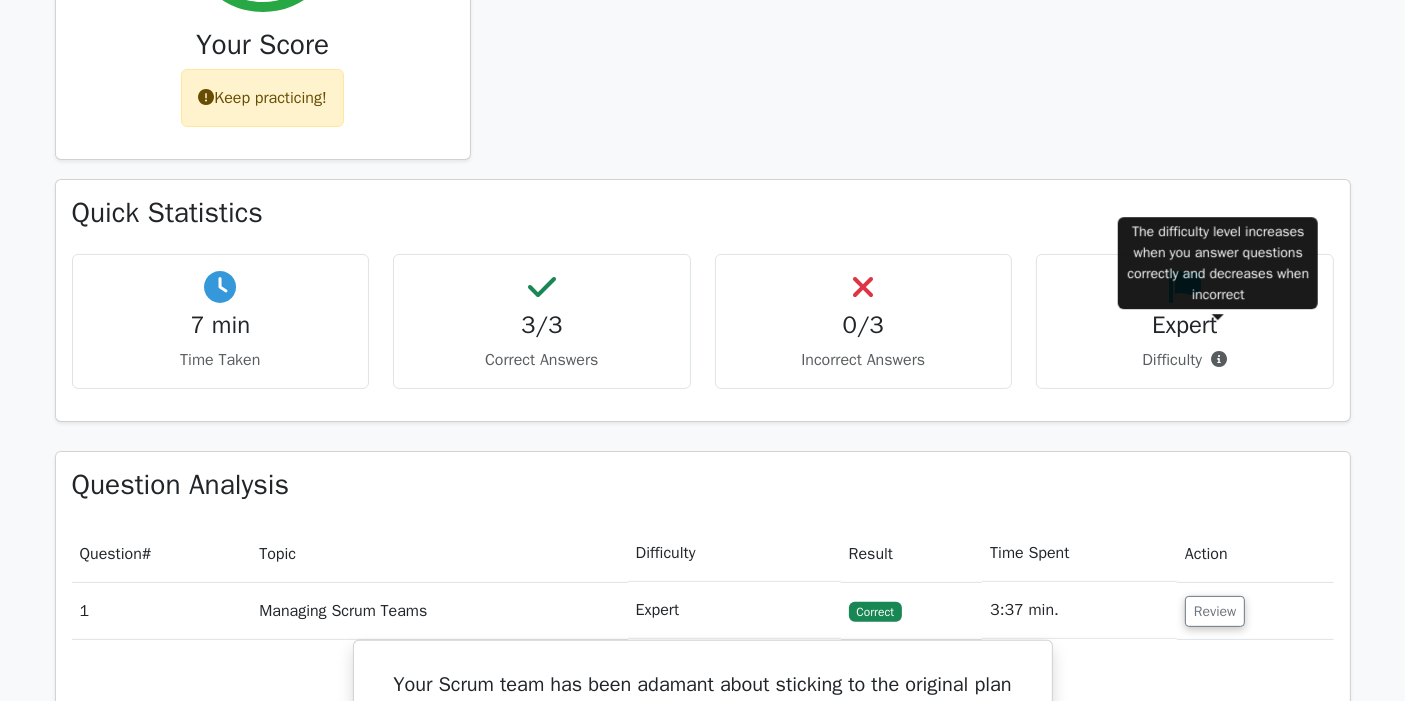 click at bounding box center [1219, 359] 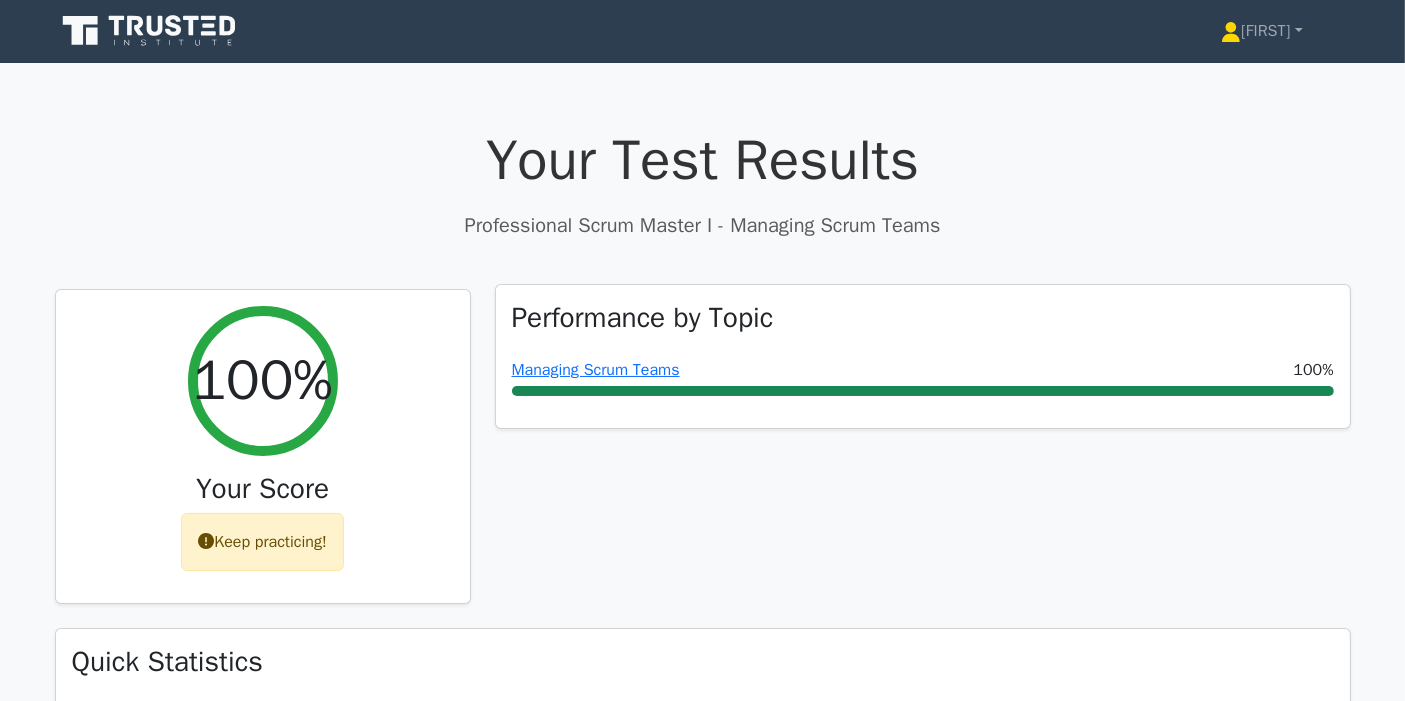 scroll, scrollTop: 0, scrollLeft: 0, axis: both 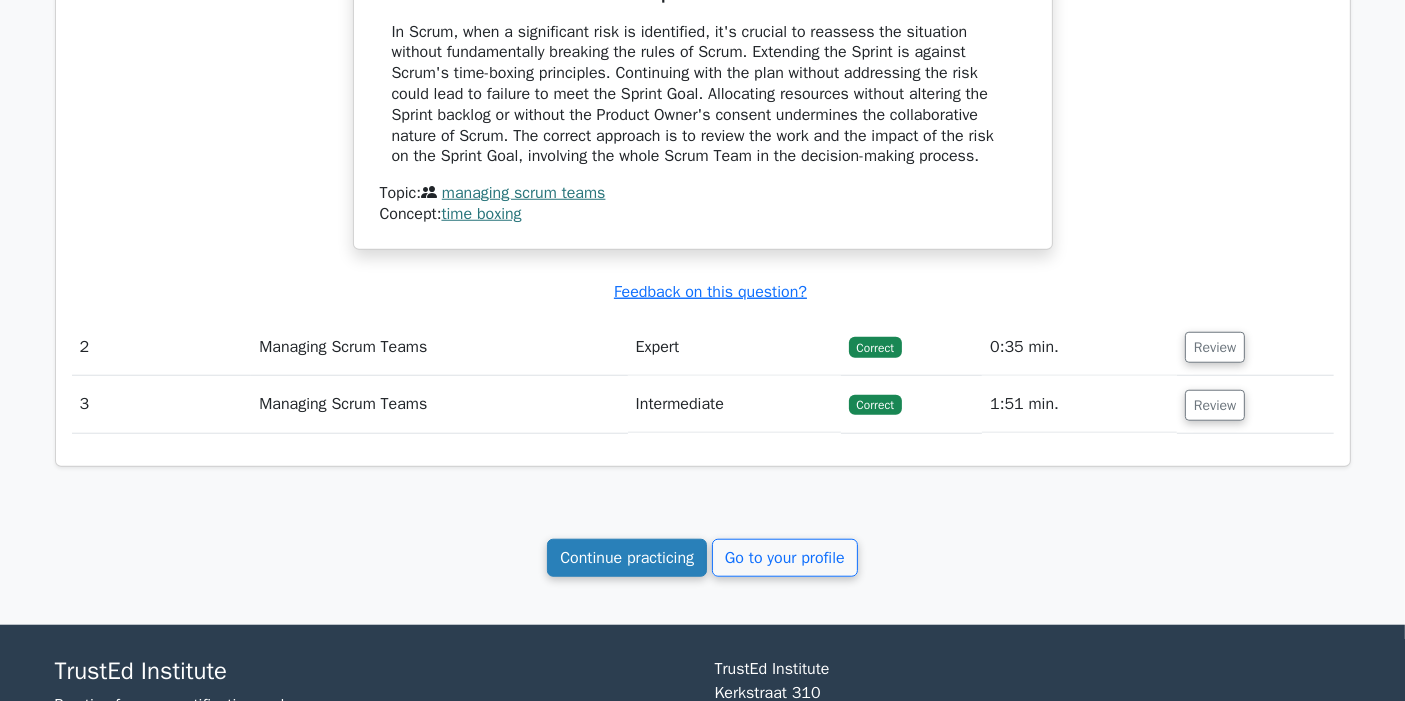 click on "Continue practicing" at bounding box center (627, 558) 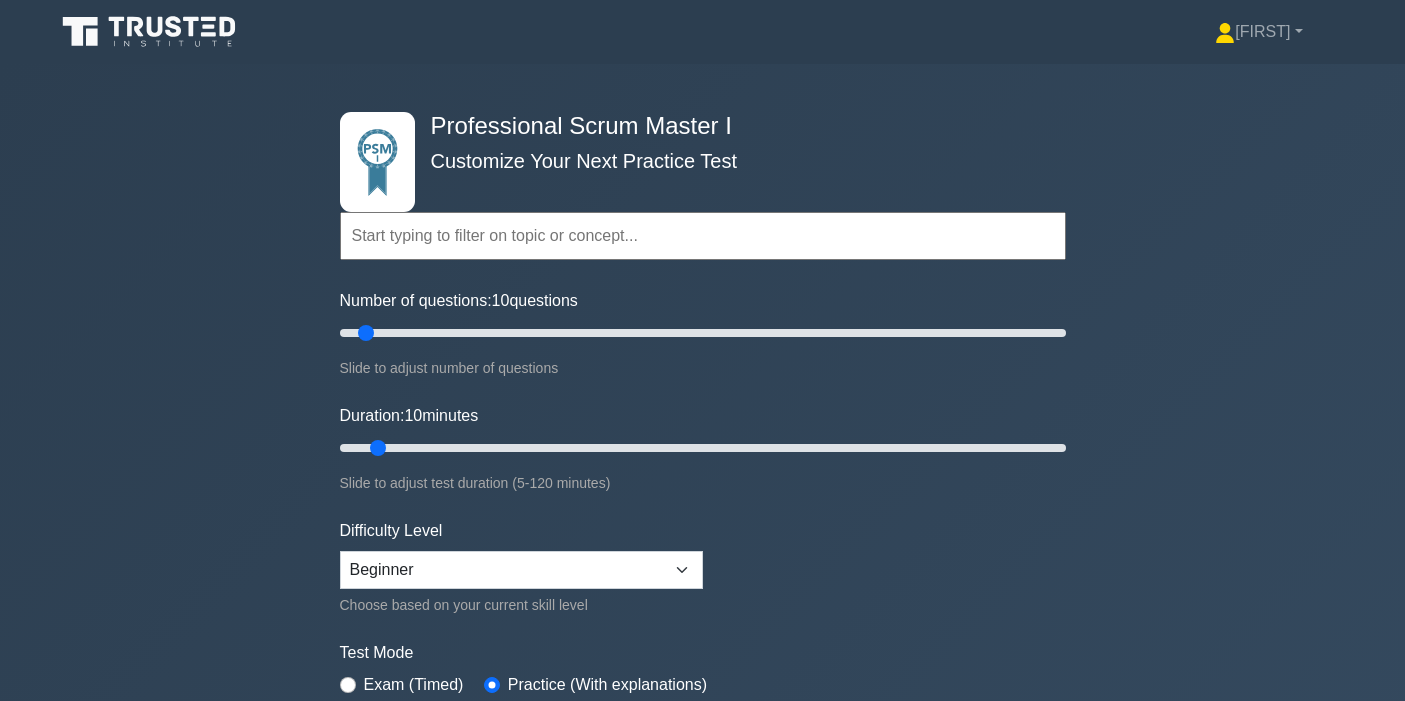 scroll, scrollTop: 0, scrollLeft: 0, axis: both 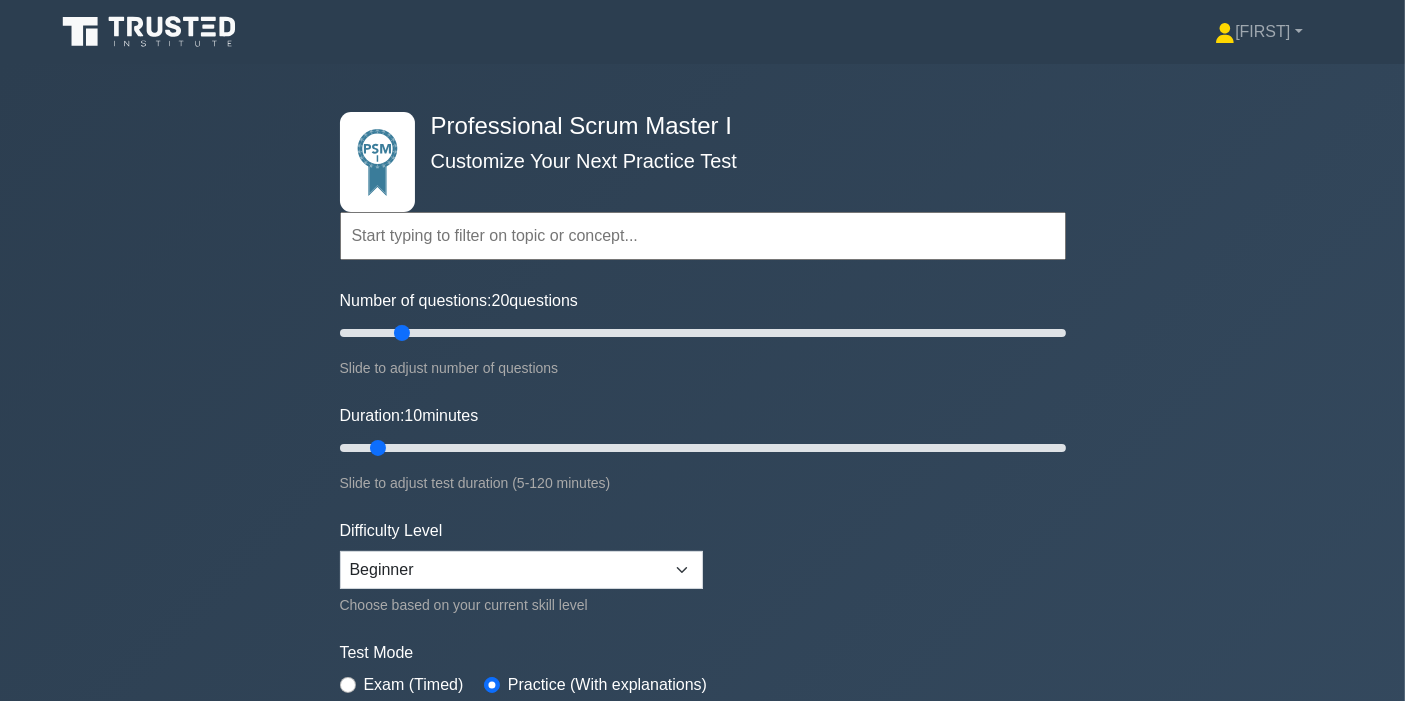 drag, startPoint x: 362, startPoint y: 315, endPoint x: 398, endPoint y: 317, distance: 36.05551 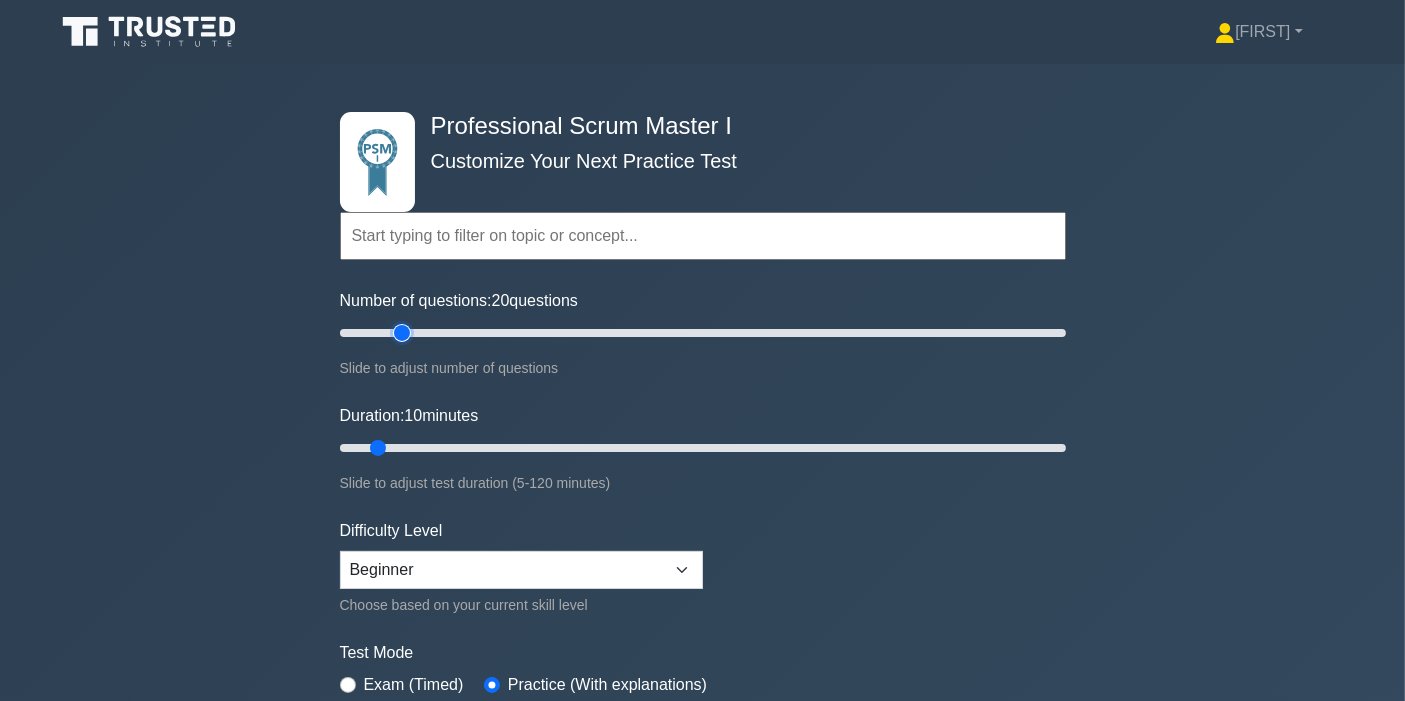 type on "20" 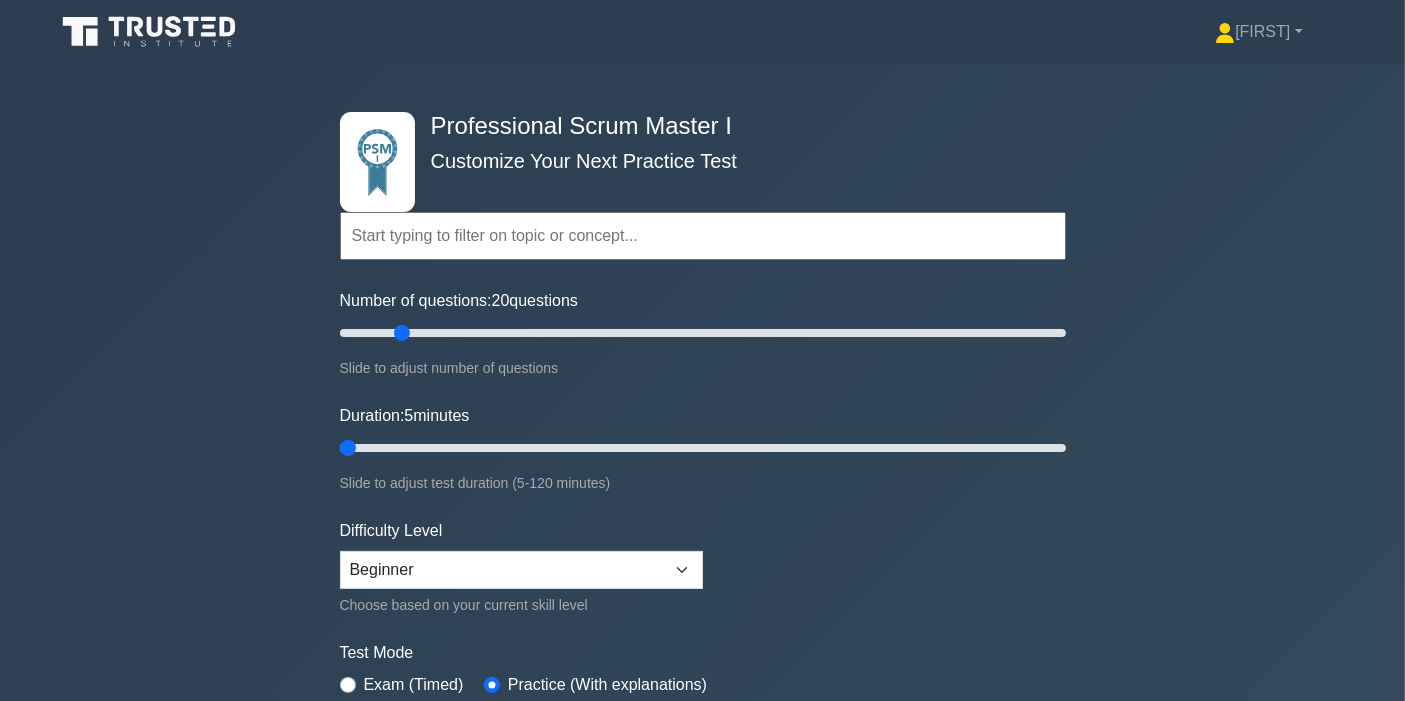 type on "10" 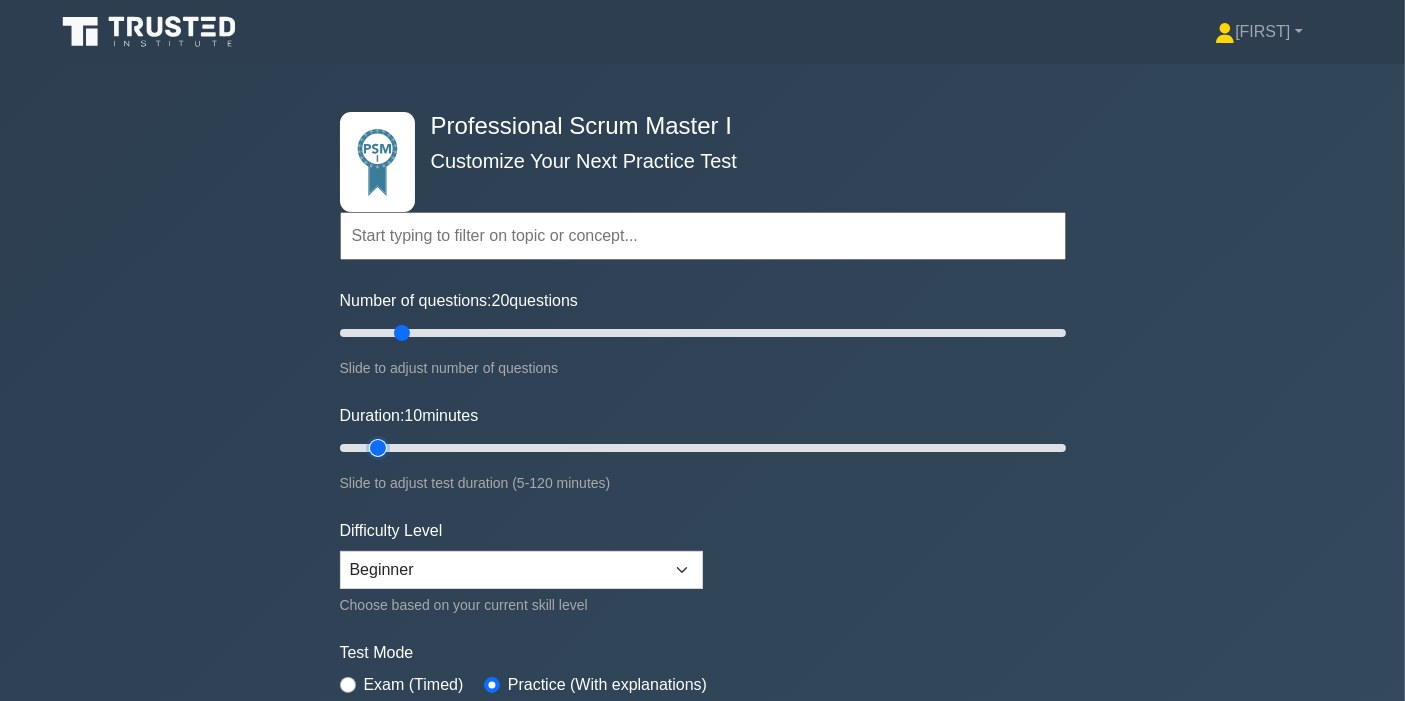 click on "Duration:  10  minutes" 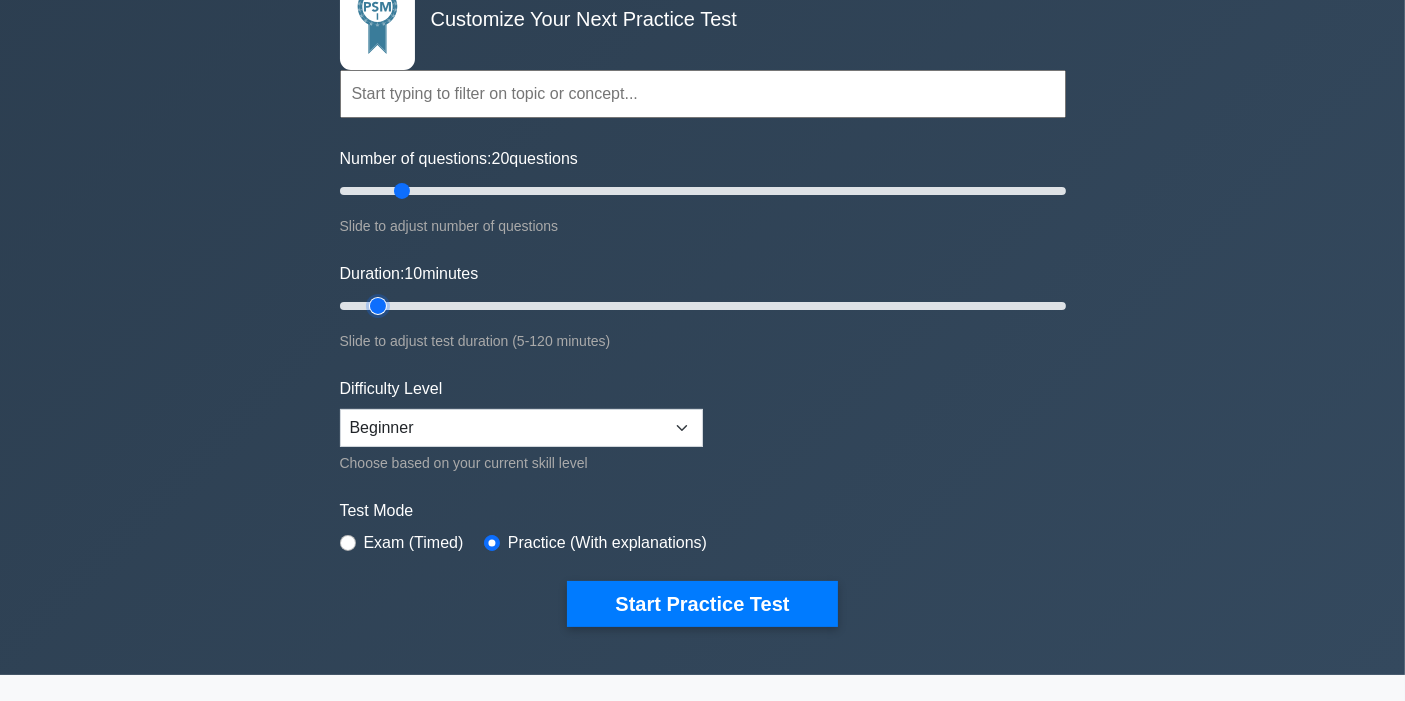 scroll, scrollTop: 222, scrollLeft: 0, axis: vertical 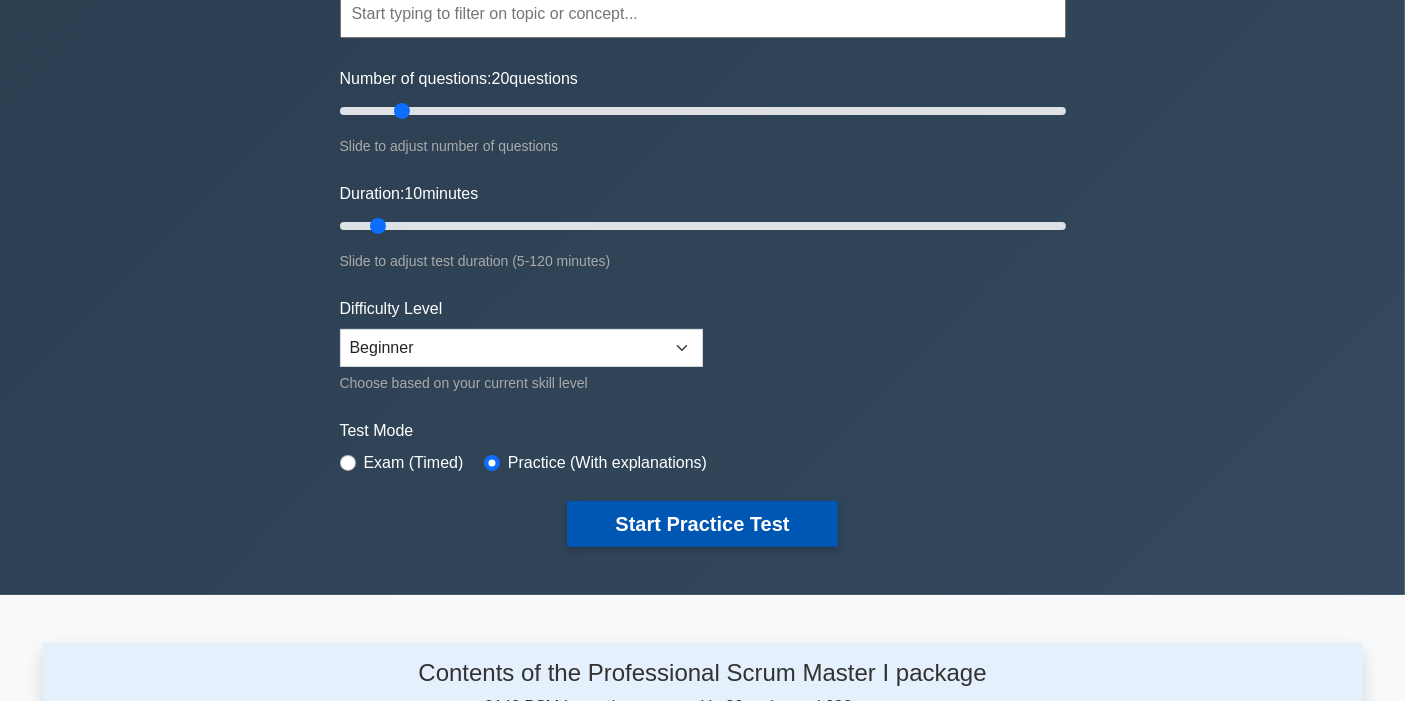 click on "Start Practice Test" 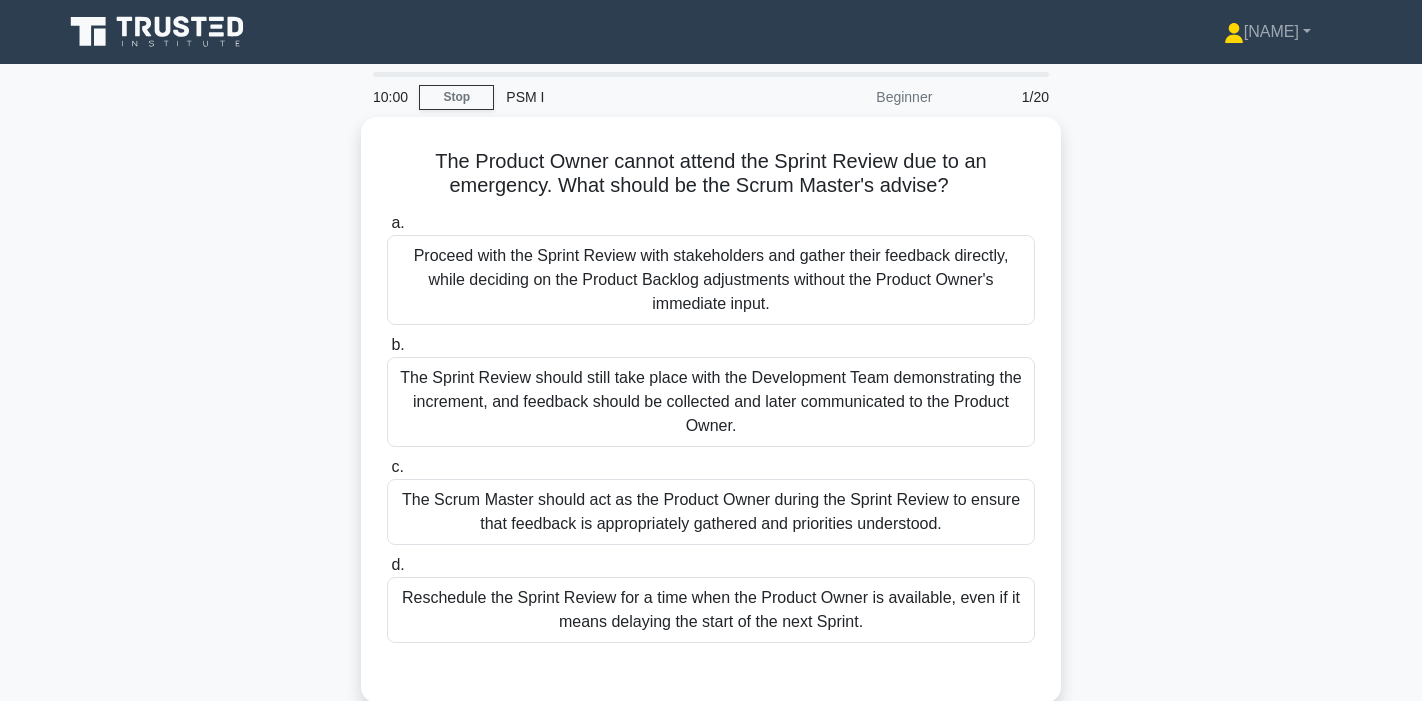 scroll, scrollTop: 0, scrollLeft: 0, axis: both 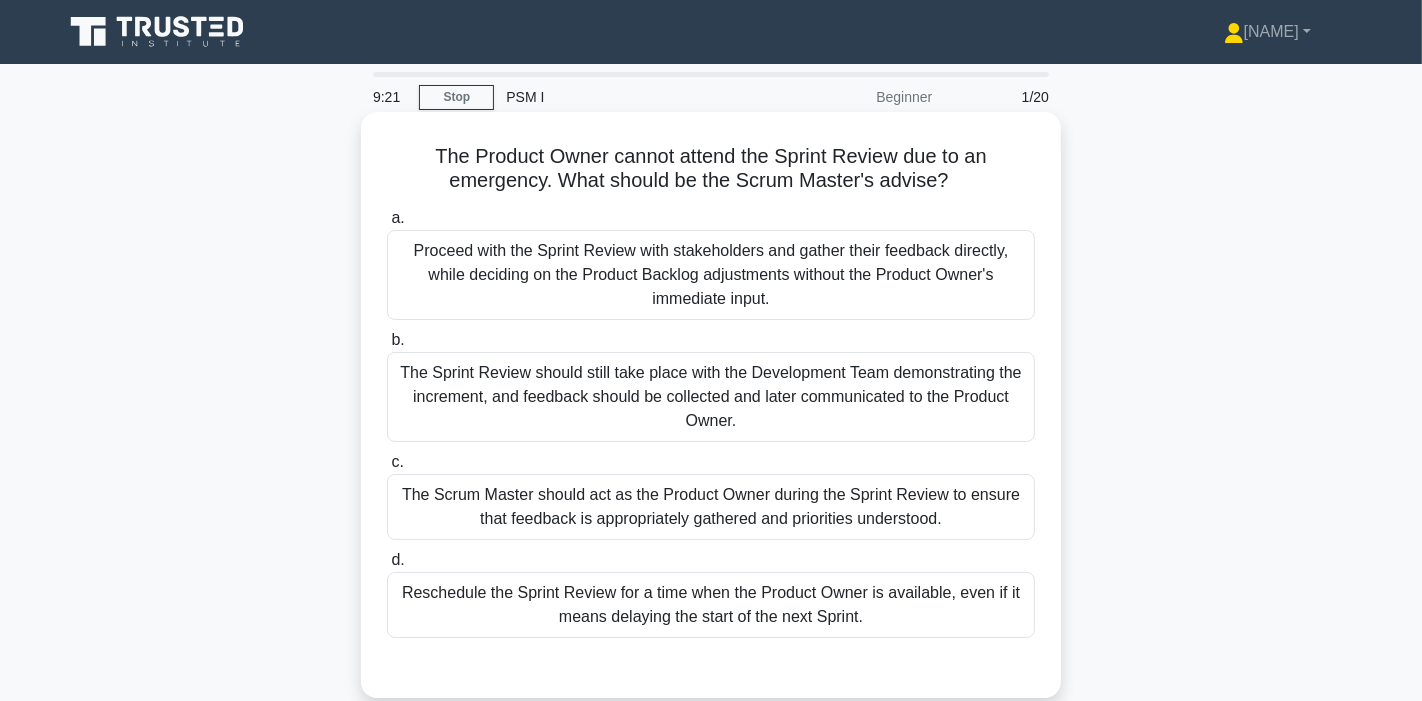 click on "The Sprint Review should still take place with the Development Team demonstrating the increment, and feedback should be collected and later communicated to the Product Owner." at bounding box center [711, 397] 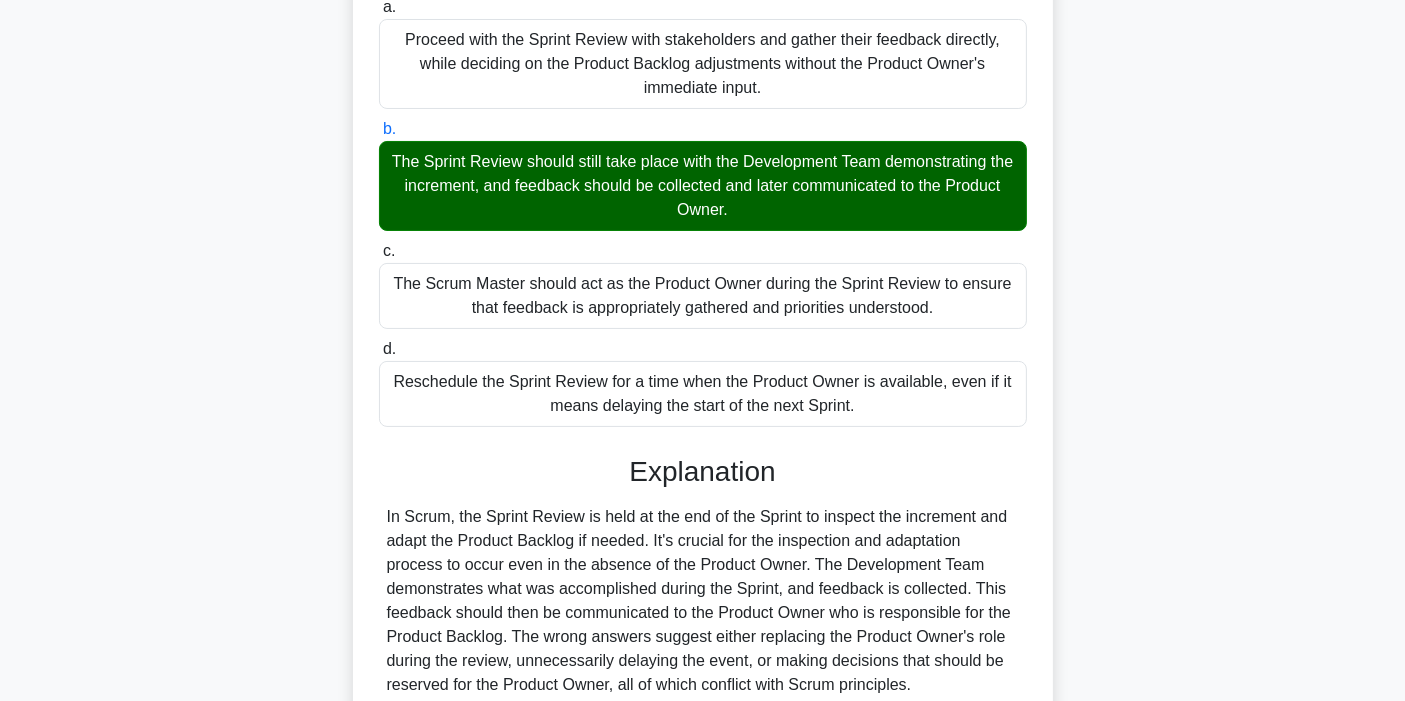 scroll, scrollTop: 351, scrollLeft: 0, axis: vertical 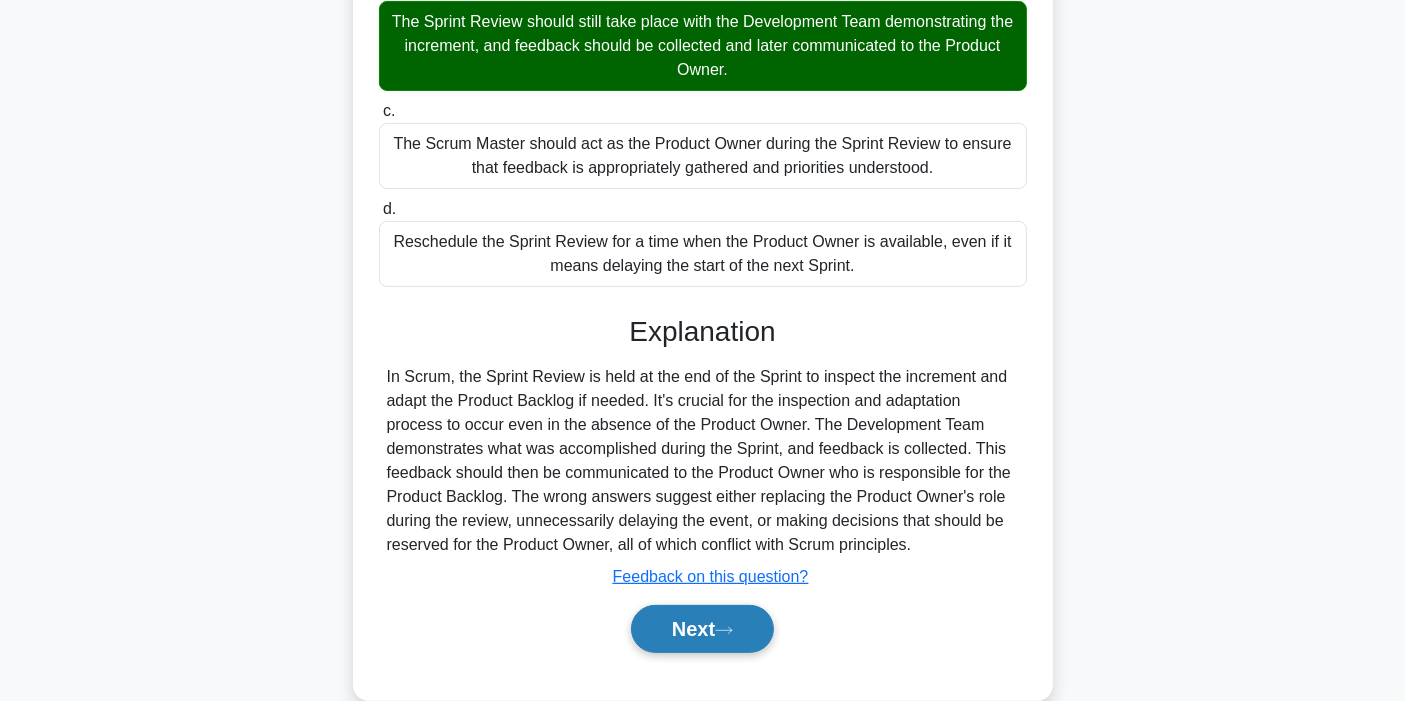 click on "Next" at bounding box center [702, 629] 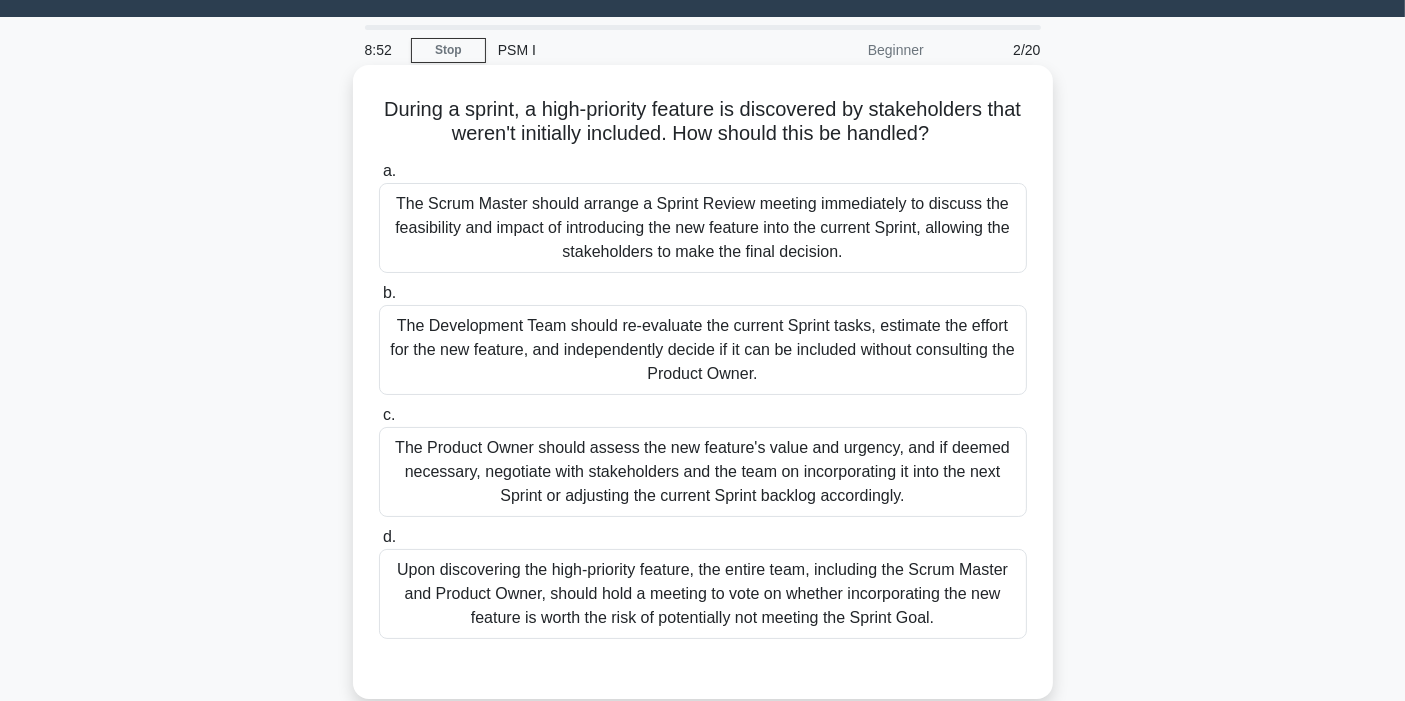 click on "The Product Owner should assess the new feature's value and urgency, and if deemed necessary, negotiate with stakeholders and the team on incorporating it into the next Sprint or adjusting the current Sprint backlog accordingly." at bounding box center (703, 472) 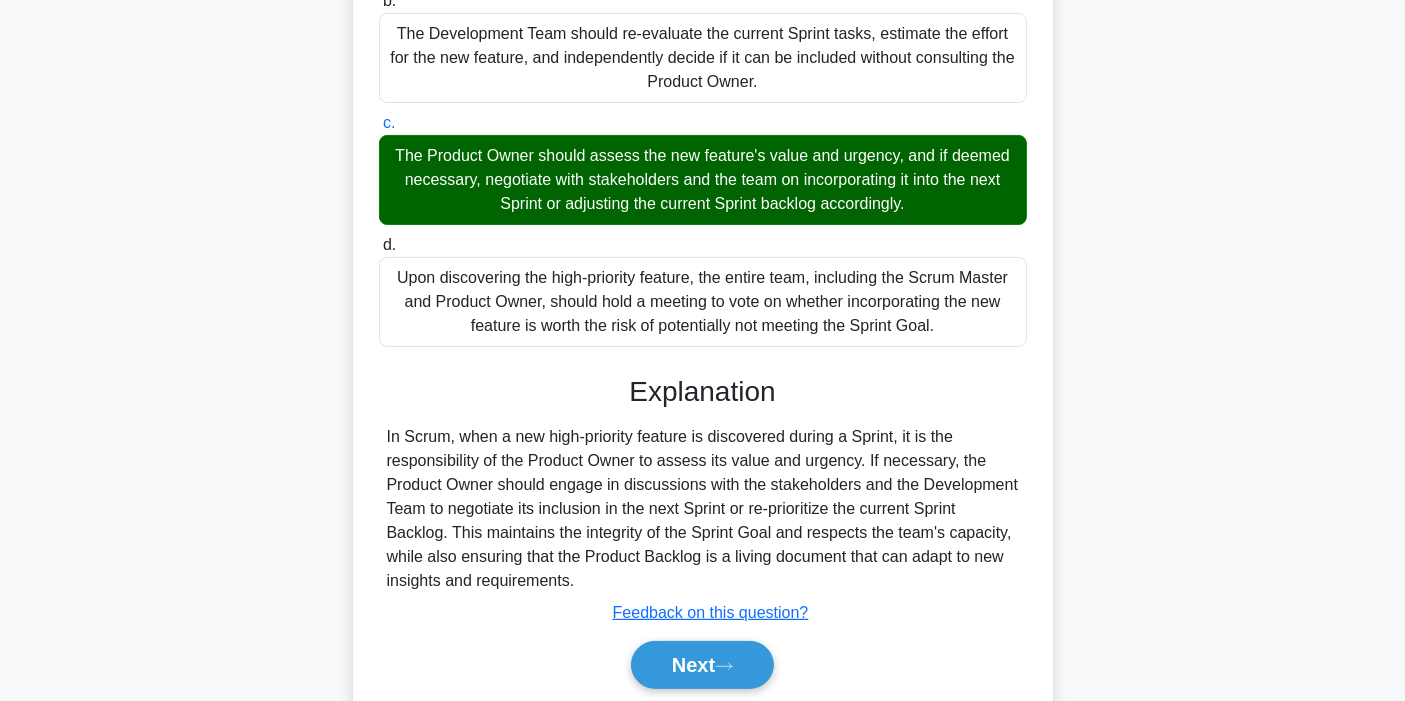 scroll, scrollTop: 376, scrollLeft: 0, axis: vertical 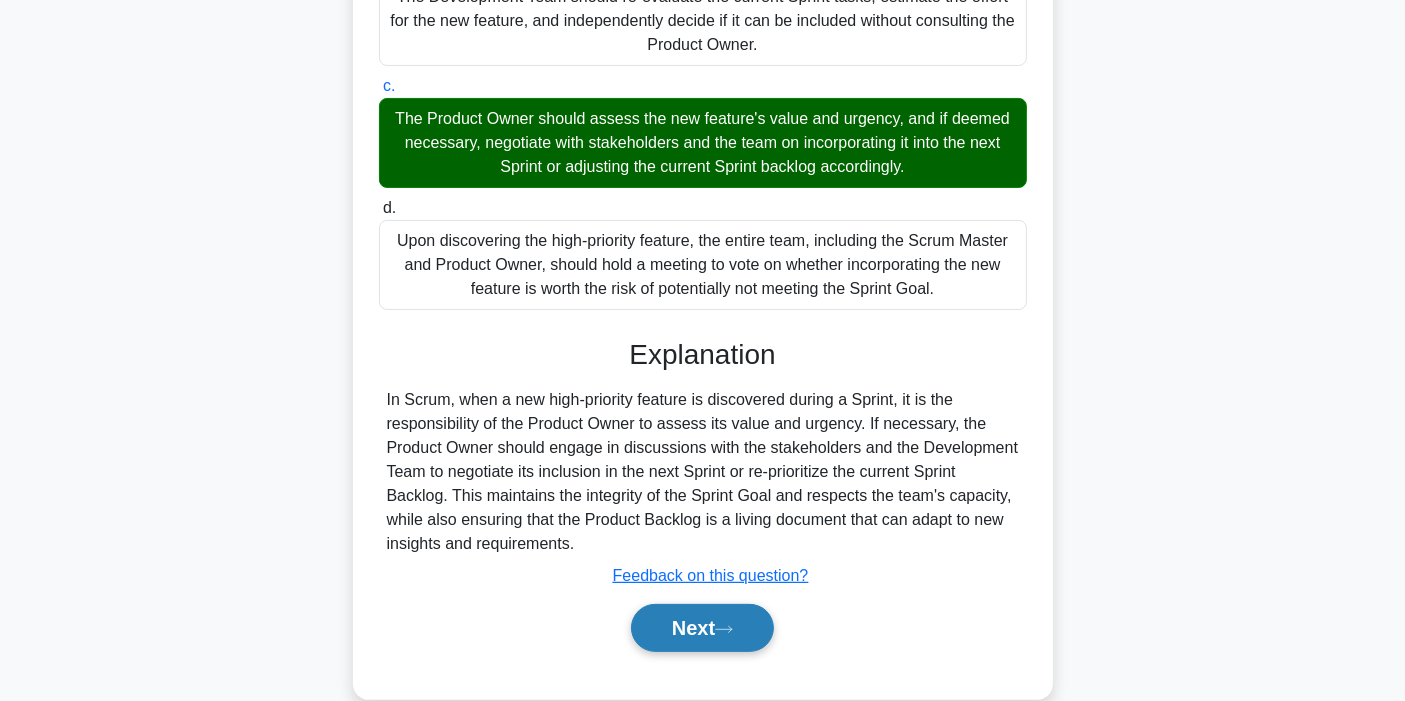 click on "Next" at bounding box center (702, 628) 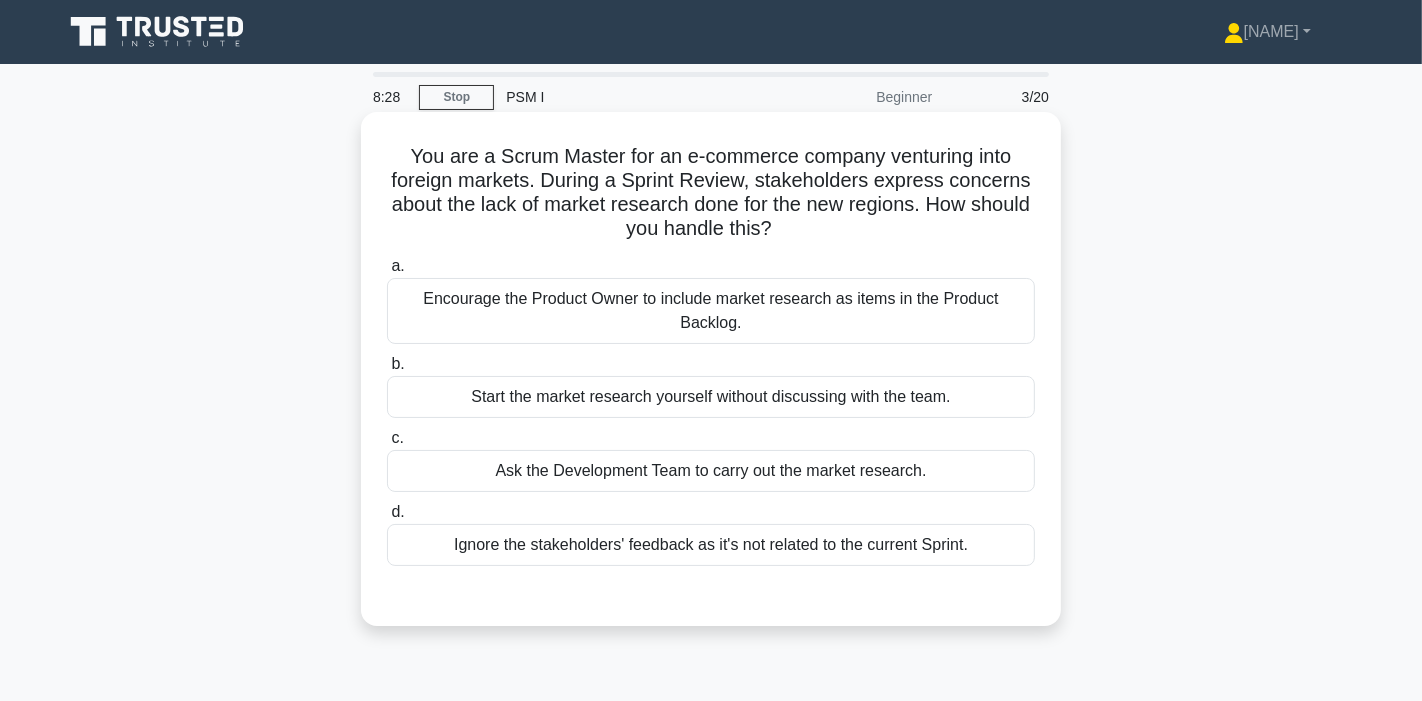 click on "Encourage the Product Owner to include market research as items in the Product Backlog." at bounding box center (711, 311) 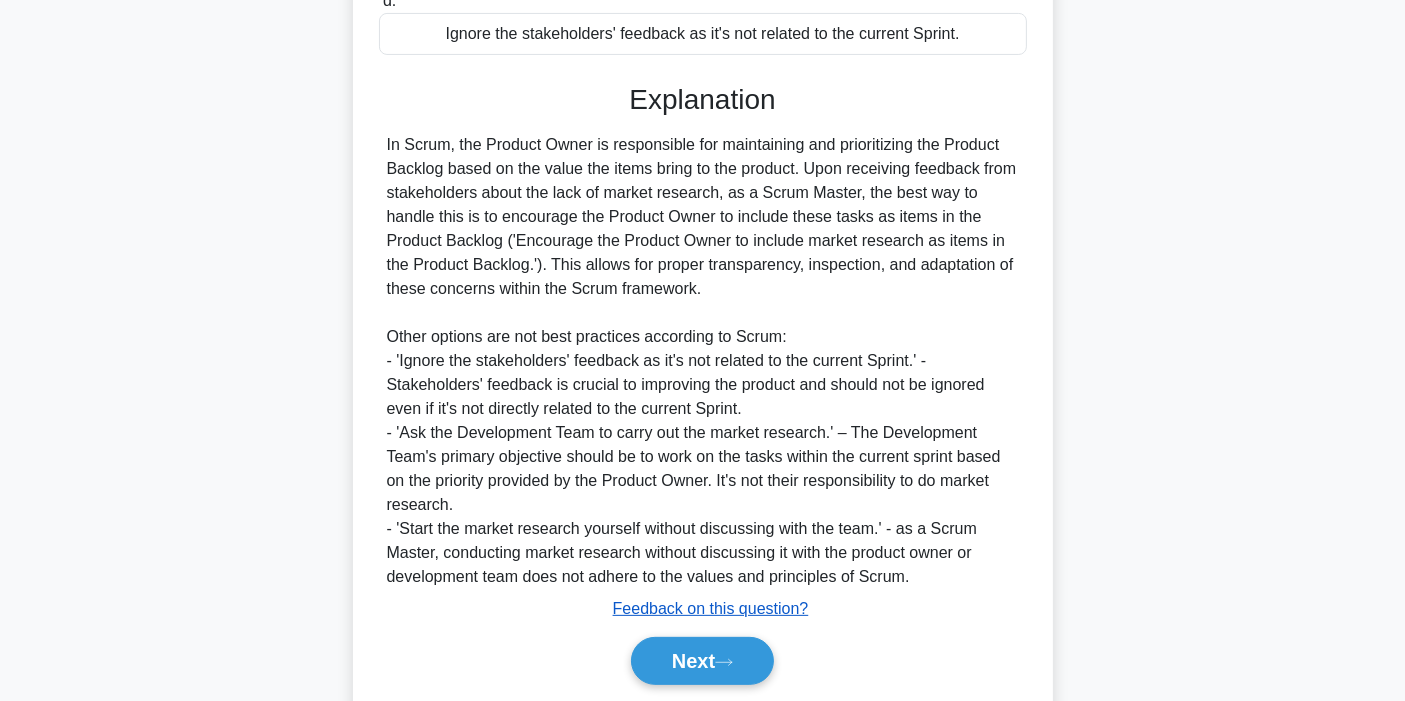 scroll, scrollTop: 544, scrollLeft: 0, axis: vertical 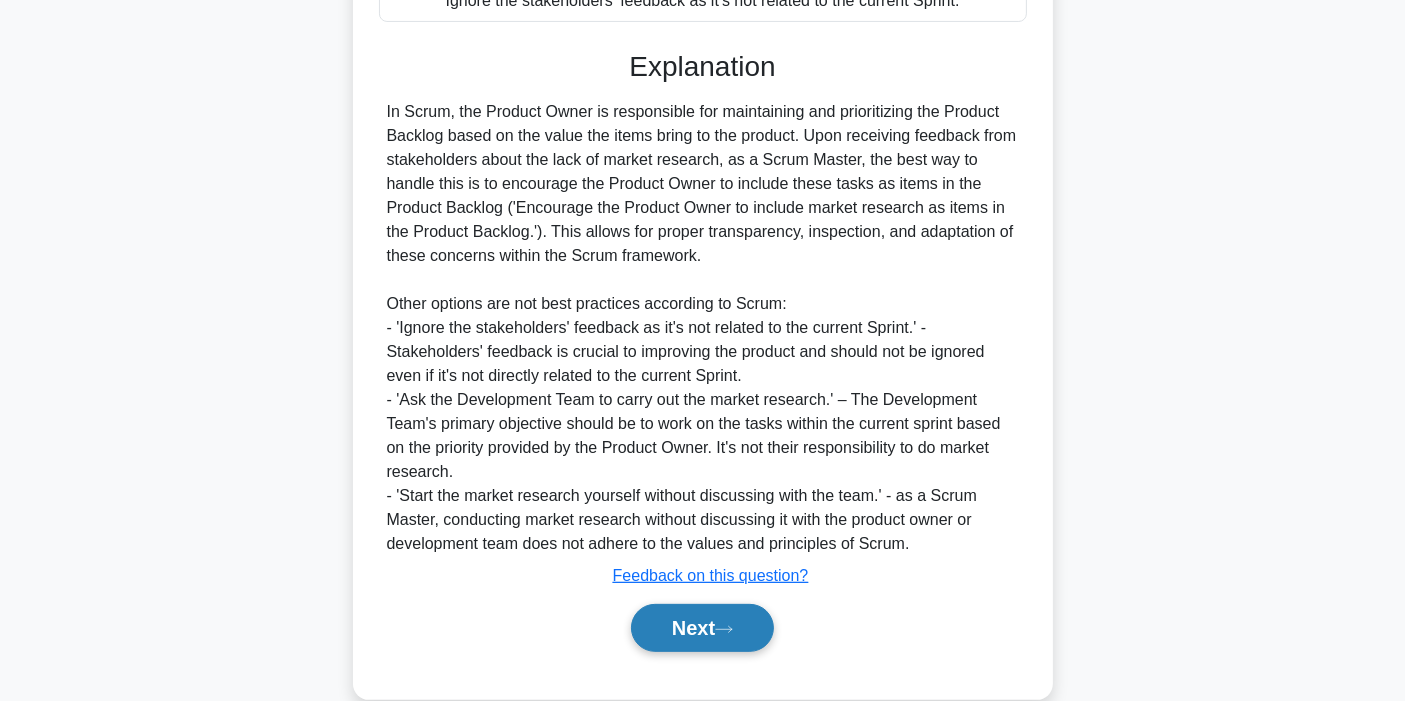 click on "Next" at bounding box center (702, 628) 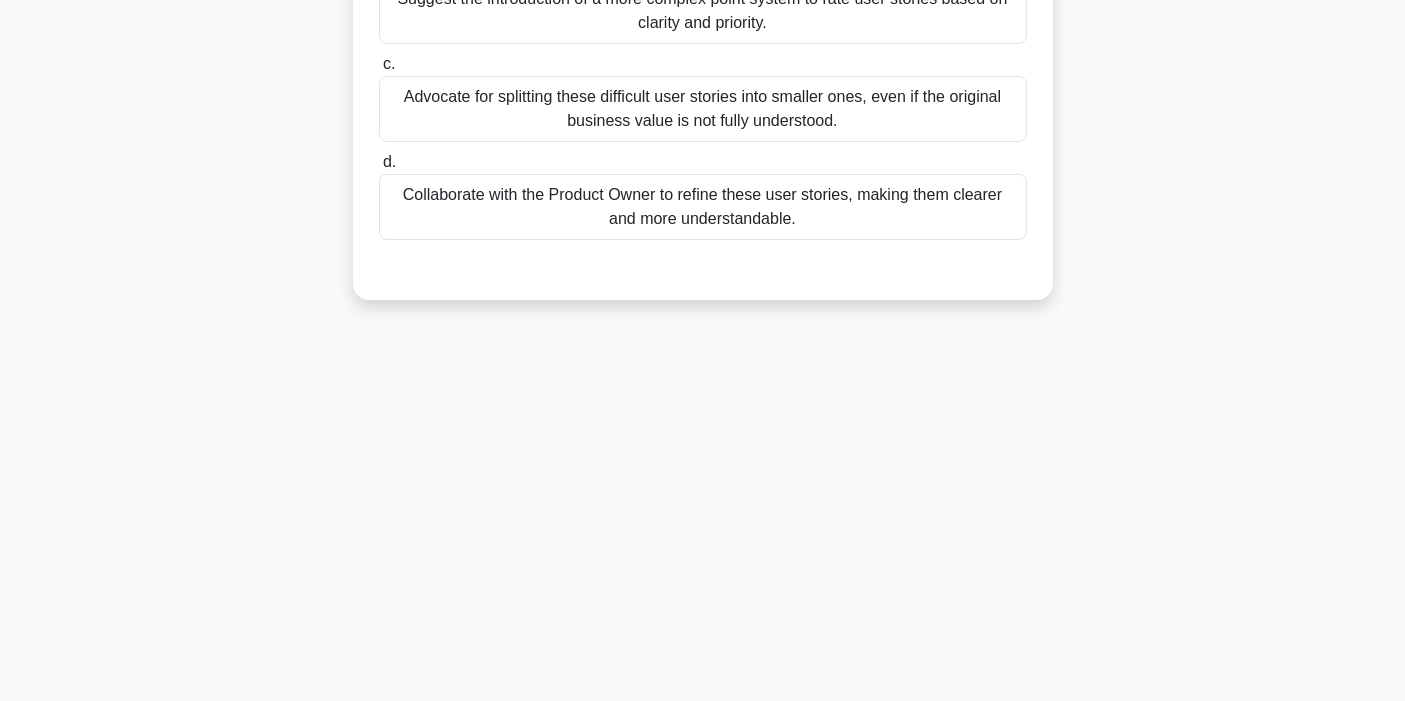 scroll, scrollTop: 0, scrollLeft: 0, axis: both 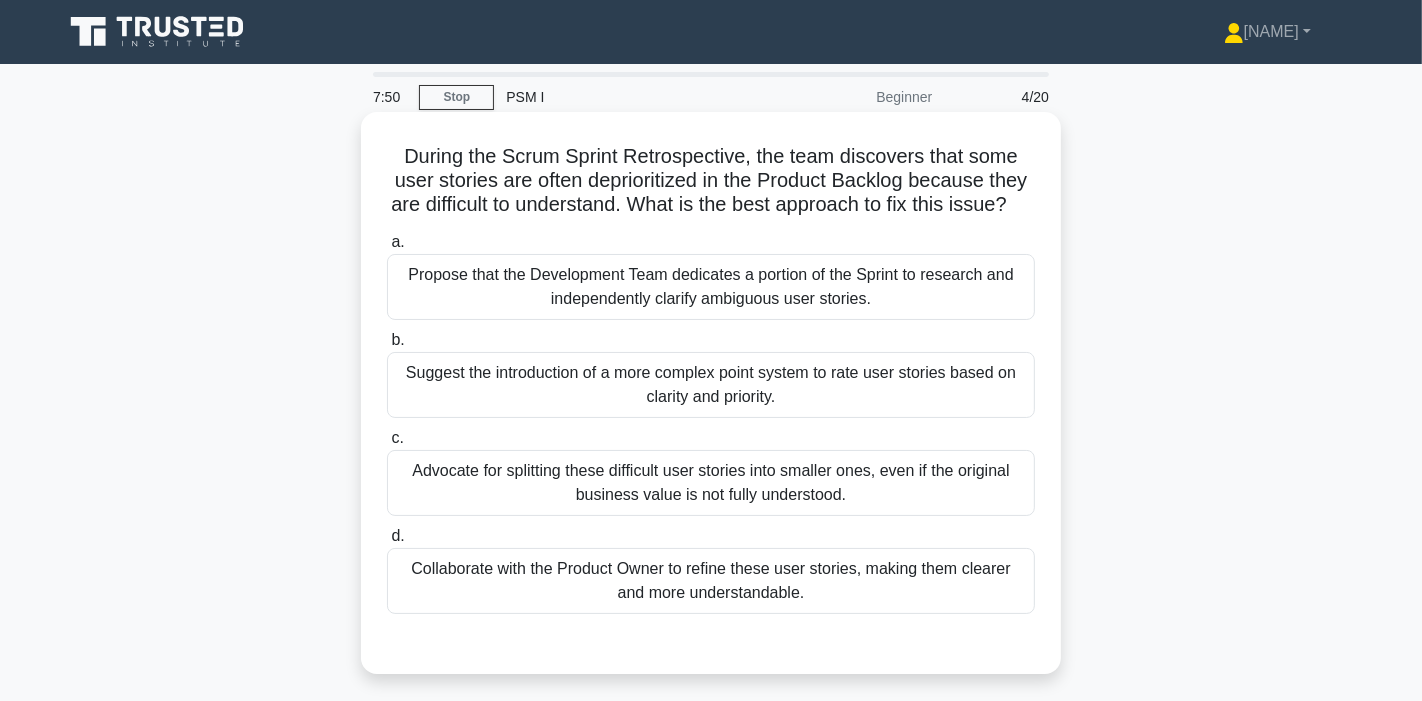 click on "Collaborate with the Product Owner to refine these user stories, making them clearer and more understandable." at bounding box center [711, 581] 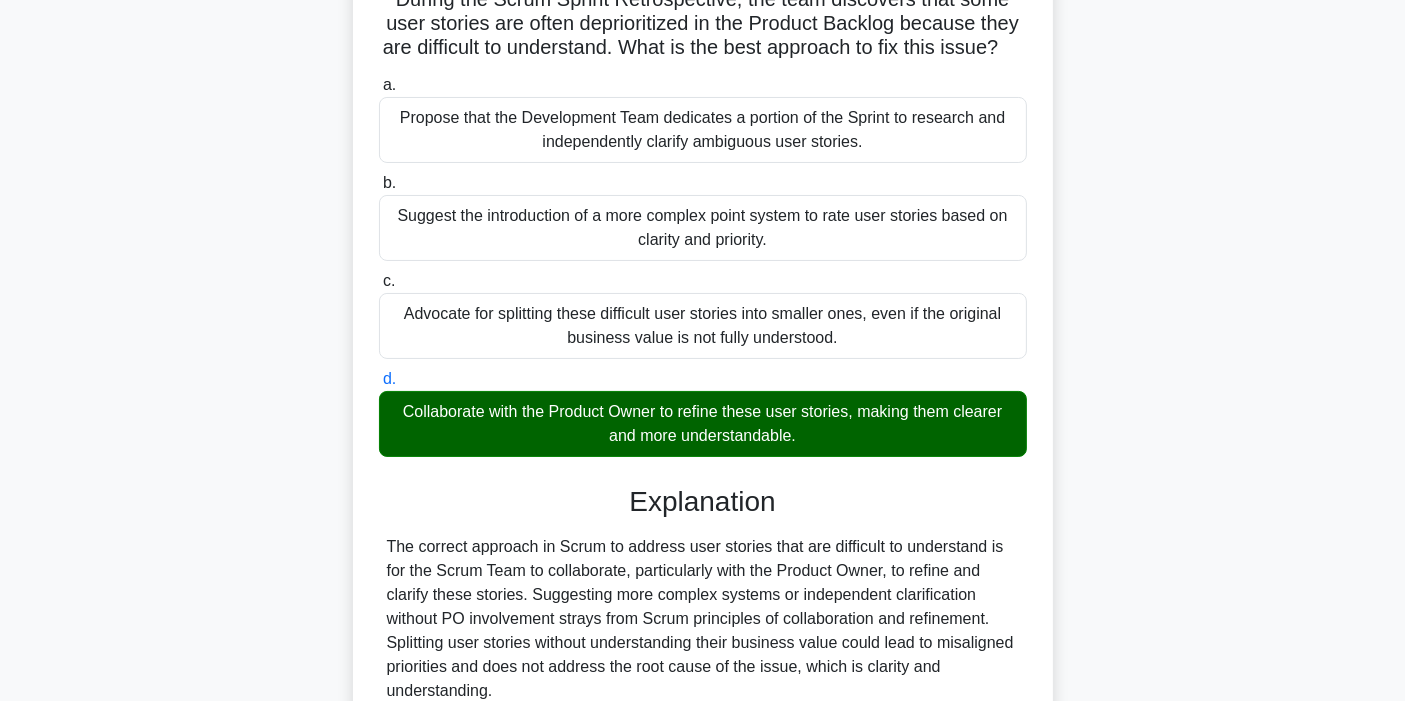 scroll, scrollTop: 328, scrollLeft: 0, axis: vertical 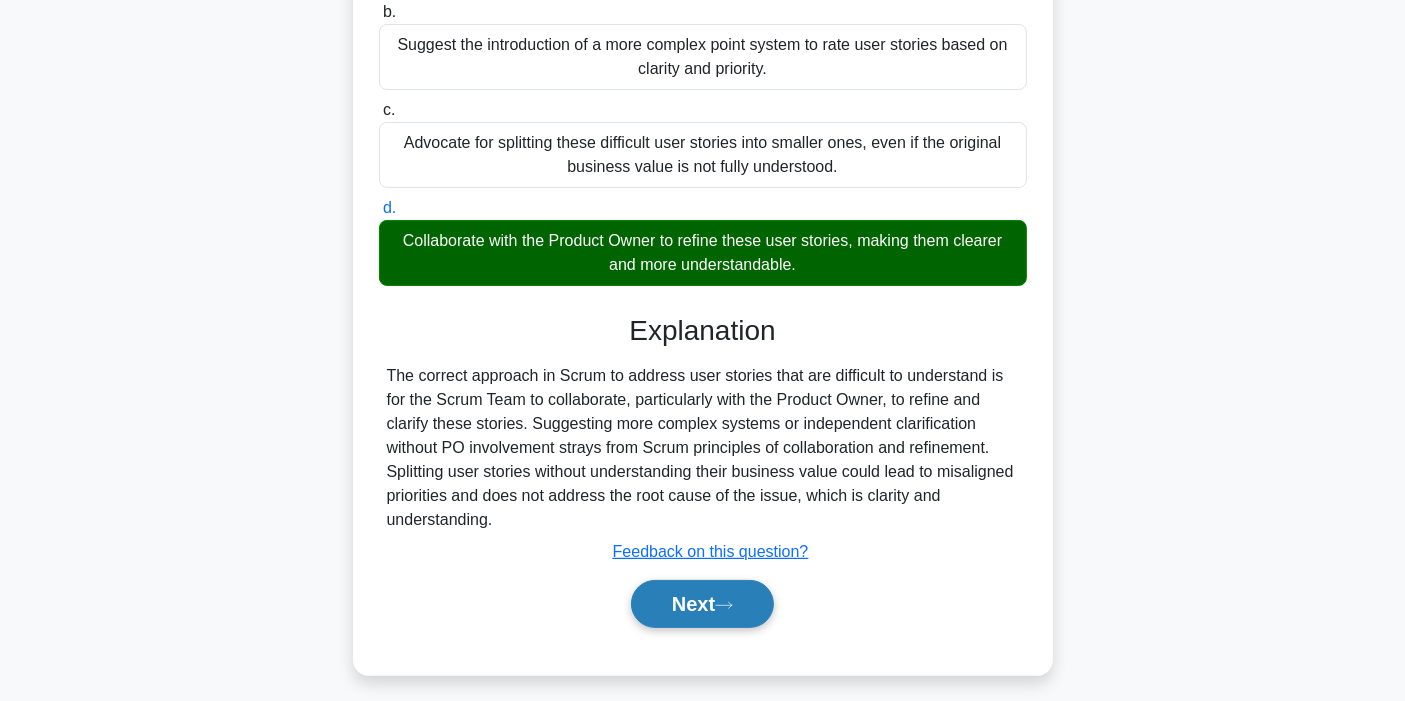 click on "Next" at bounding box center [702, 604] 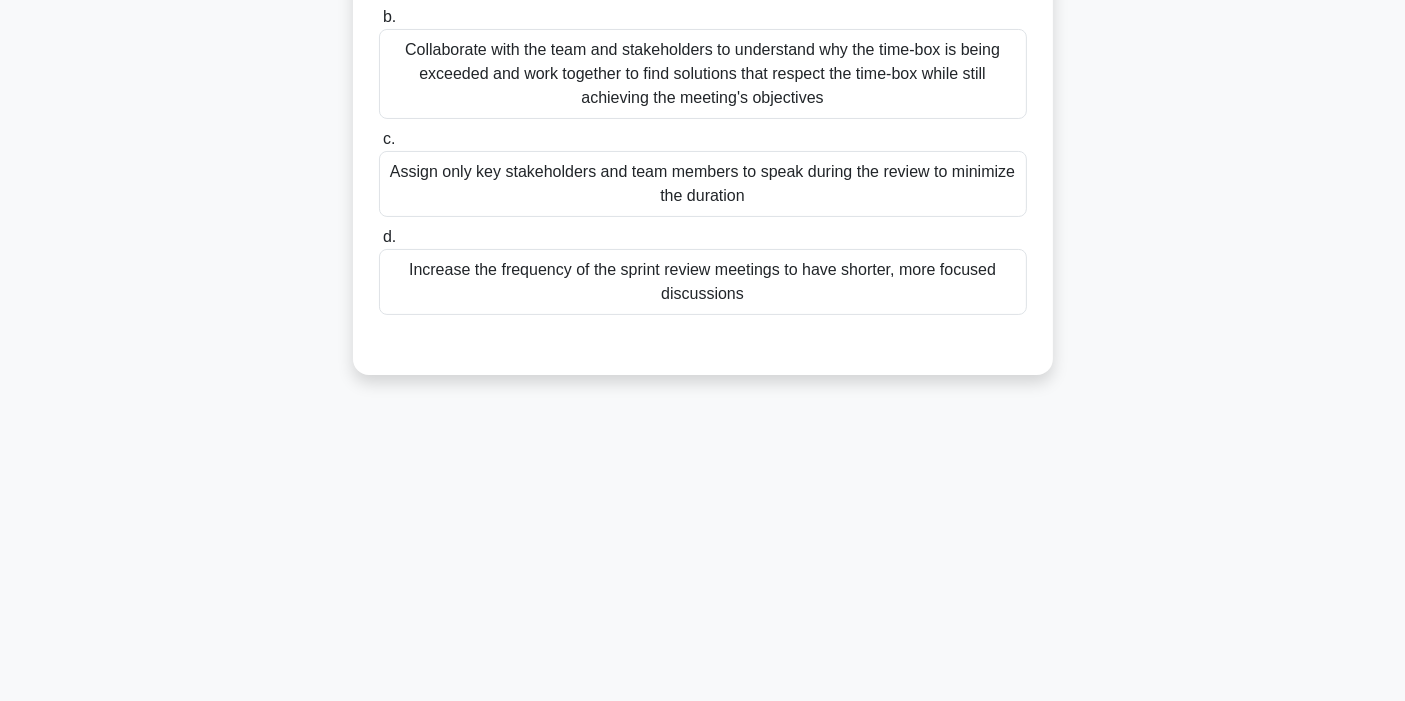 scroll, scrollTop: 0, scrollLeft: 0, axis: both 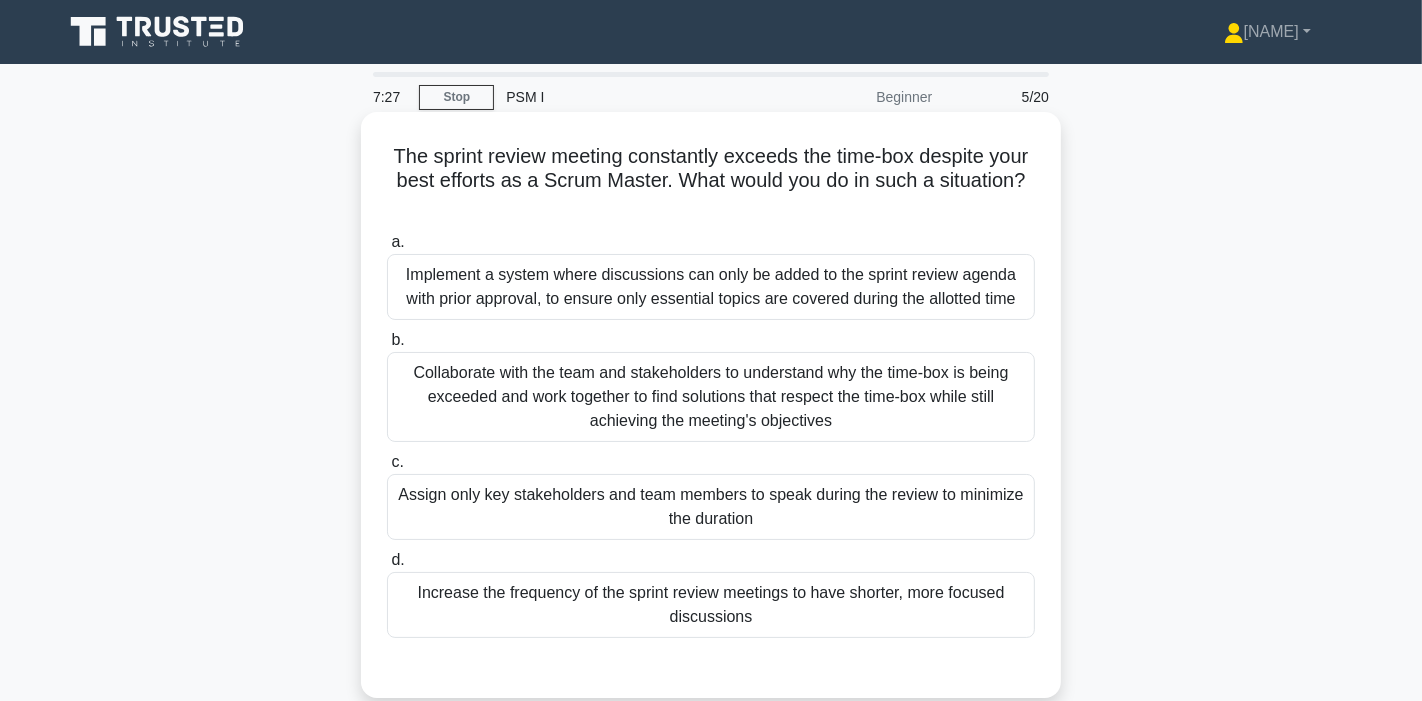 click on "Collaborate with the team and stakeholders to understand why the time-box is being exceeded and work together to find solutions that respect the time-box while still achieving the meeting's objectives" at bounding box center (711, 397) 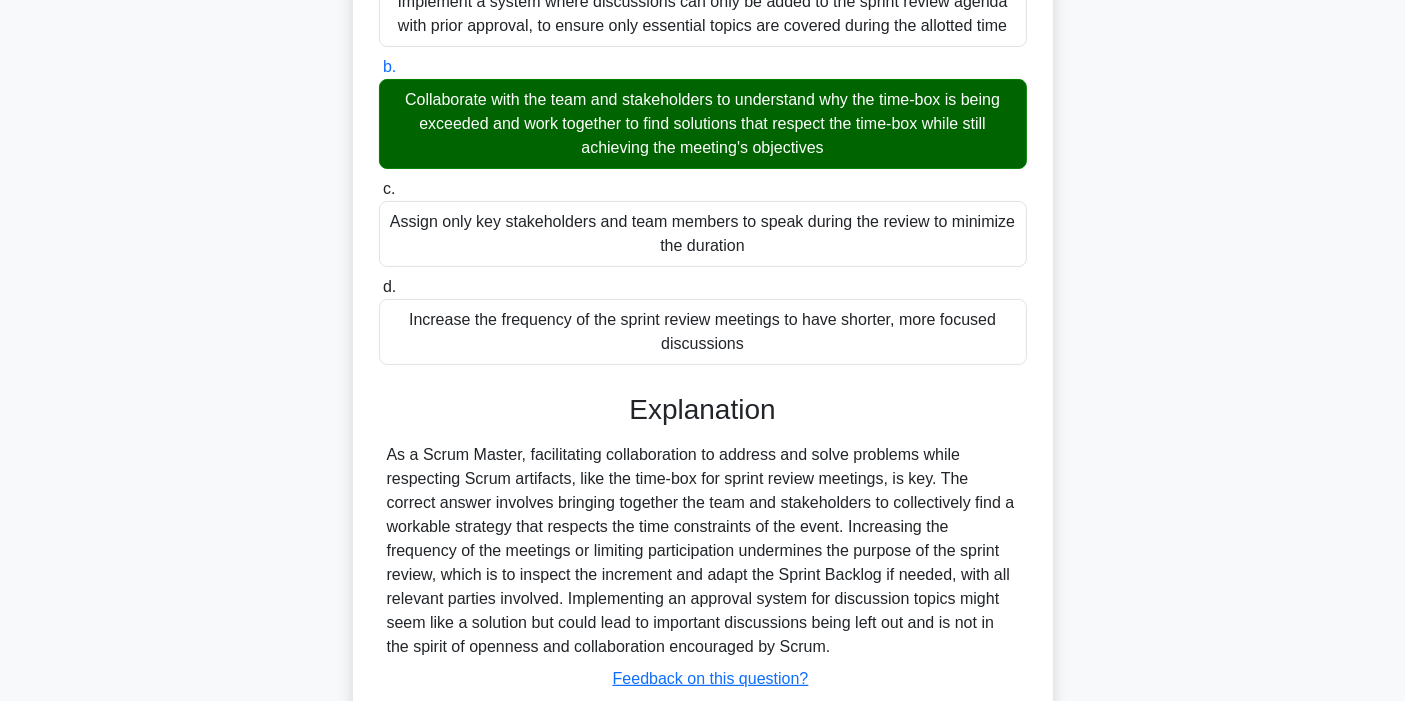 scroll, scrollTop: 376, scrollLeft: 0, axis: vertical 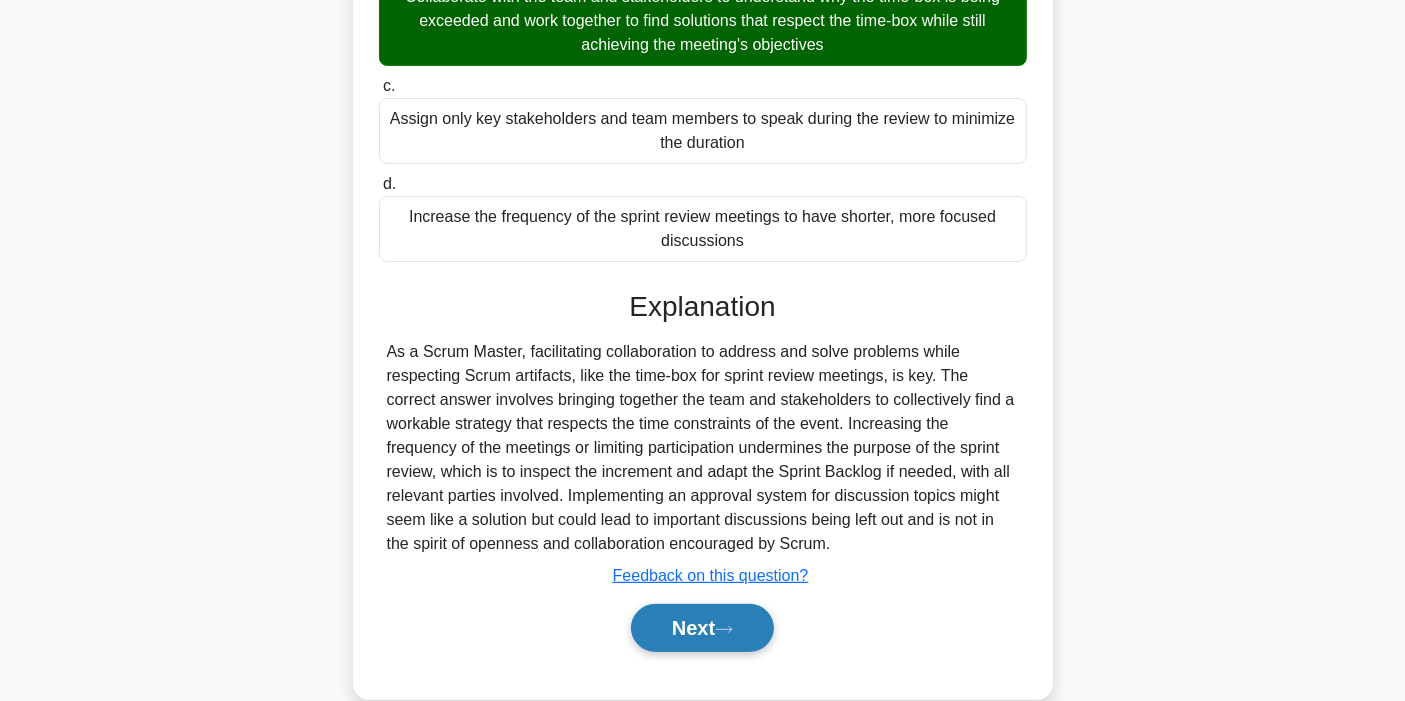 click on "Next" at bounding box center (702, 628) 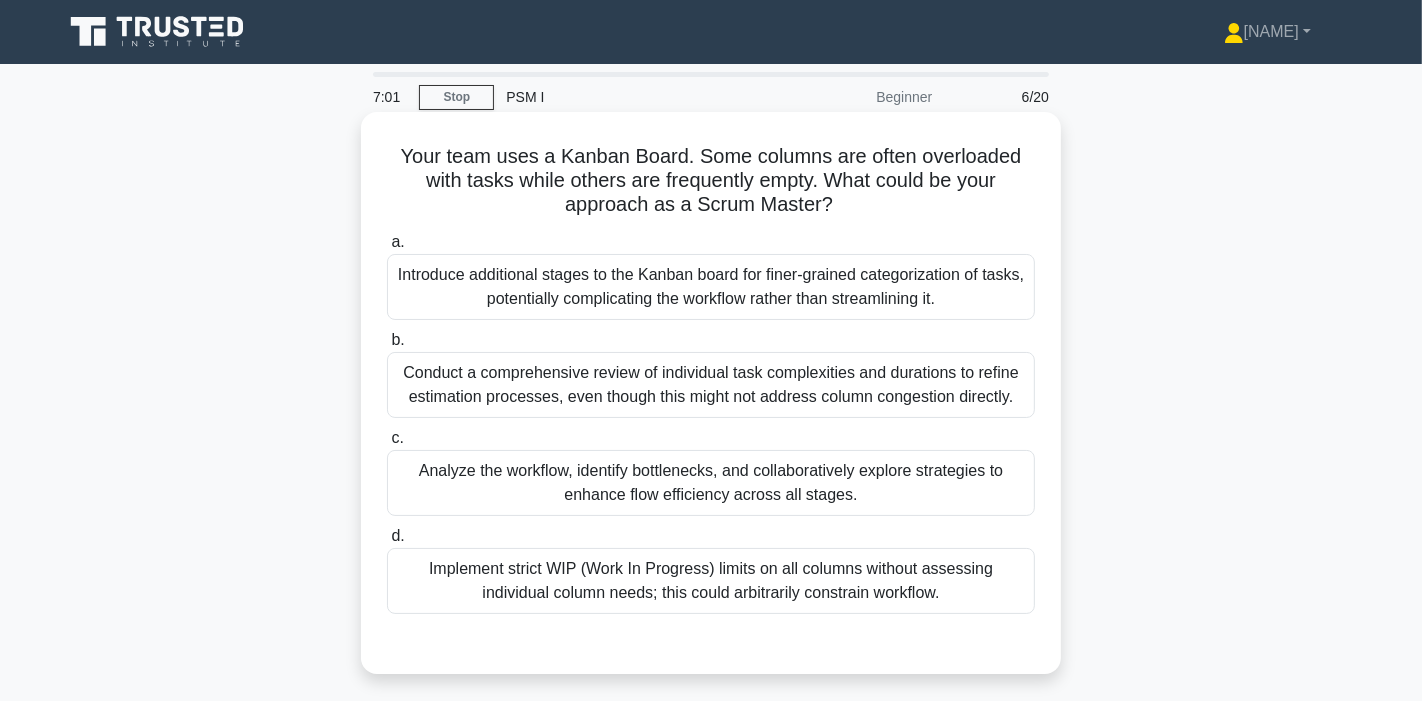 click on "Conduct a comprehensive review of individual task complexities and durations to refine estimation processes, even though this might not address column congestion directly." at bounding box center [711, 385] 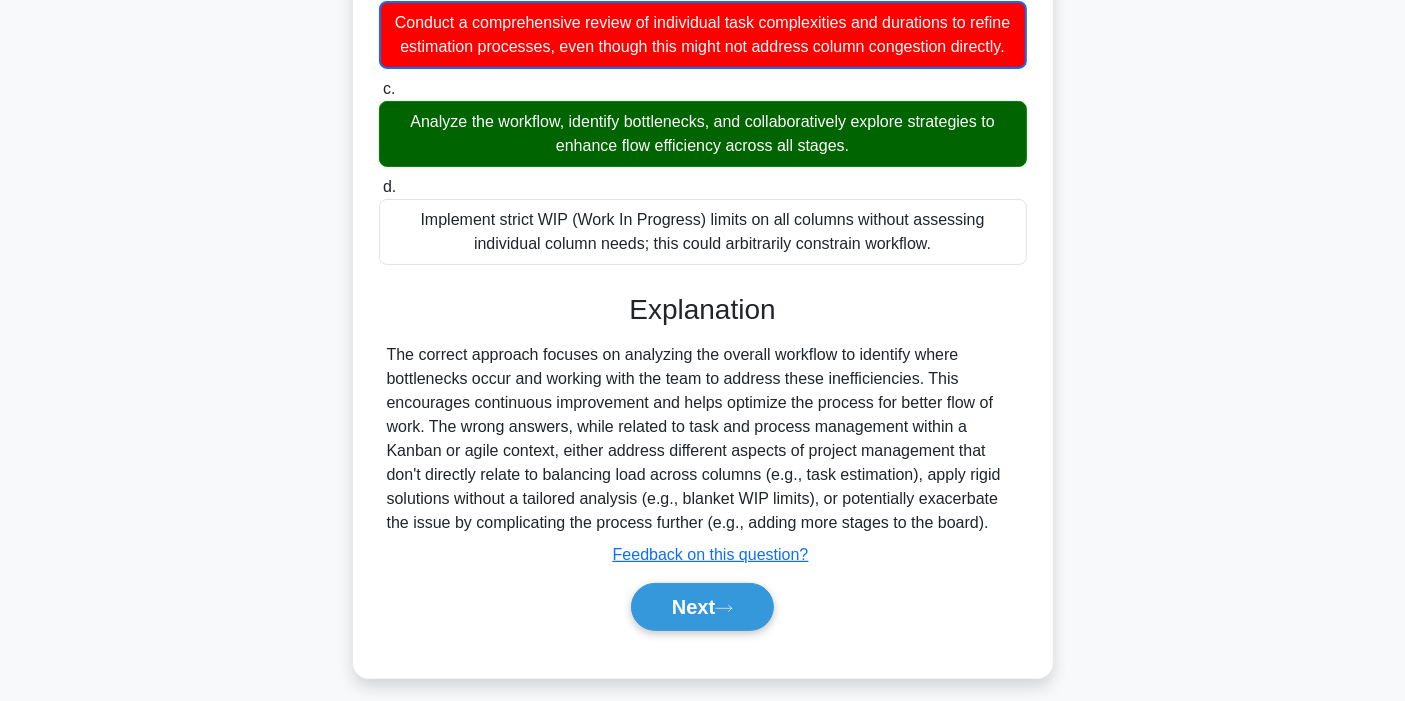 scroll, scrollTop: 351, scrollLeft: 0, axis: vertical 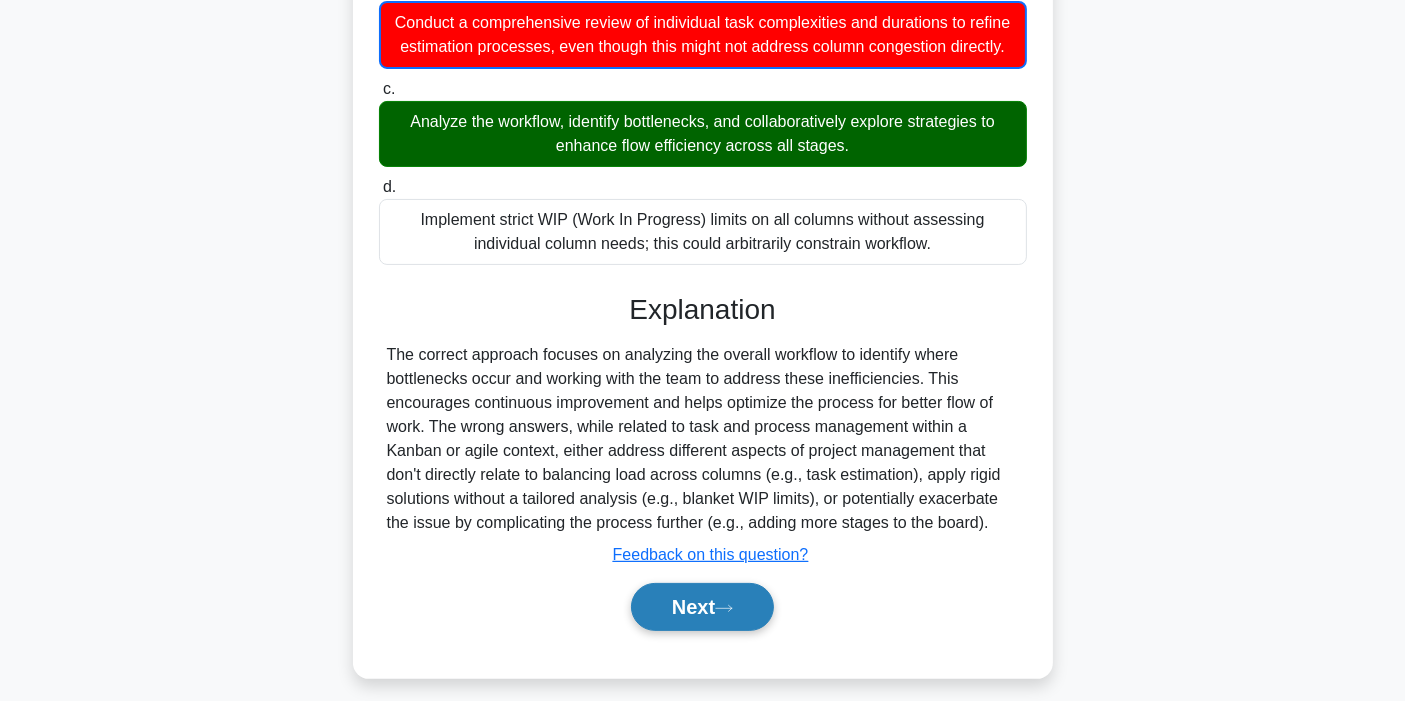 click on "Next" at bounding box center [702, 607] 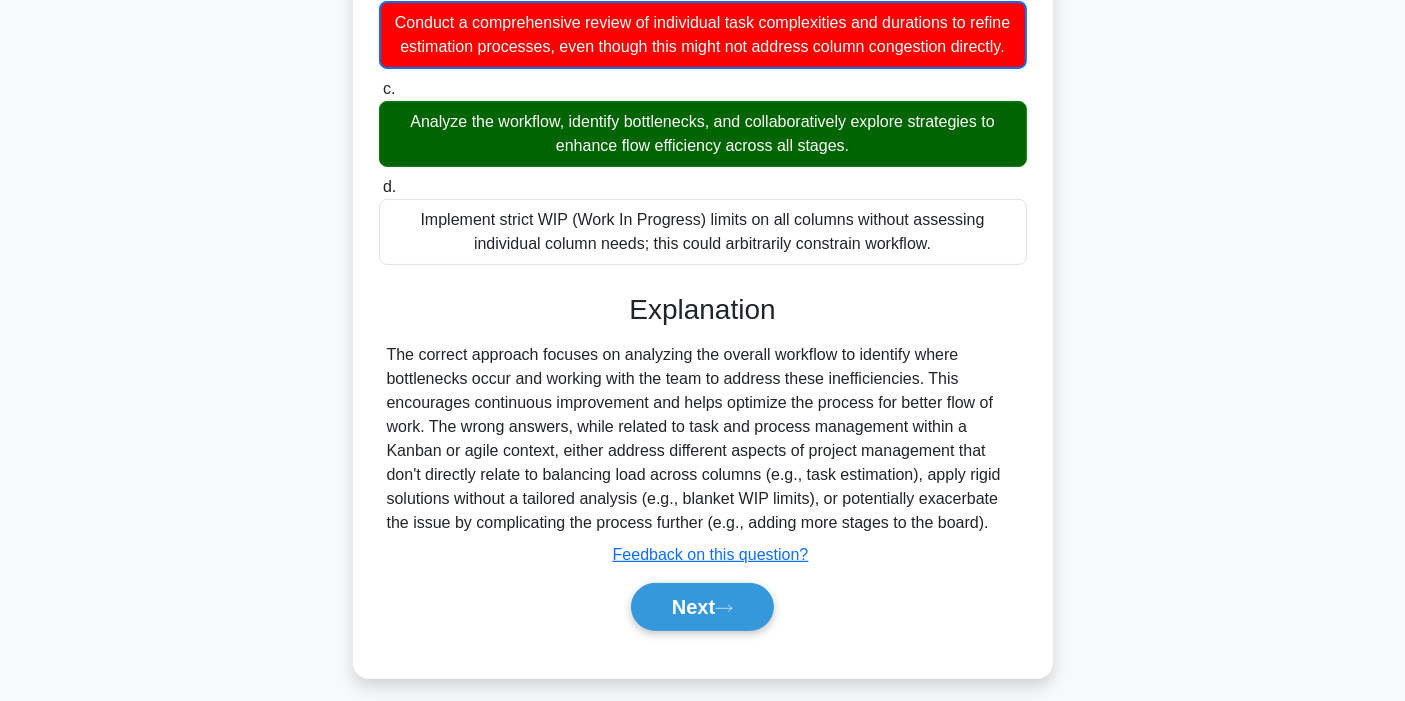 scroll, scrollTop: 0, scrollLeft: 0, axis: both 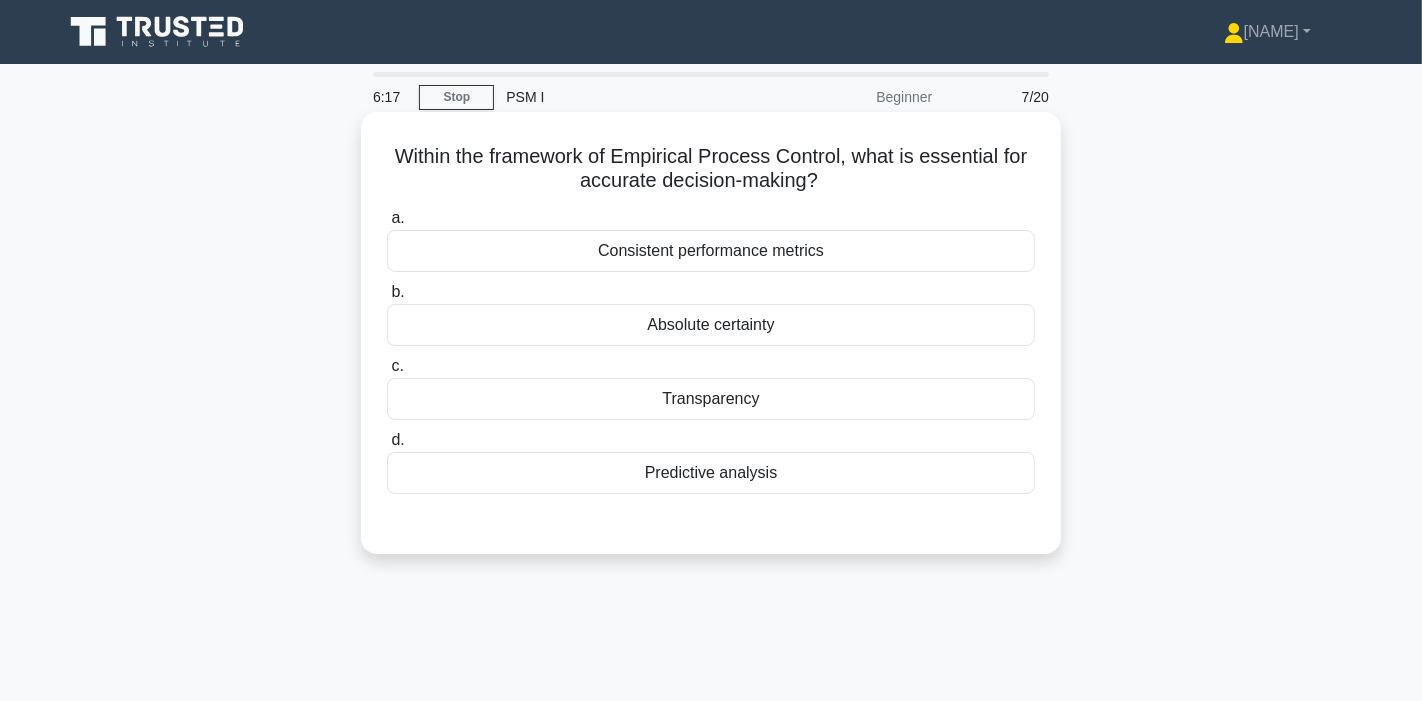 click on "Consistent performance metrics" at bounding box center (711, 251) 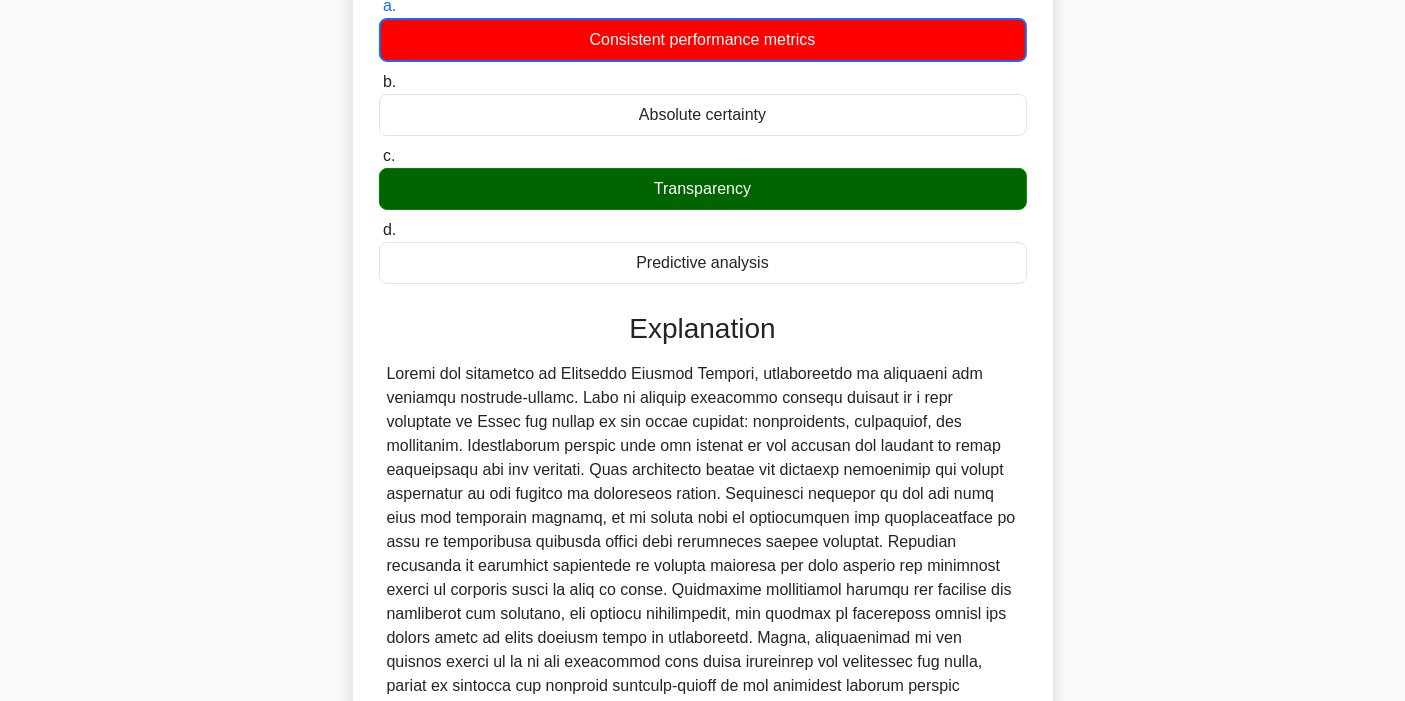 scroll, scrollTop: 351, scrollLeft: 0, axis: vertical 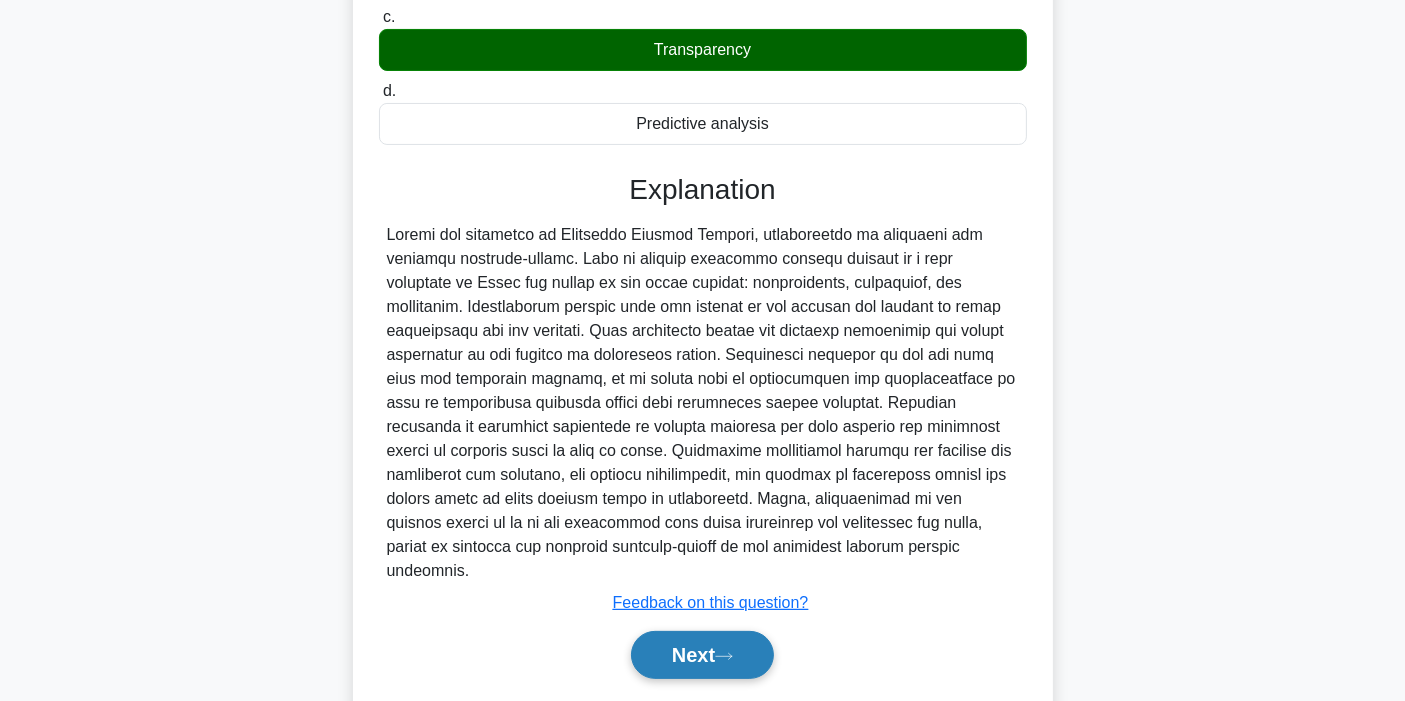 click on "Next" at bounding box center [702, 655] 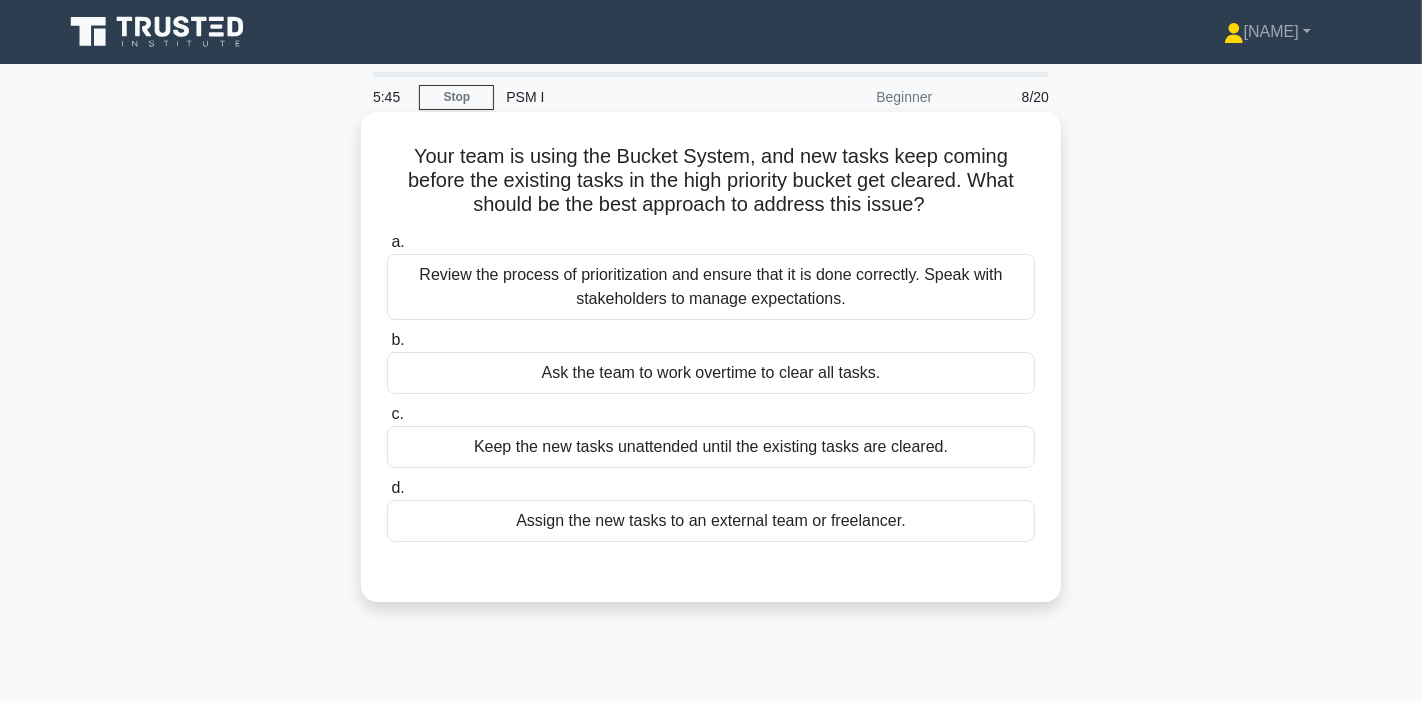 click on "b.
Ask the team to work overtime to clear all tasks." at bounding box center [711, 361] 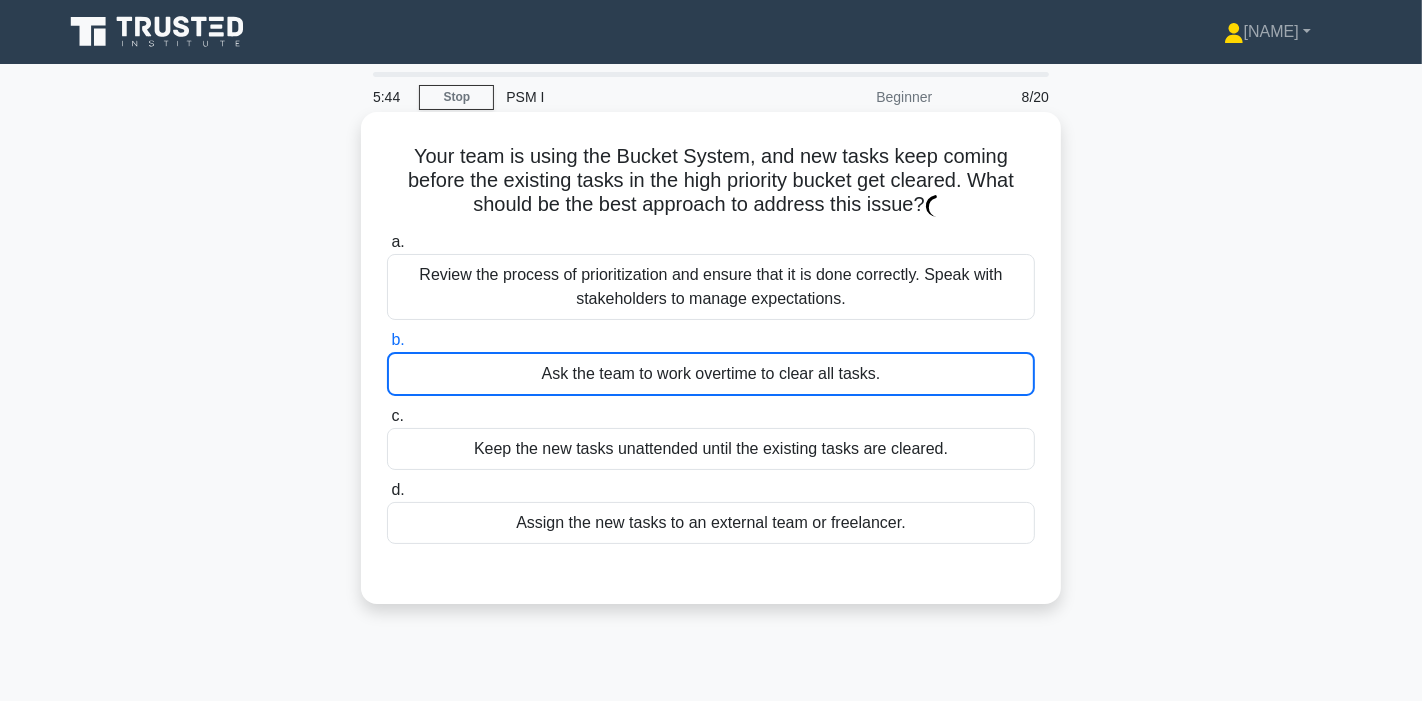 click on "Review the process of prioritization and ensure that it is done correctly. Speak with stakeholders to manage expectations." at bounding box center (711, 287) 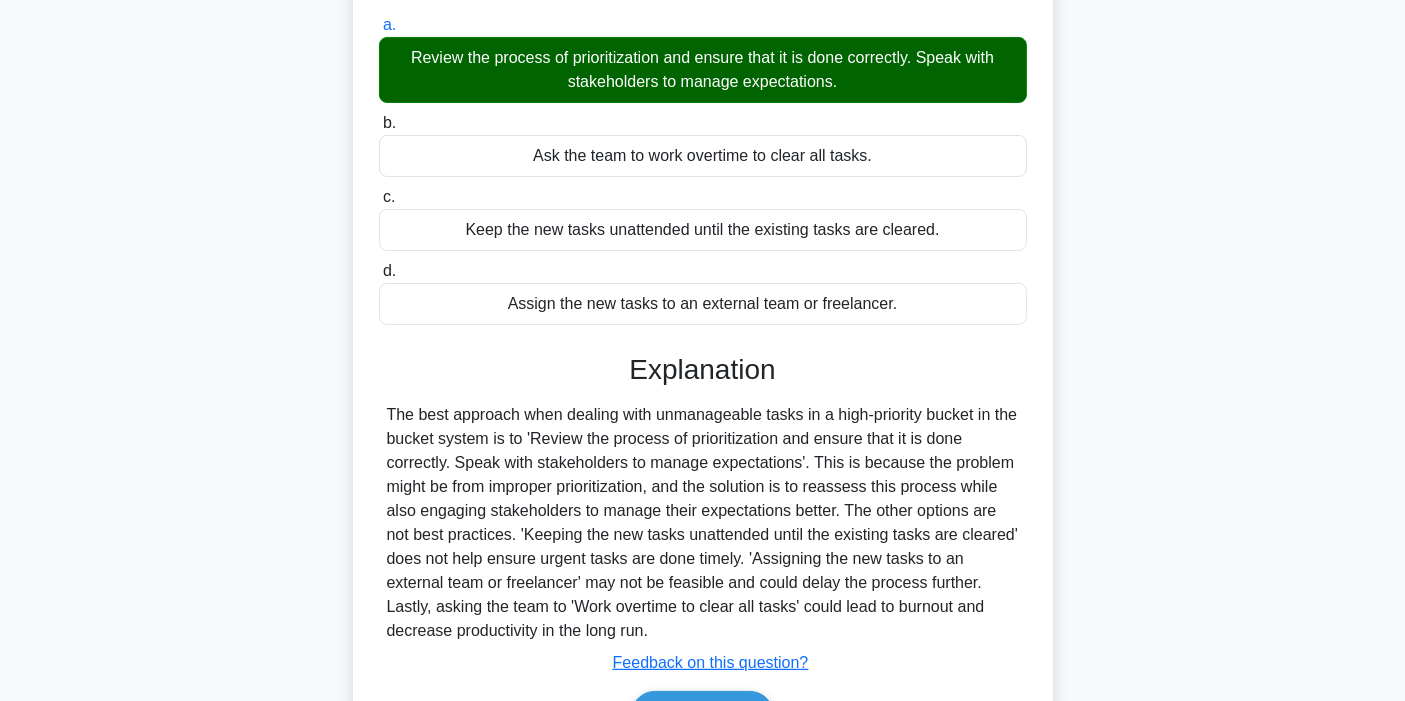 scroll, scrollTop: 304, scrollLeft: 0, axis: vertical 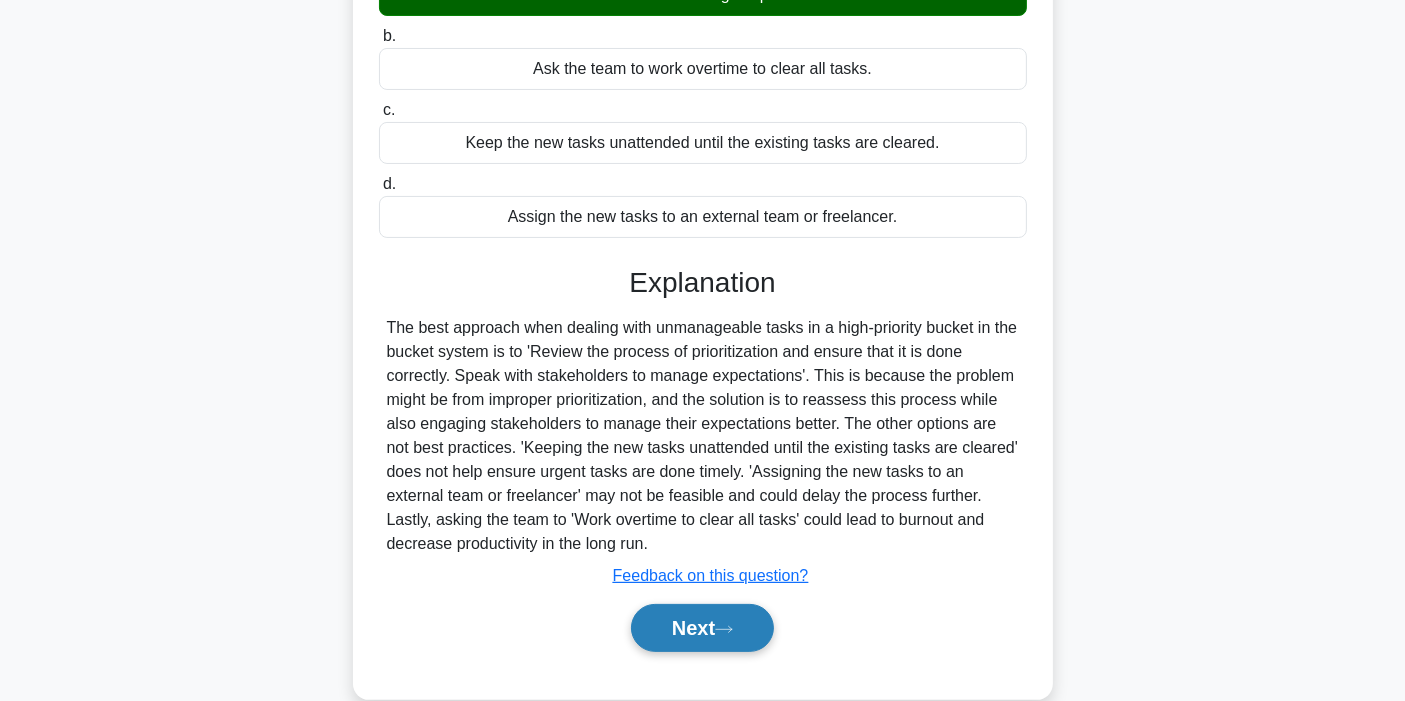 click on "Next" at bounding box center (702, 628) 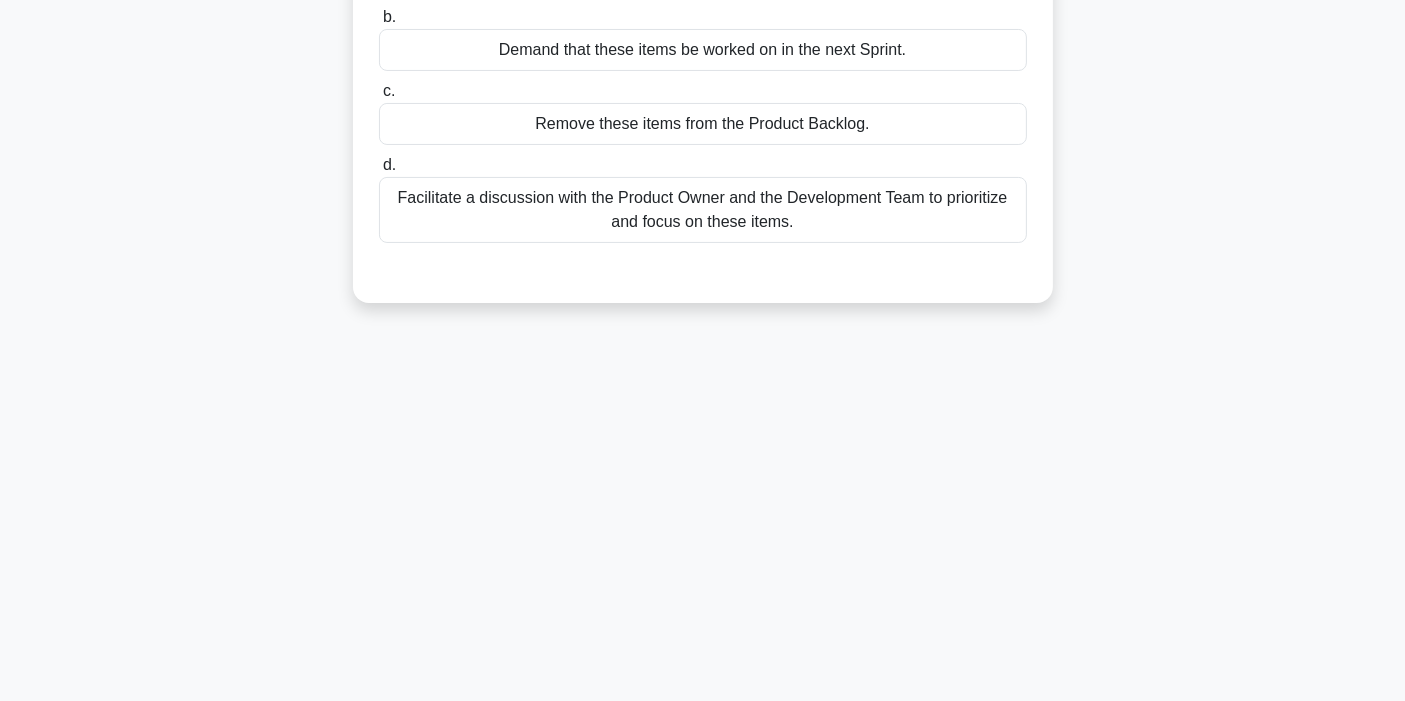 scroll, scrollTop: 0, scrollLeft: 0, axis: both 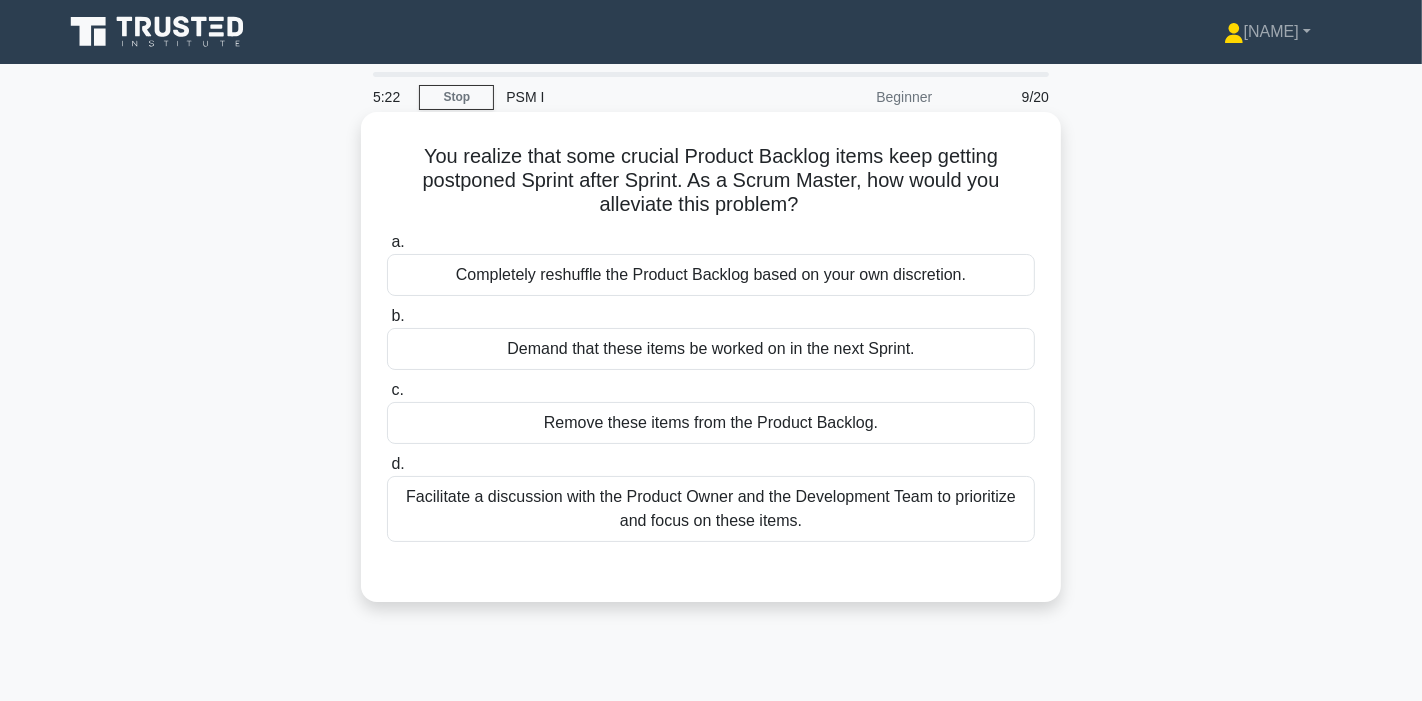 click on "Facilitate a discussion with the Product Owner and the Development Team to prioritize and focus on these items." at bounding box center (711, 509) 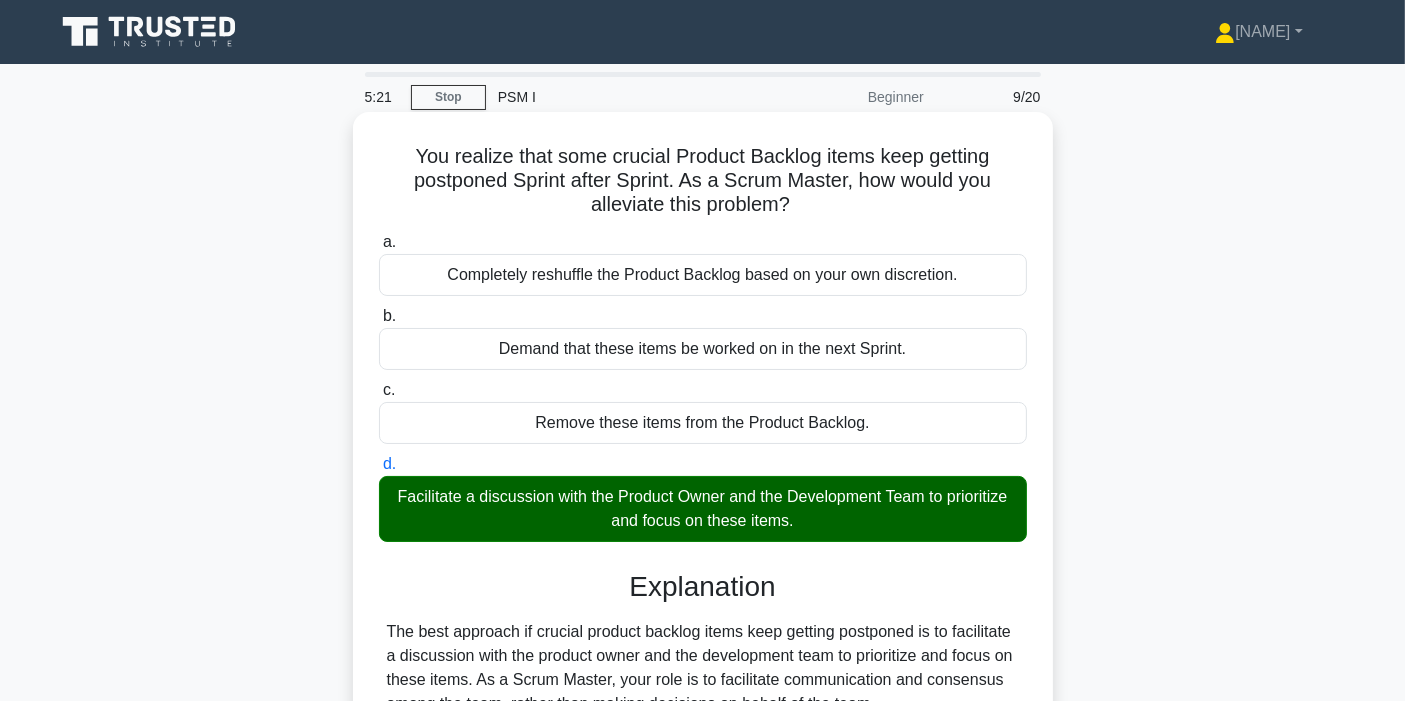 scroll, scrollTop: 444, scrollLeft: 0, axis: vertical 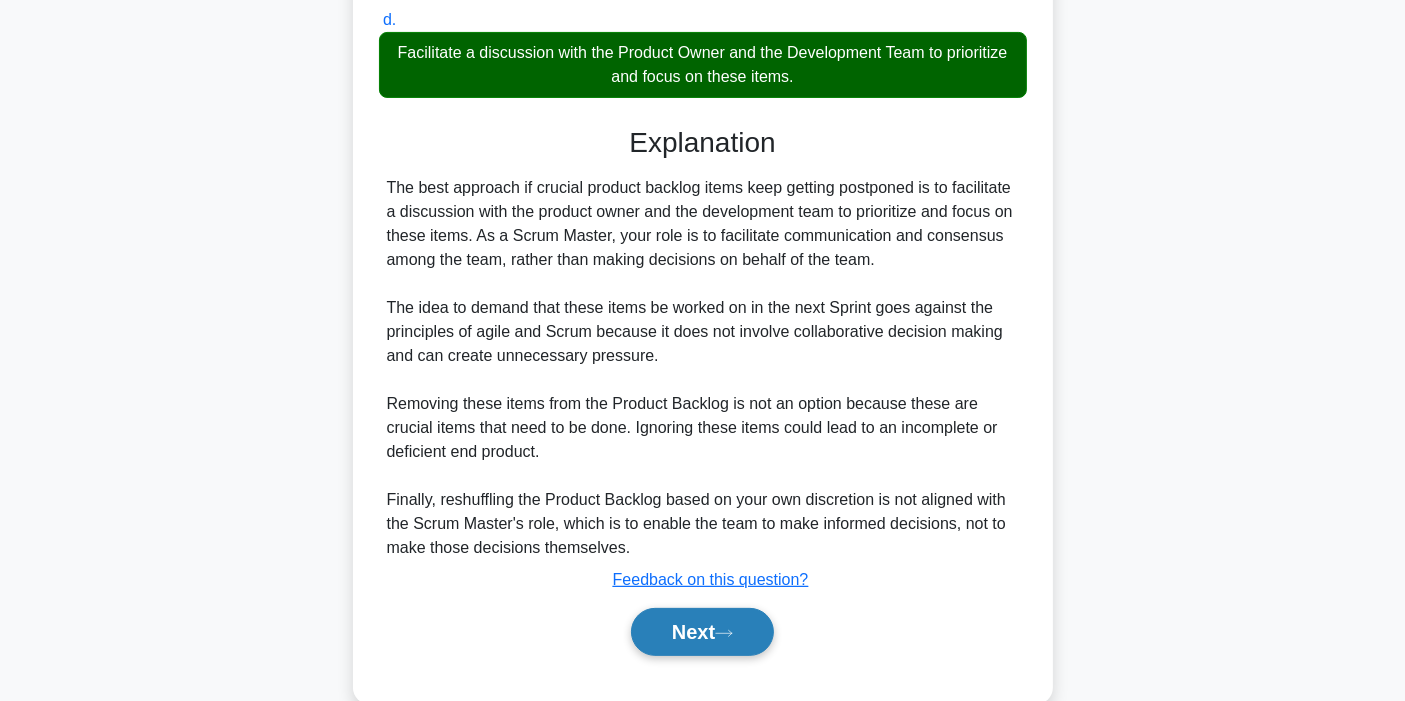 click on "Next" at bounding box center (702, 632) 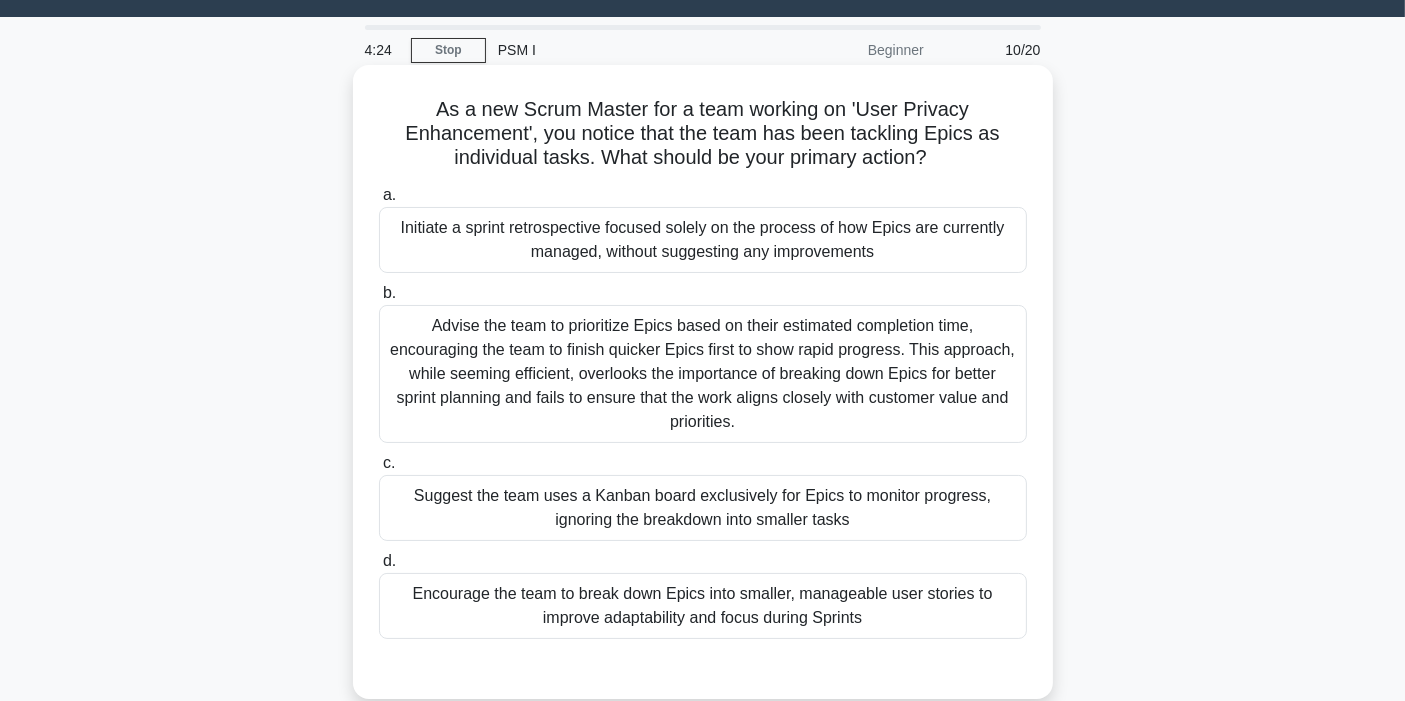 click on "Initiate a sprint retrospective focused solely on the process of how Epics are currently managed, without suggesting any improvements" at bounding box center (703, 240) 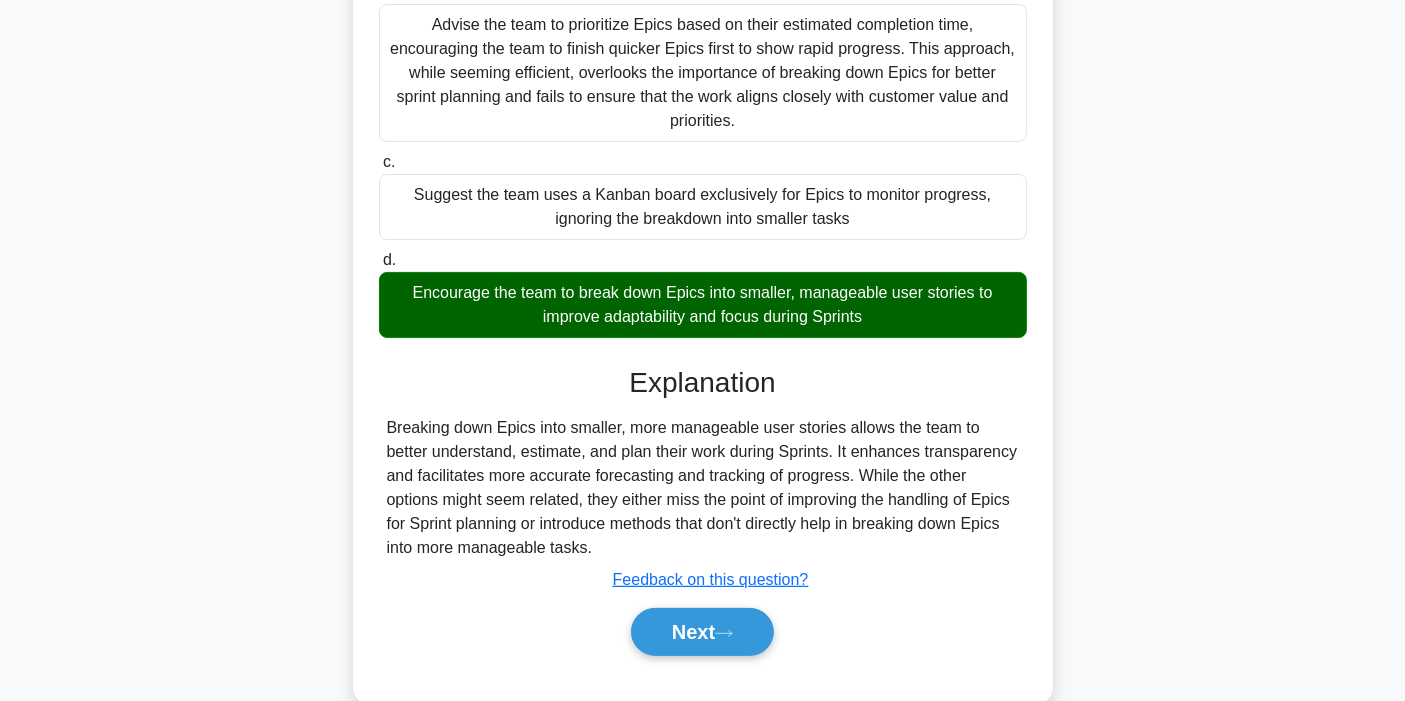 scroll, scrollTop: 351, scrollLeft: 0, axis: vertical 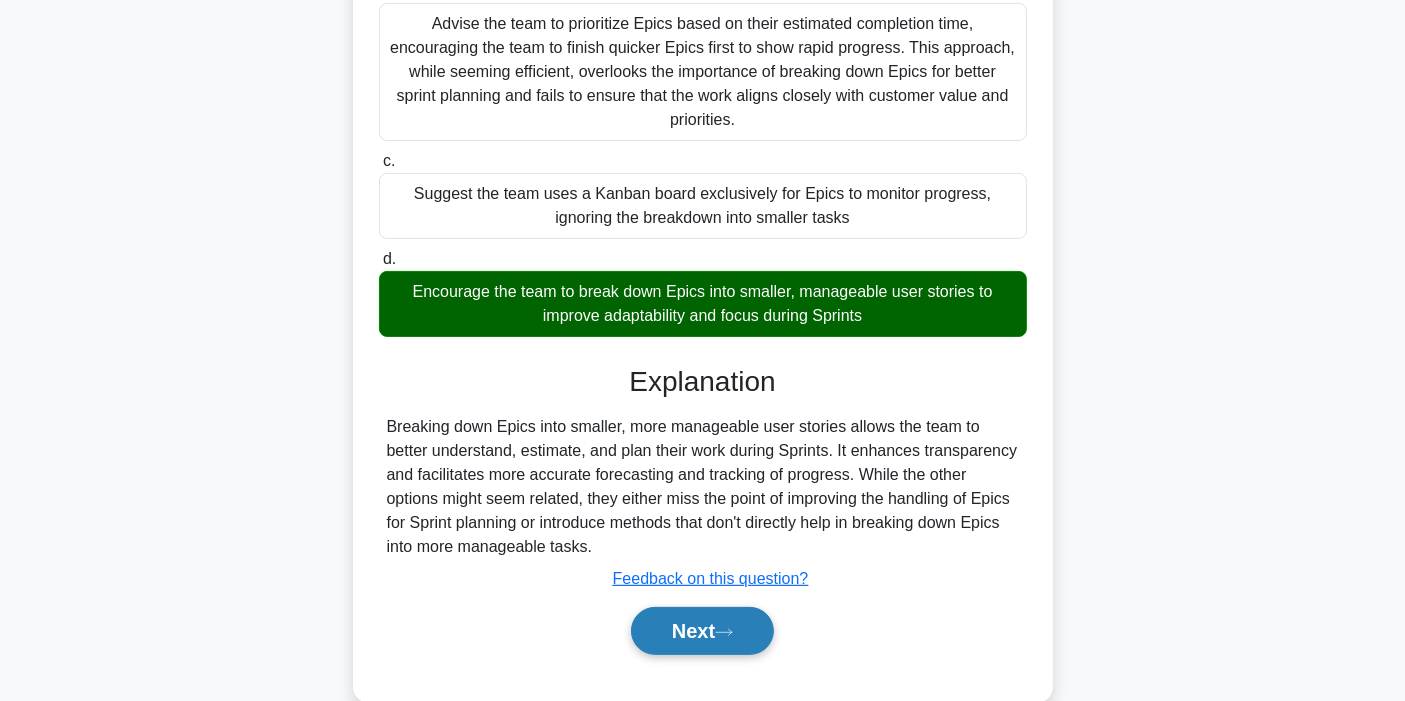 click on "Next" at bounding box center [702, 631] 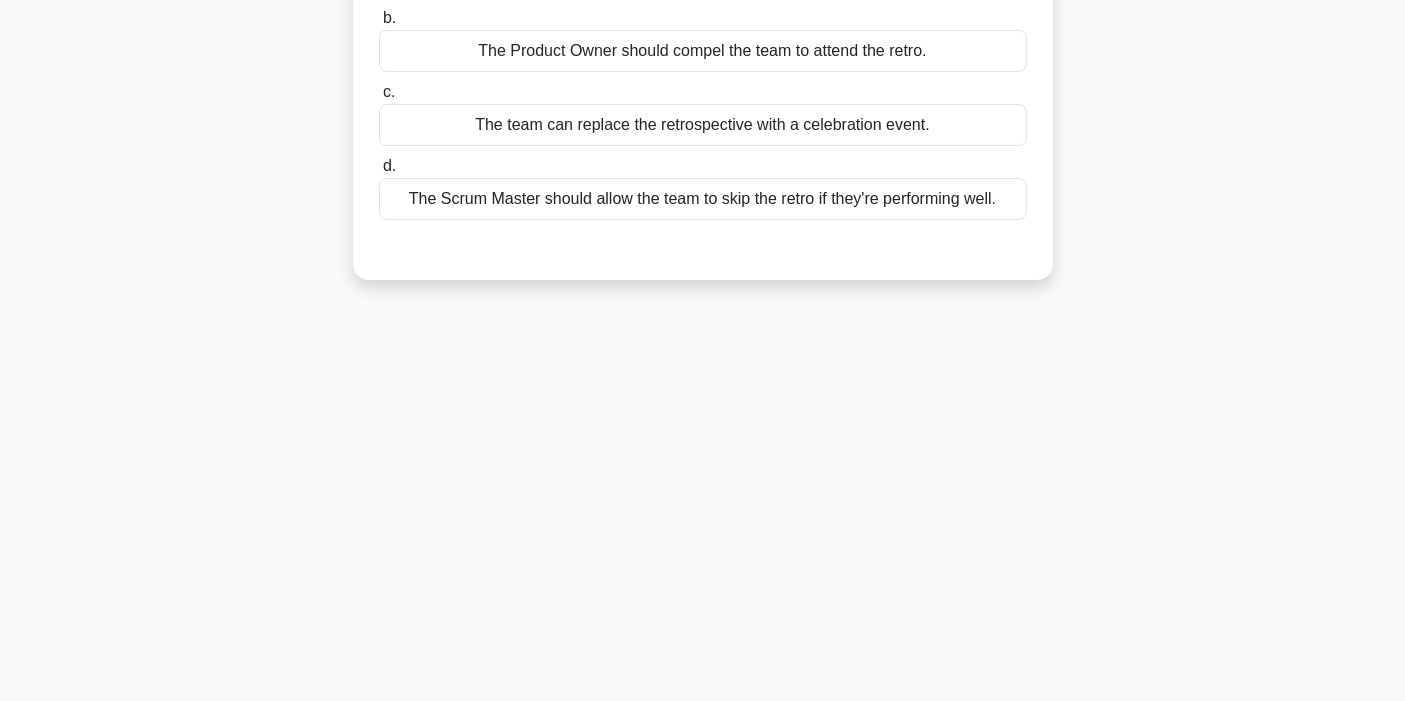 scroll, scrollTop: 0, scrollLeft: 0, axis: both 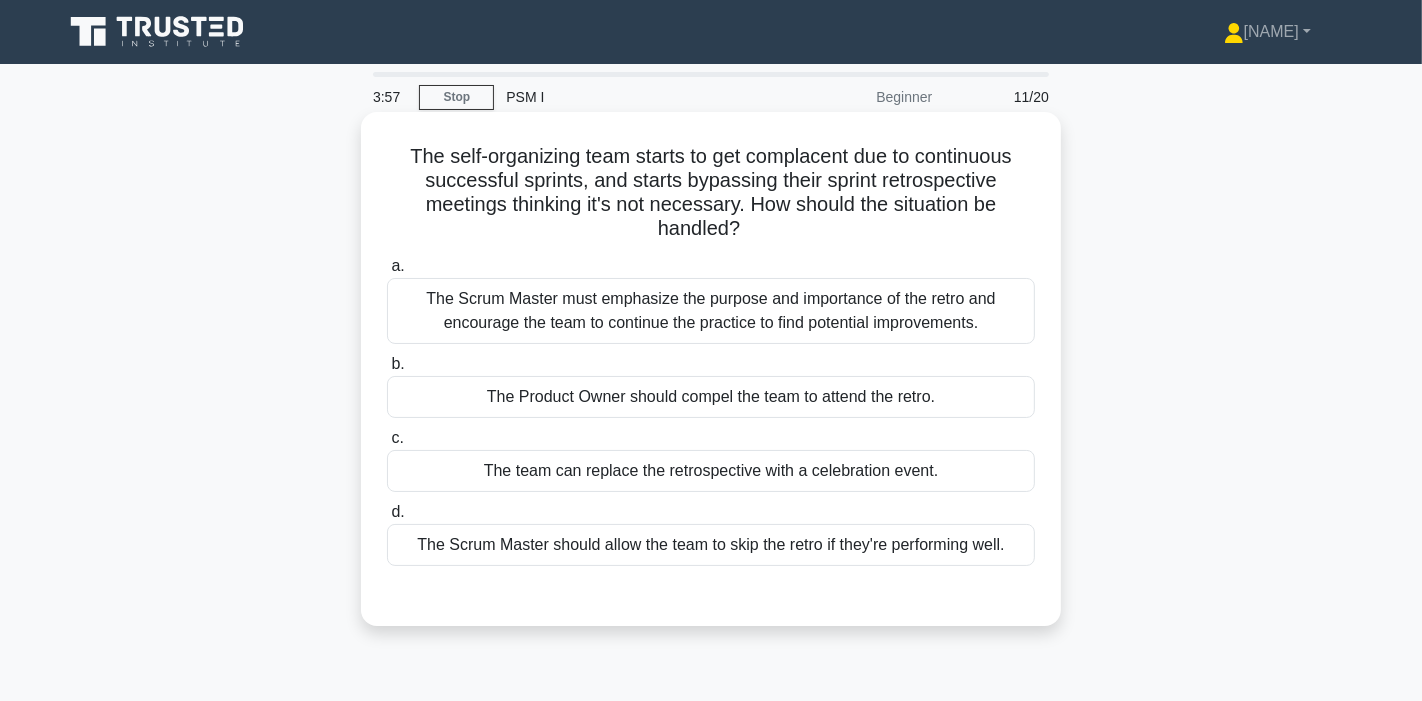 click on "The Scrum Master must emphasize the purpose and importance of the retro and encourage the team to continue the practice to find potential improvements." at bounding box center (711, 311) 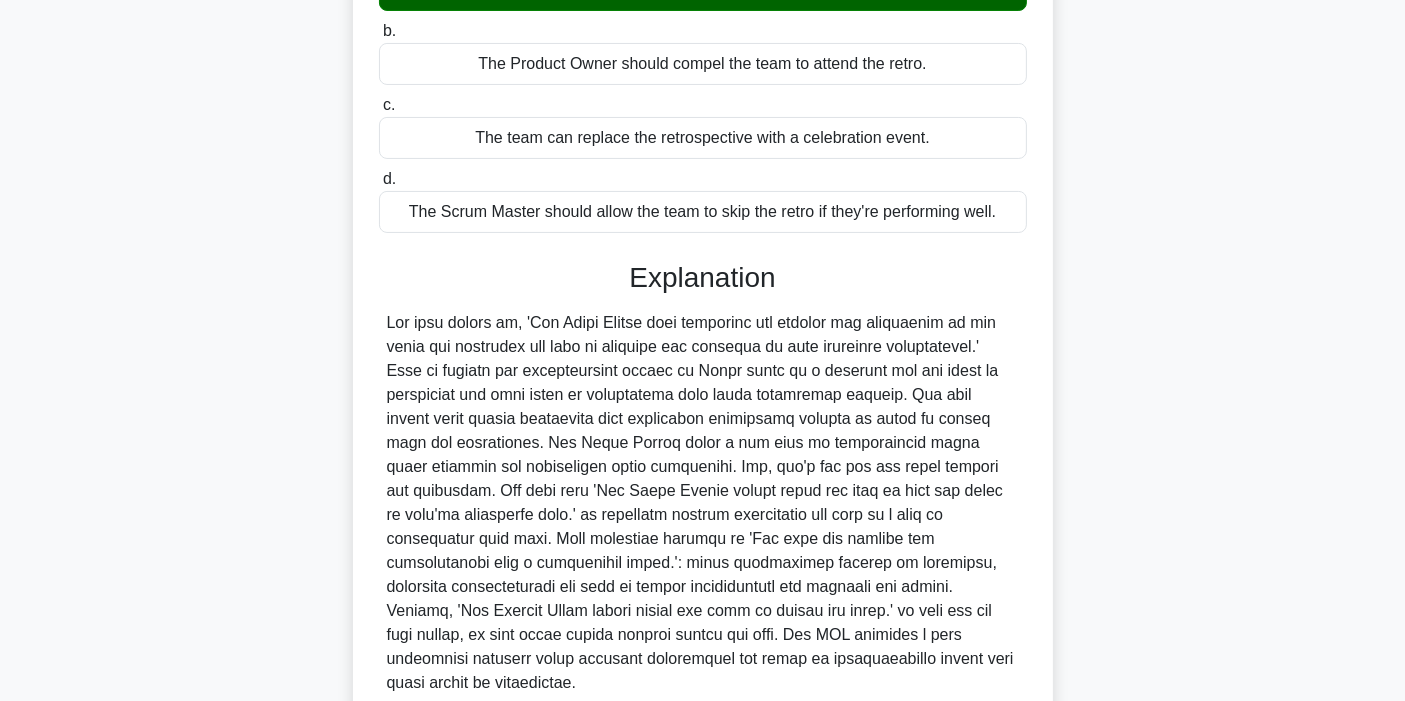 scroll, scrollTop: 471, scrollLeft: 0, axis: vertical 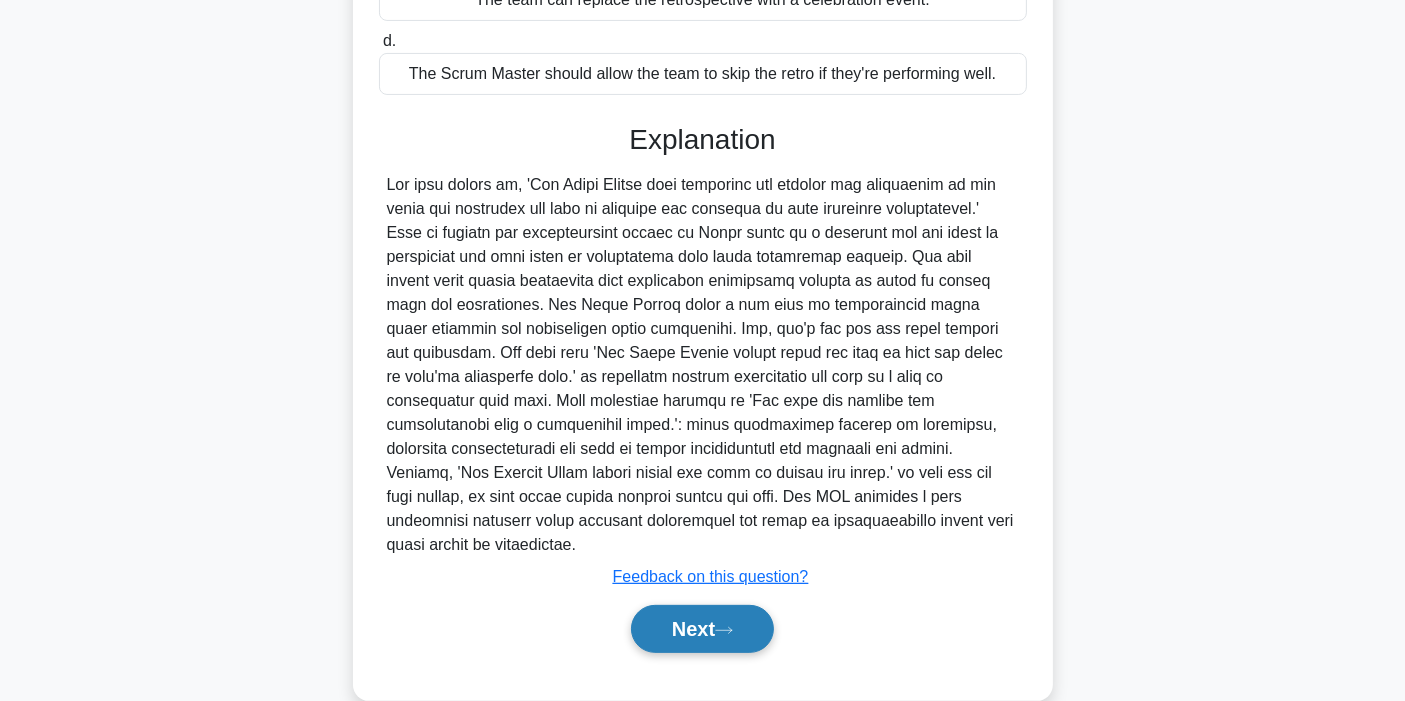 click on "Next" at bounding box center (702, 629) 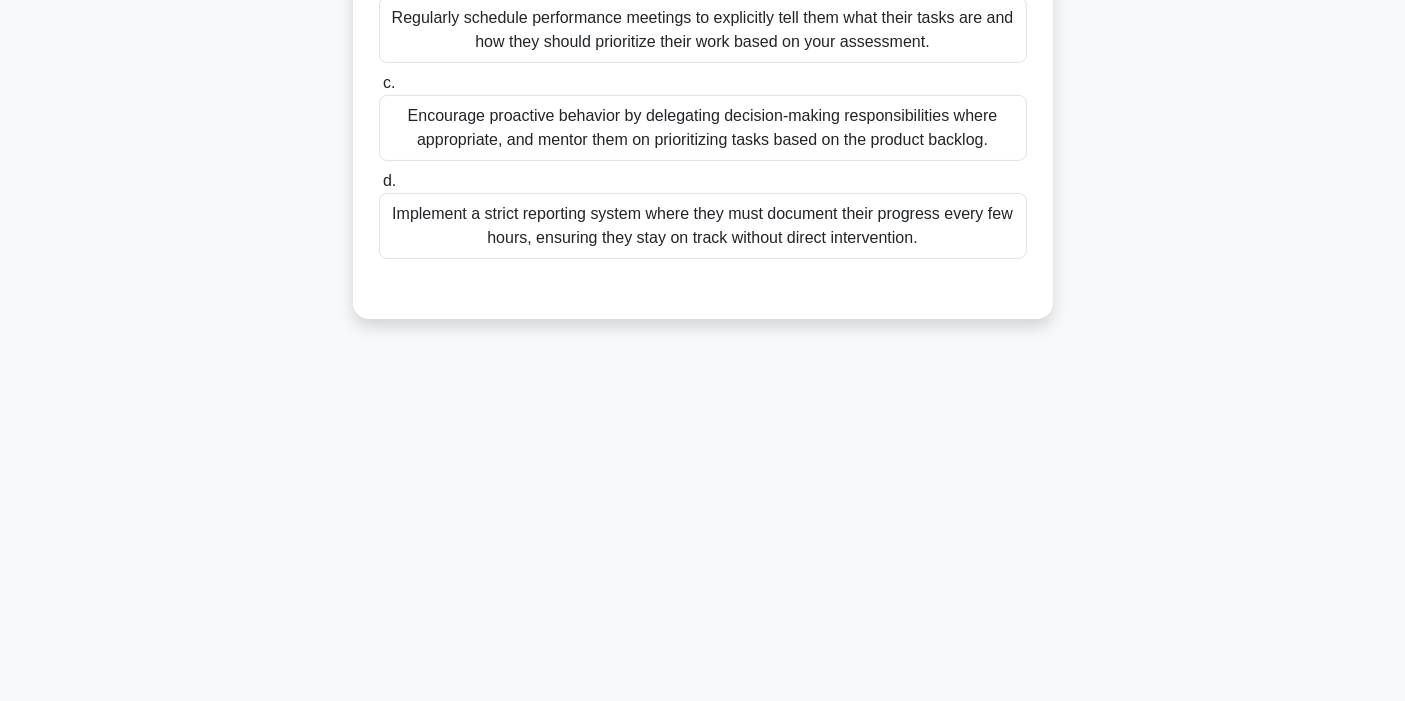 scroll, scrollTop: 0, scrollLeft: 0, axis: both 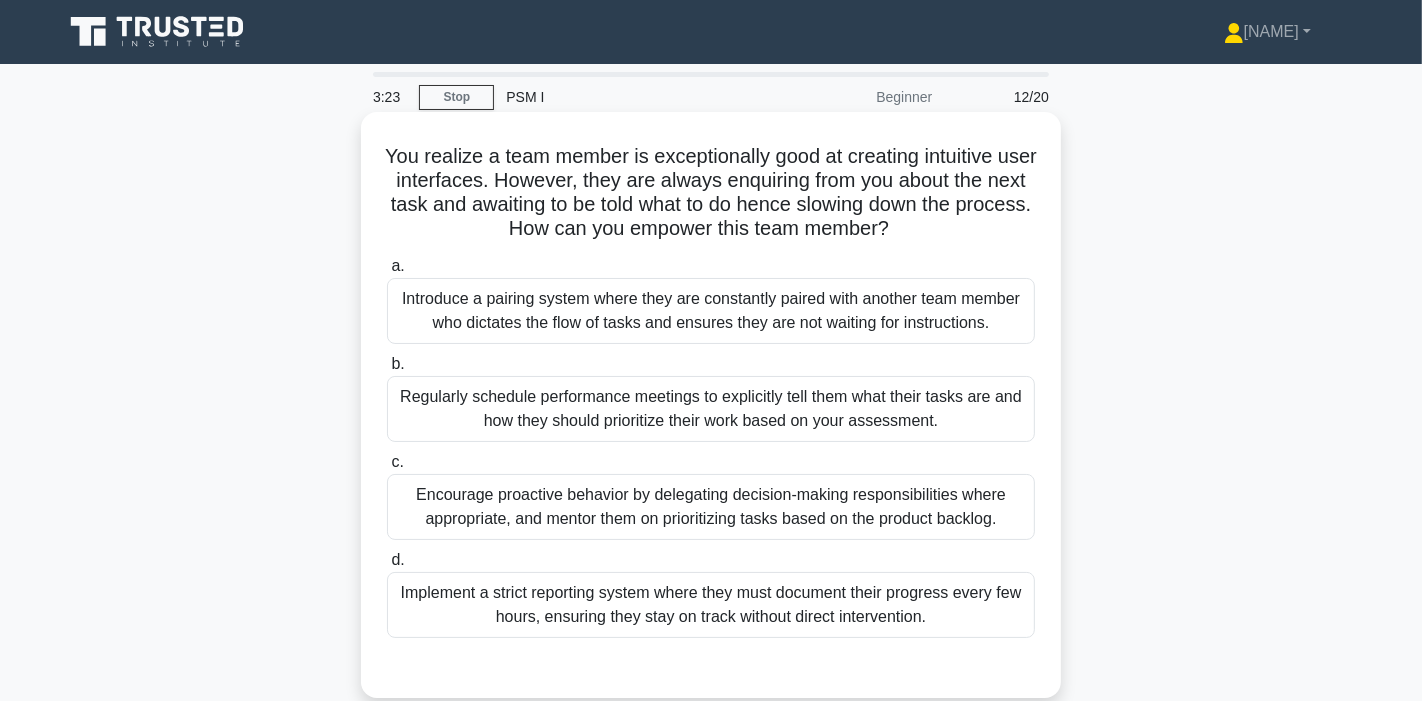 click on "Encourage proactive behavior by delegating decision-making responsibilities where appropriate, and mentor them on prioritizing tasks based on the product backlog." at bounding box center (711, 507) 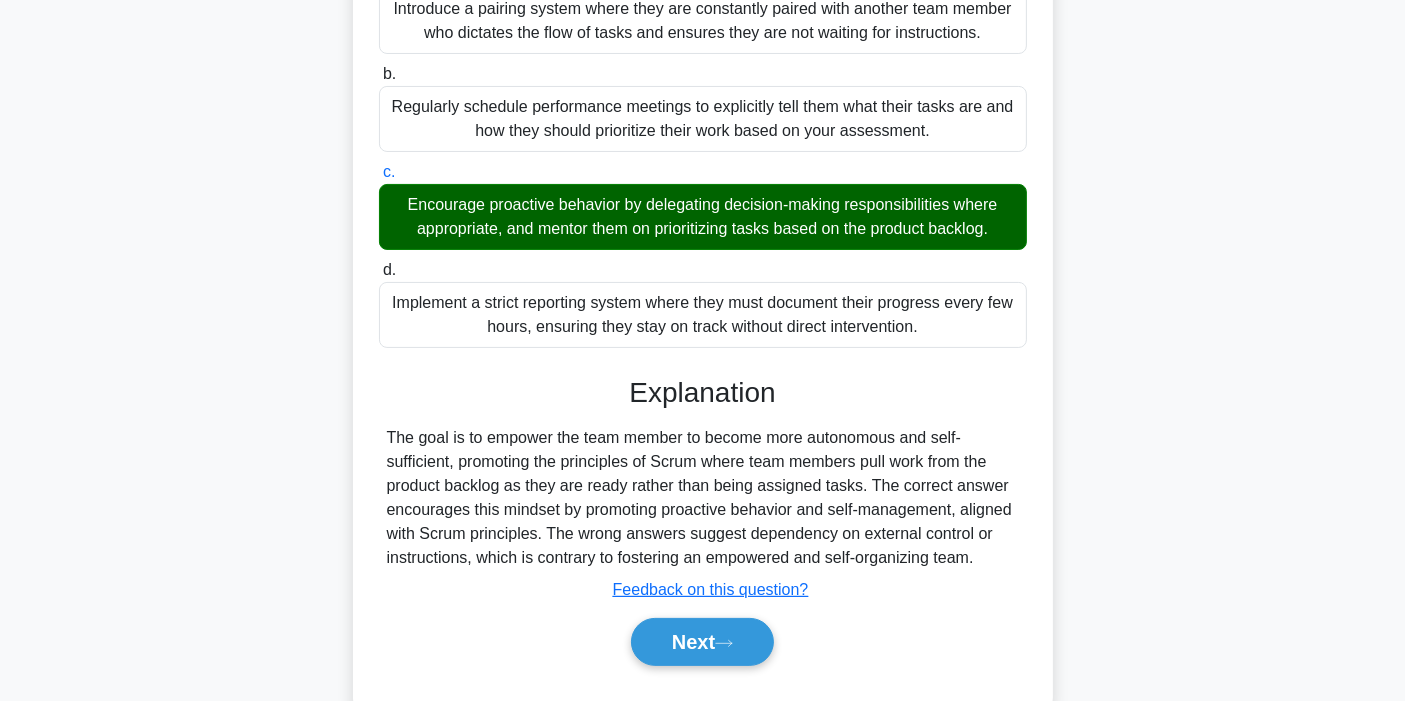 scroll, scrollTop: 304, scrollLeft: 0, axis: vertical 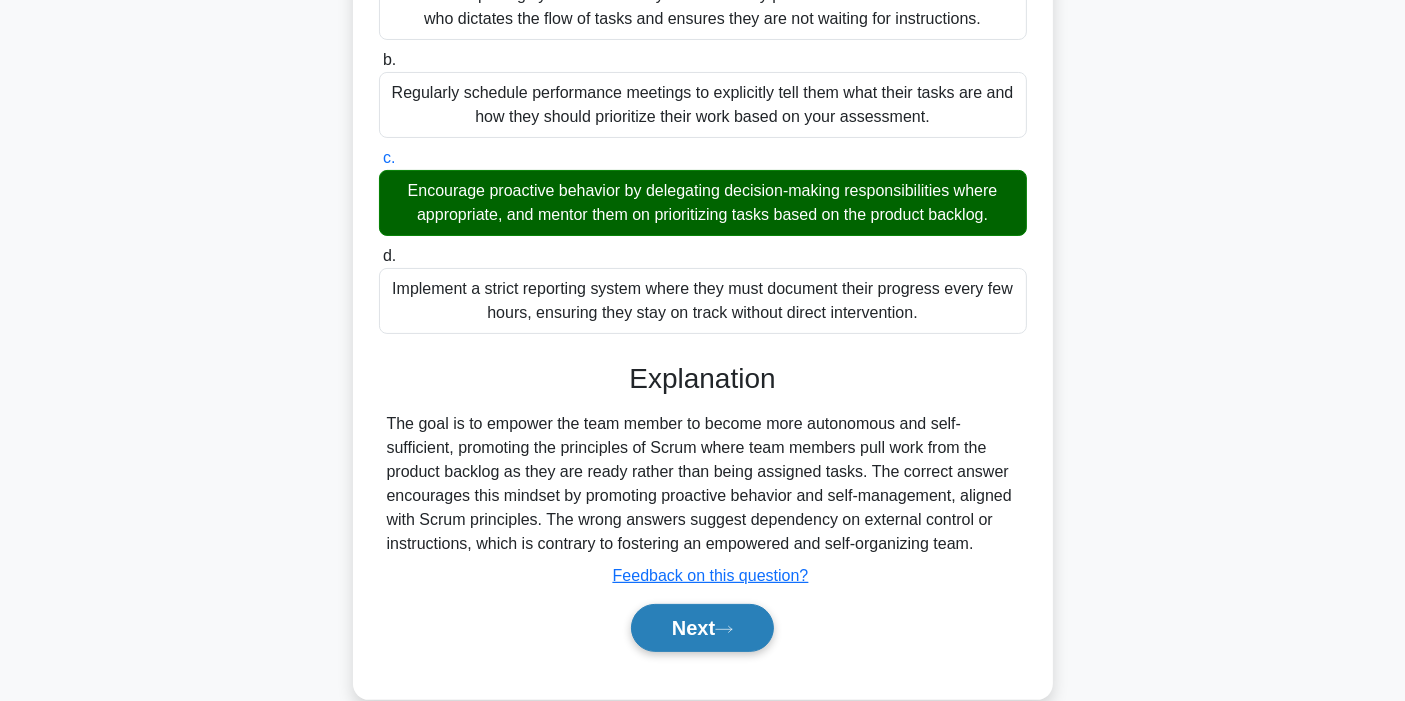 click on "Next" at bounding box center (702, 628) 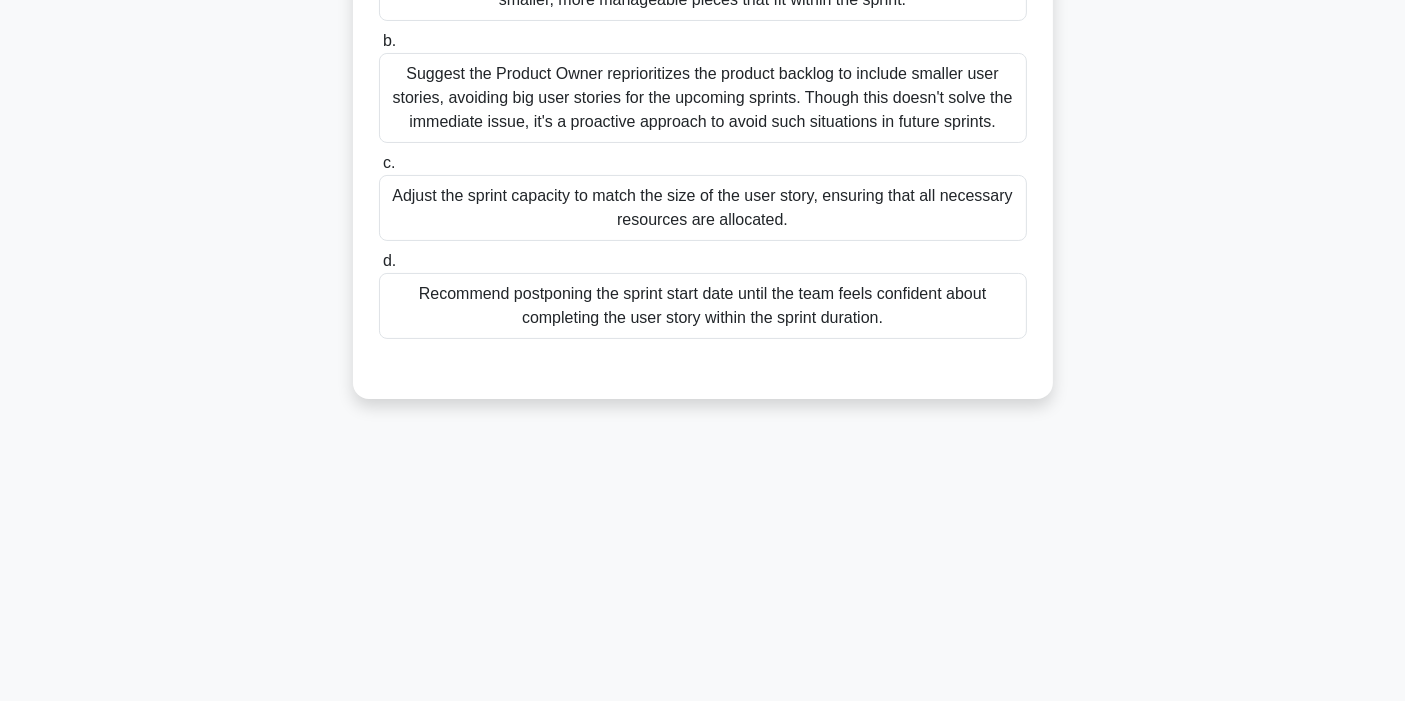 scroll, scrollTop: 0, scrollLeft: 0, axis: both 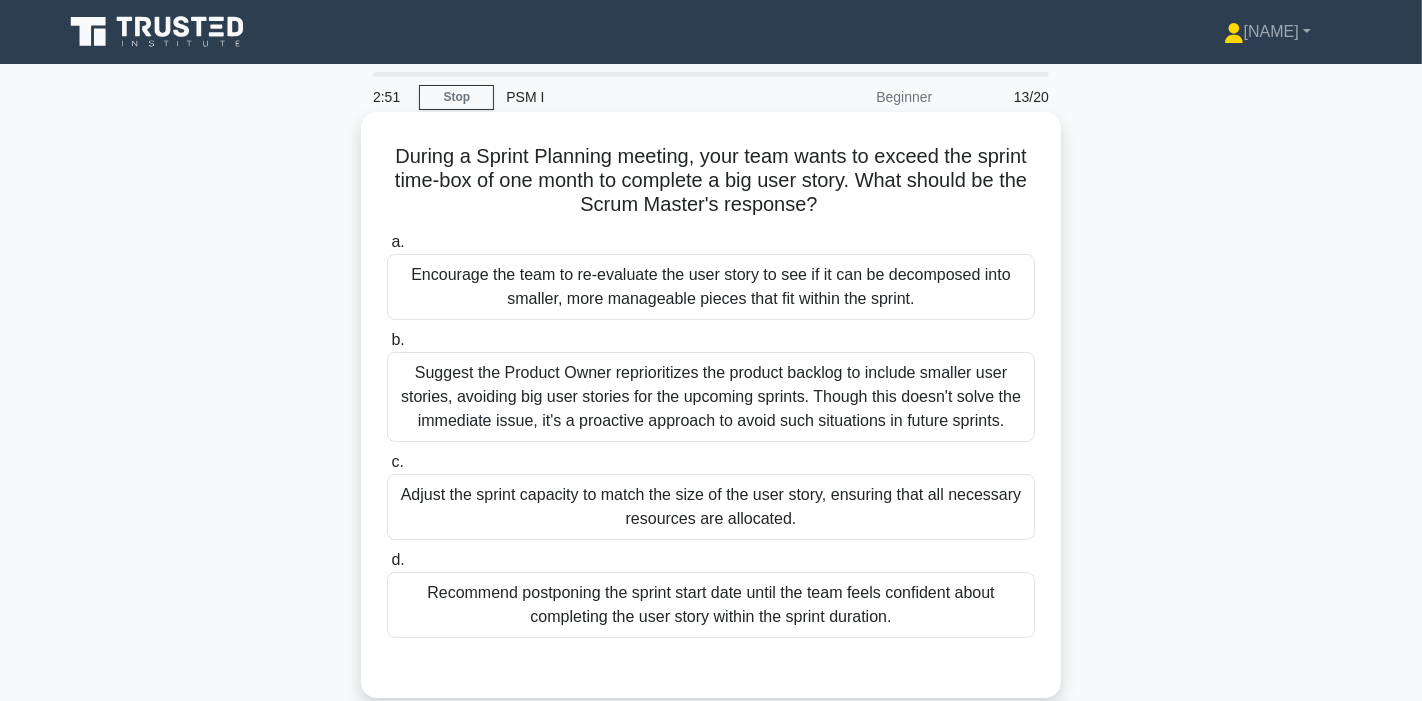 click on "Encourage the team to re-evaluate the user story to see if it can be decomposed into smaller, more manageable pieces that fit within the sprint." at bounding box center (711, 287) 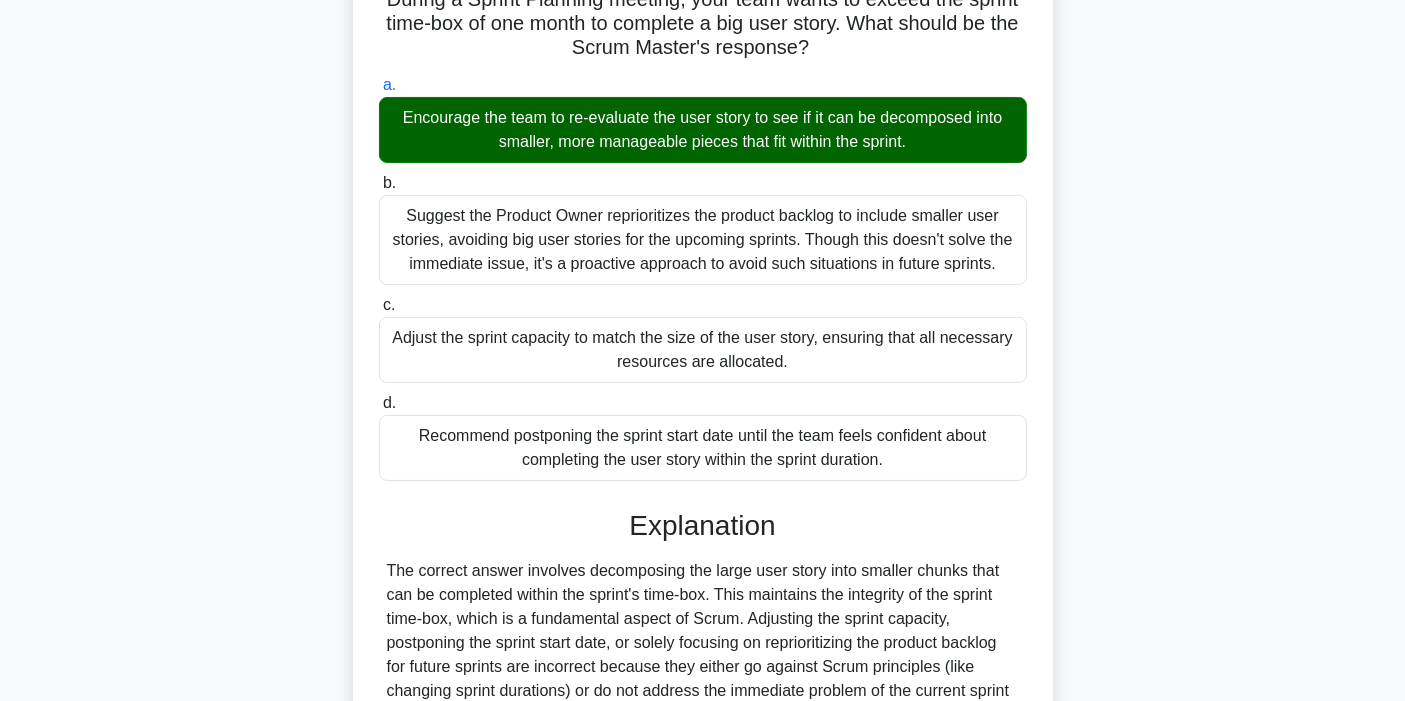 scroll, scrollTop: 328, scrollLeft: 0, axis: vertical 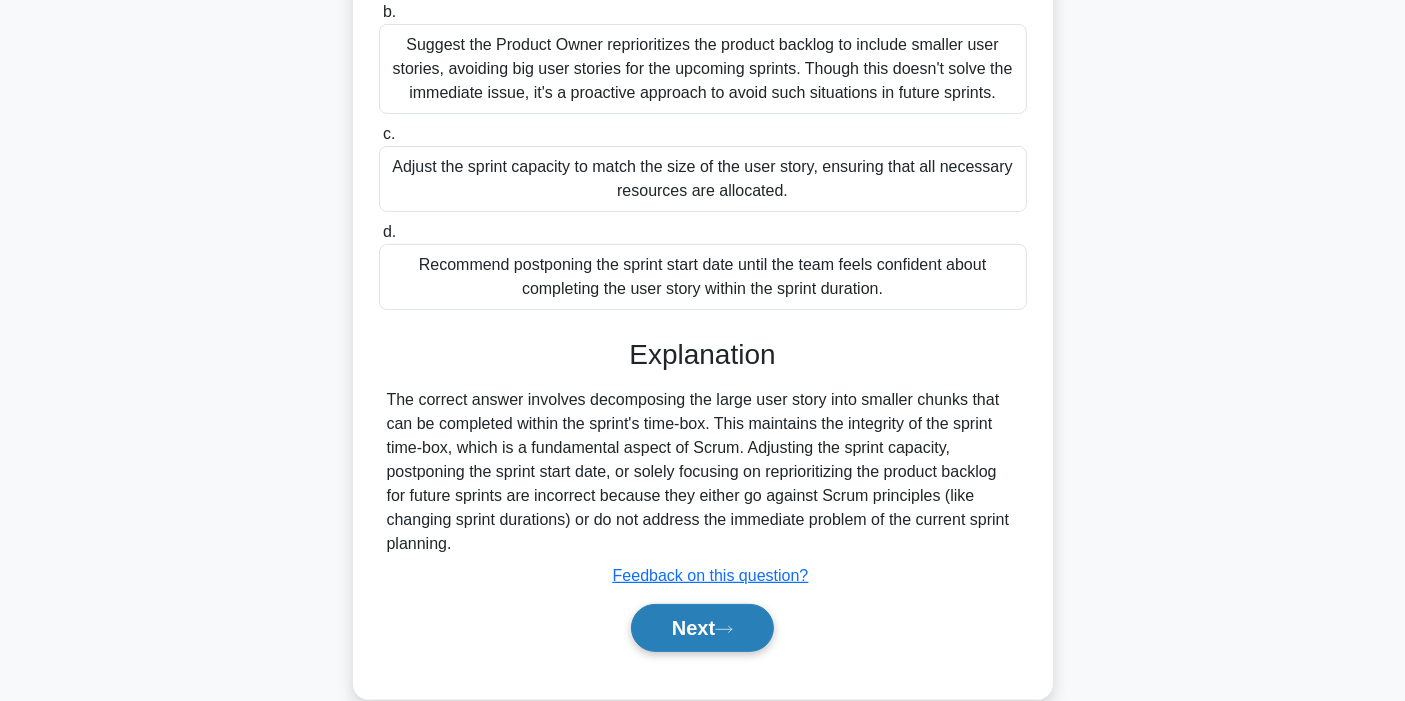 click 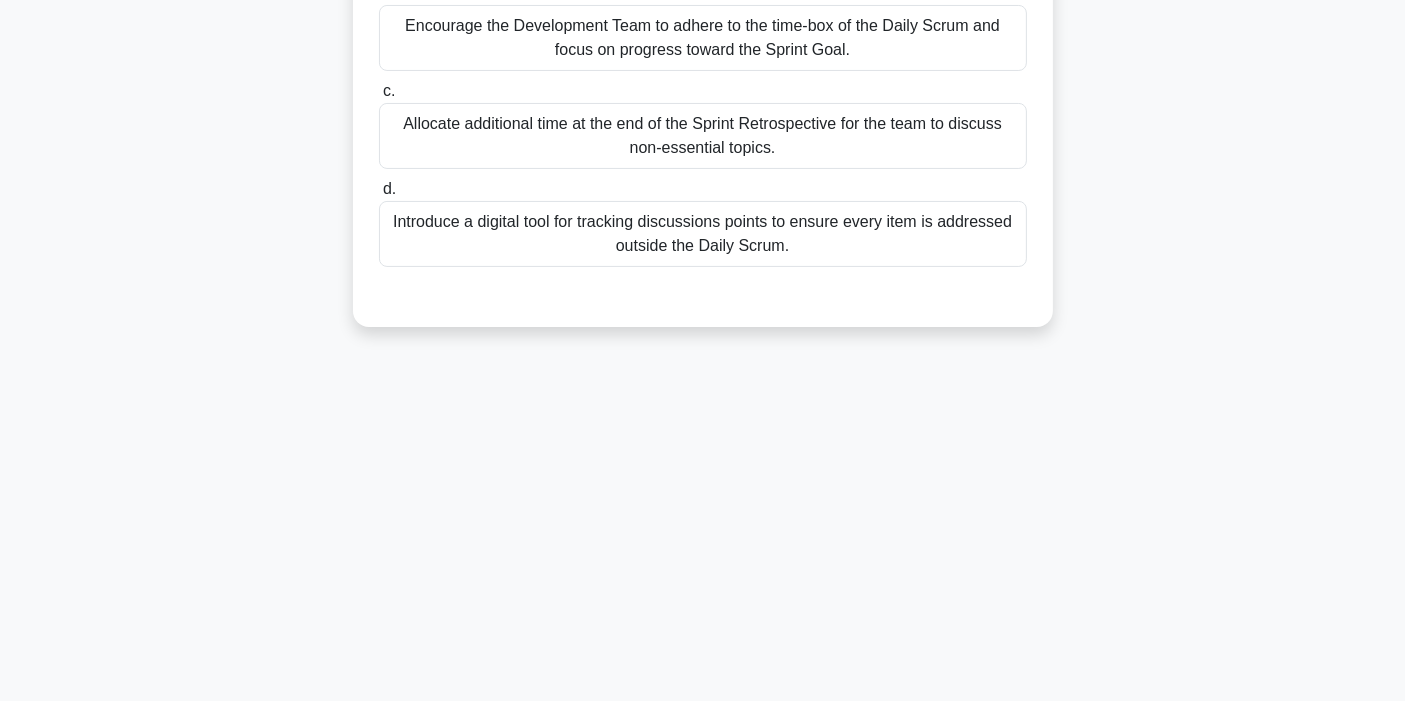 scroll, scrollTop: 0, scrollLeft: 0, axis: both 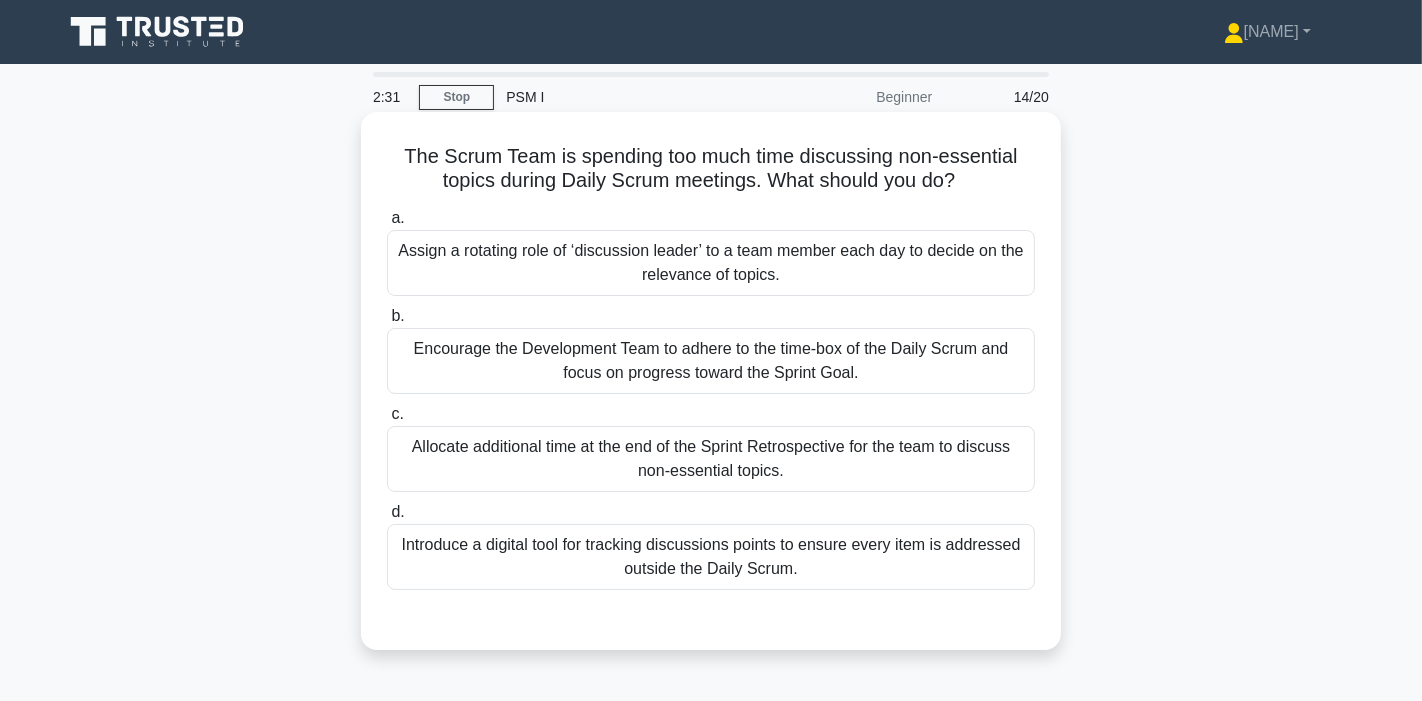 click on "Encourage the Development Team to adhere to the time-box of the Daily Scrum and focus on progress toward the Sprint Goal." at bounding box center (711, 361) 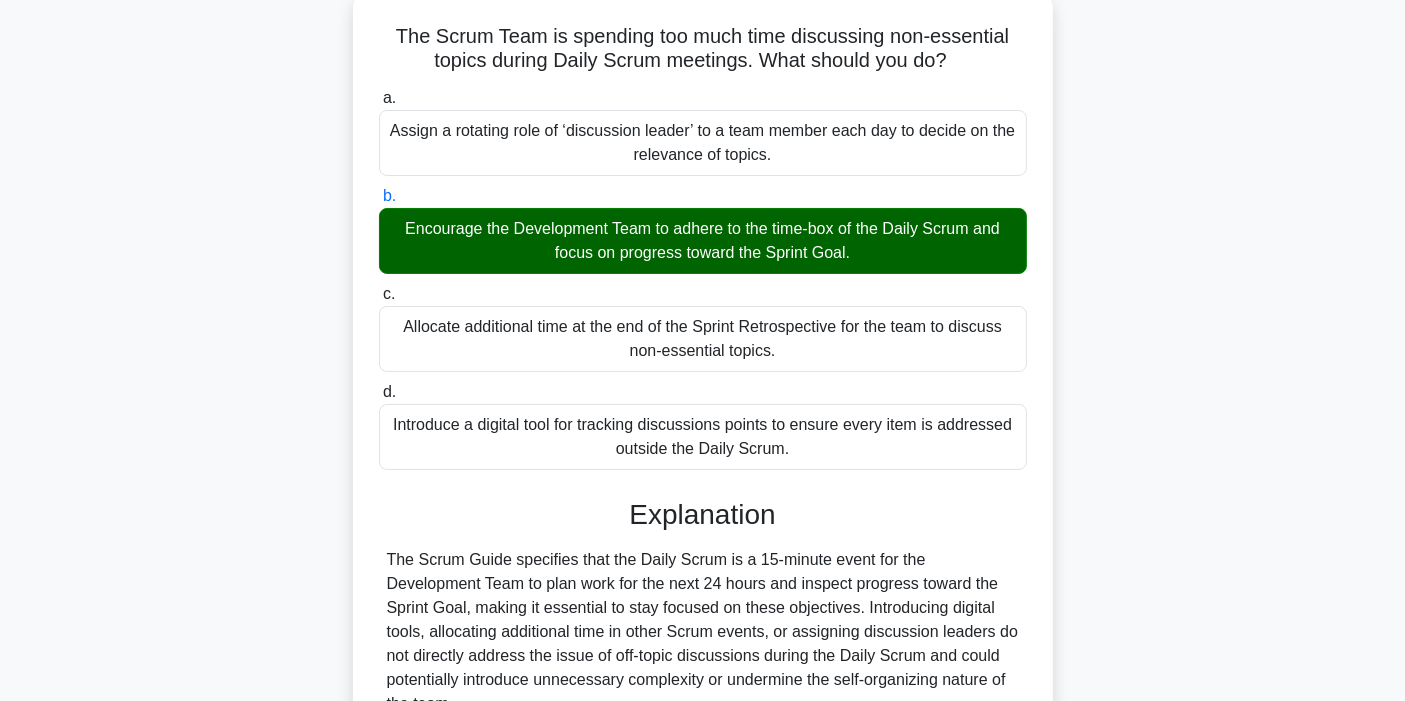 scroll, scrollTop: 280, scrollLeft: 0, axis: vertical 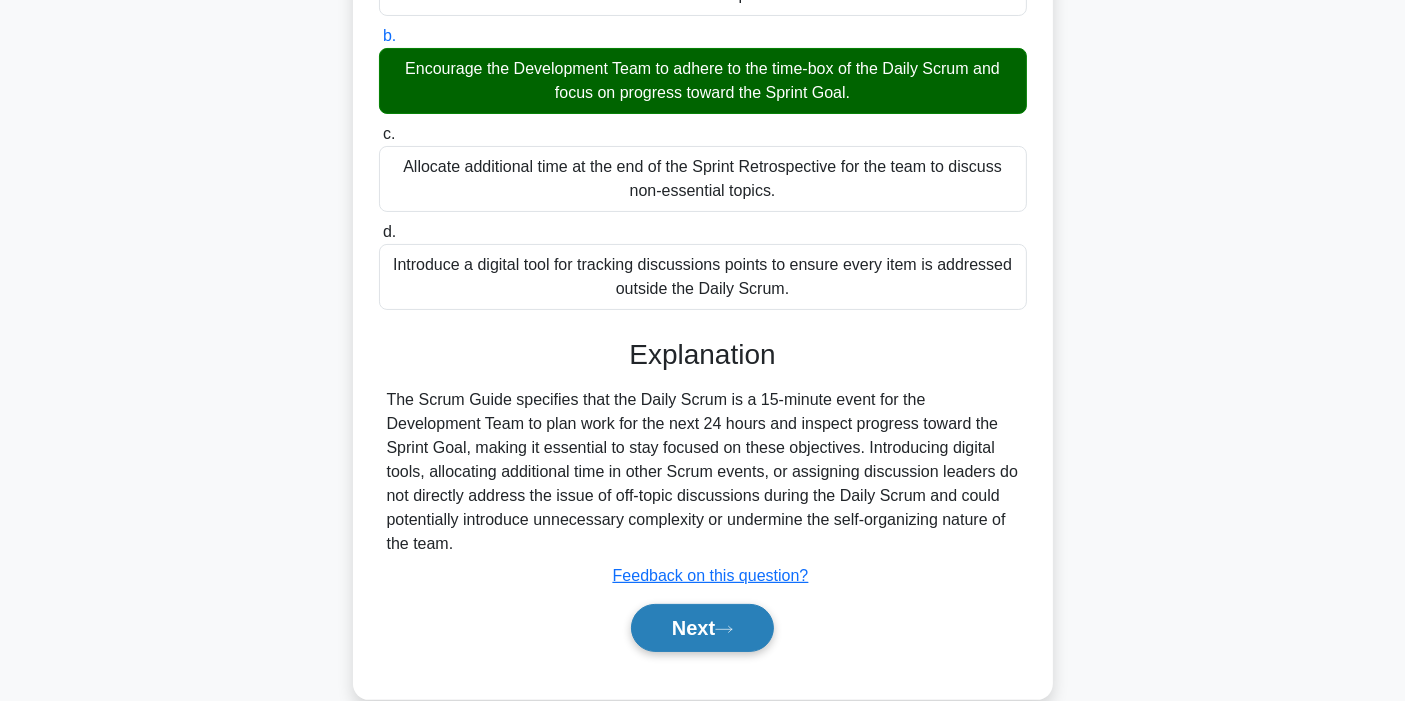 click on "Next" at bounding box center [702, 628] 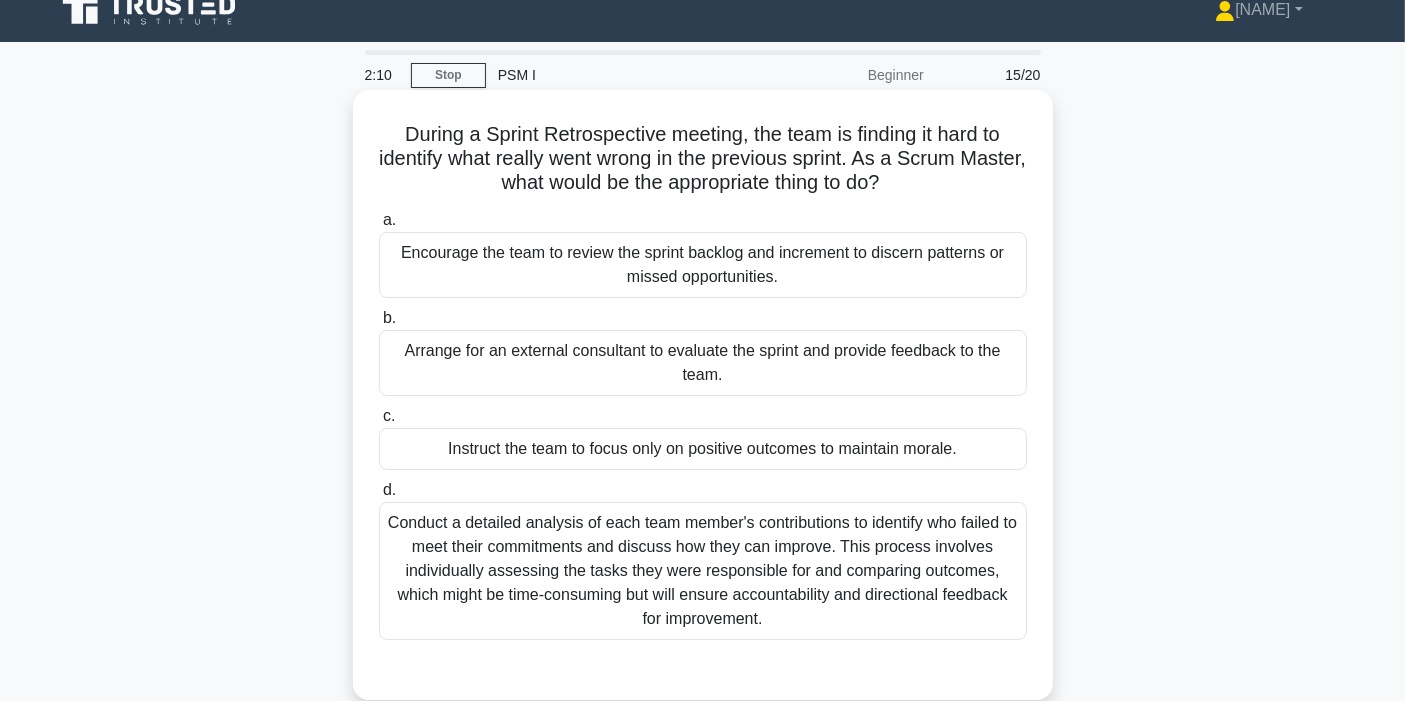 click on "Encourage the team to review the sprint backlog and increment to discern patterns or missed opportunities." at bounding box center [703, 265] 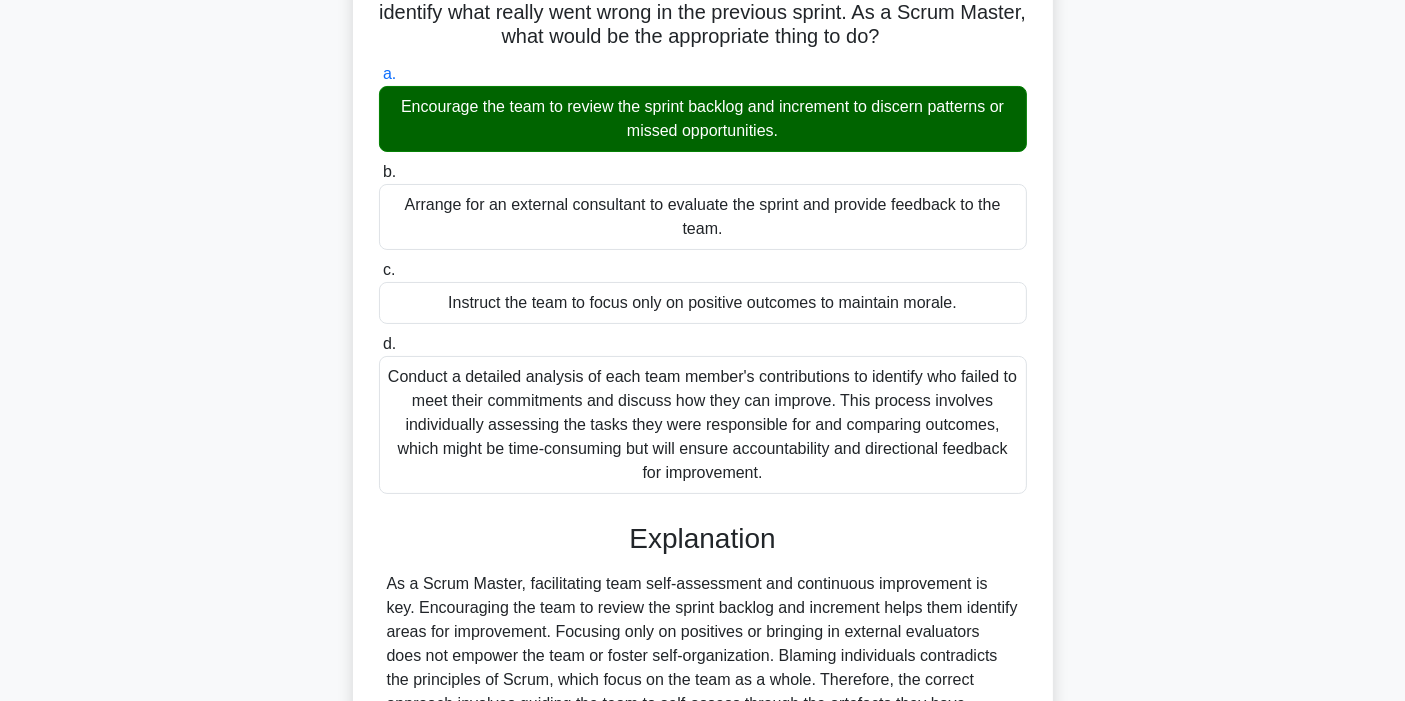 scroll, scrollTop: 328, scrollLeft: 0, axis: vertical 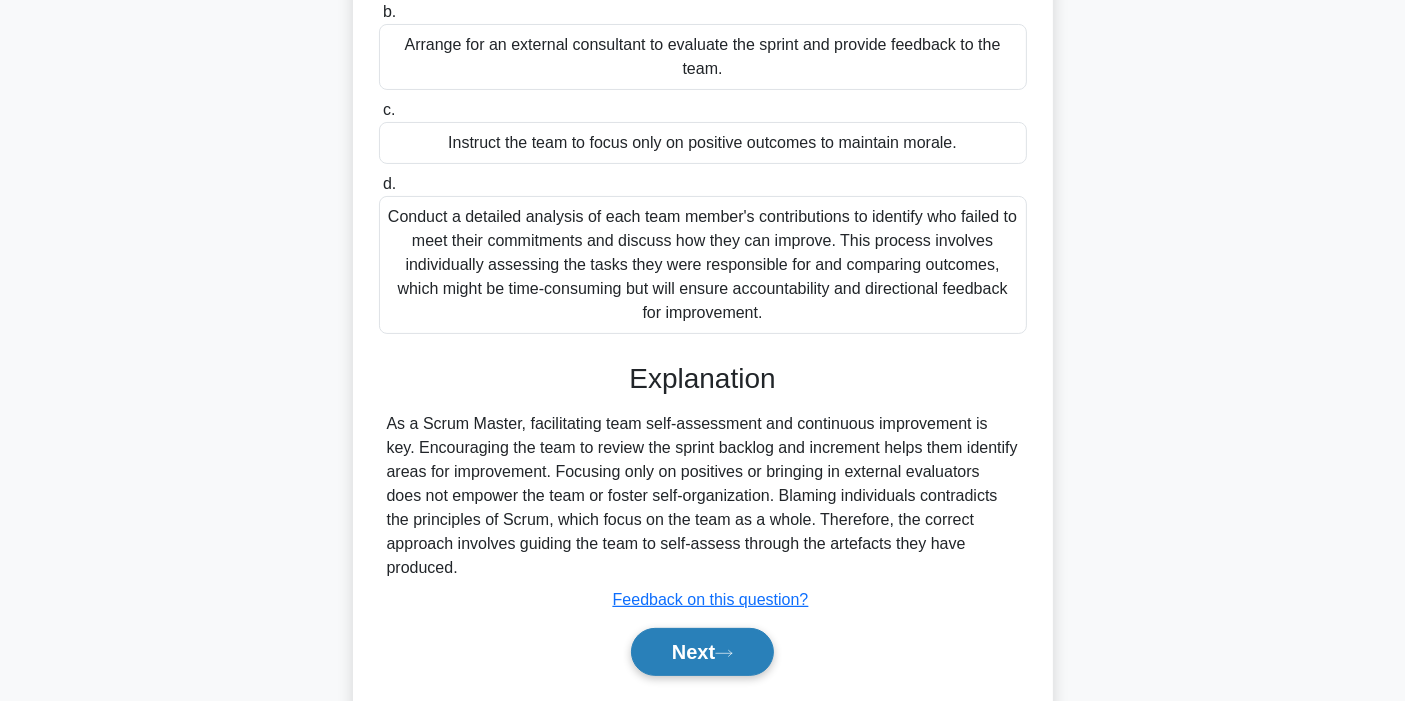 click on "Next" at bounding box center (702, 652) 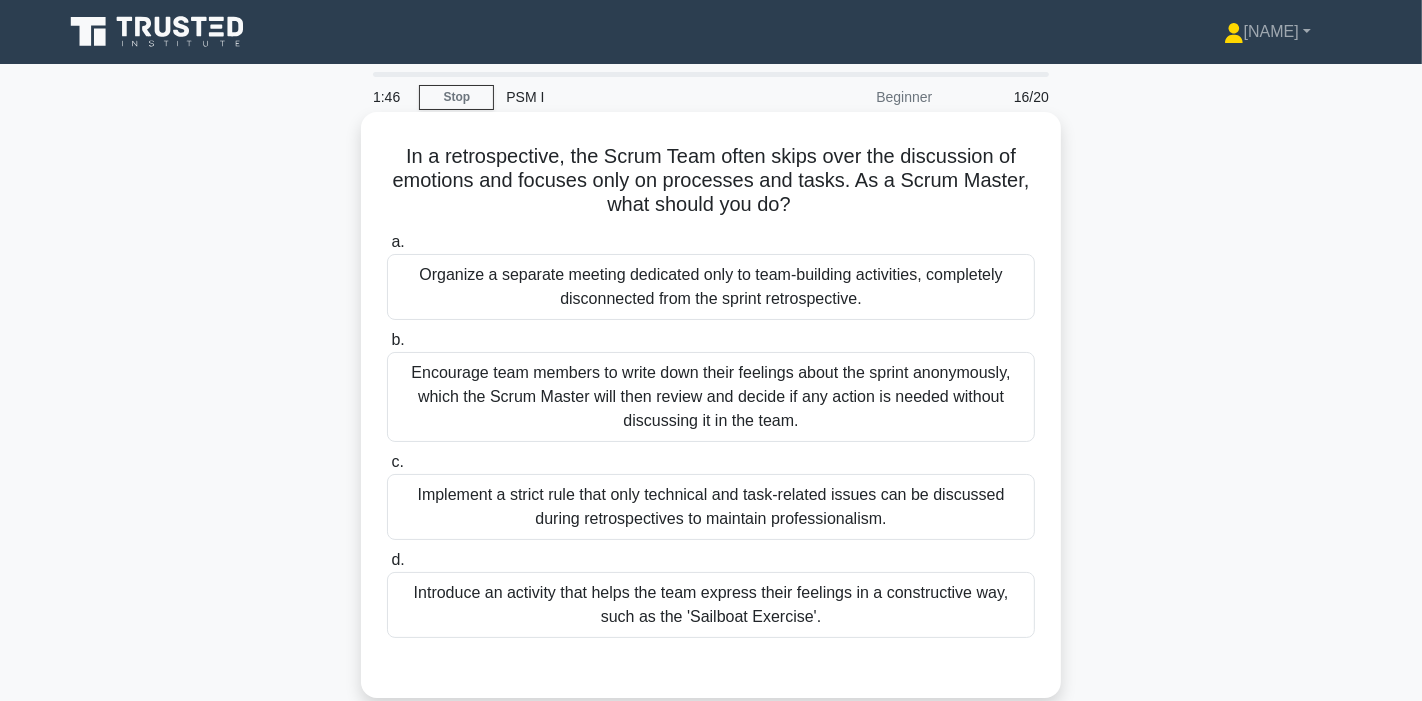 click on "Introduce an activity that helps the team express their feelings in a constructive way, such as the 'Sailboat Exercise'." at bounding box center (711, 605) 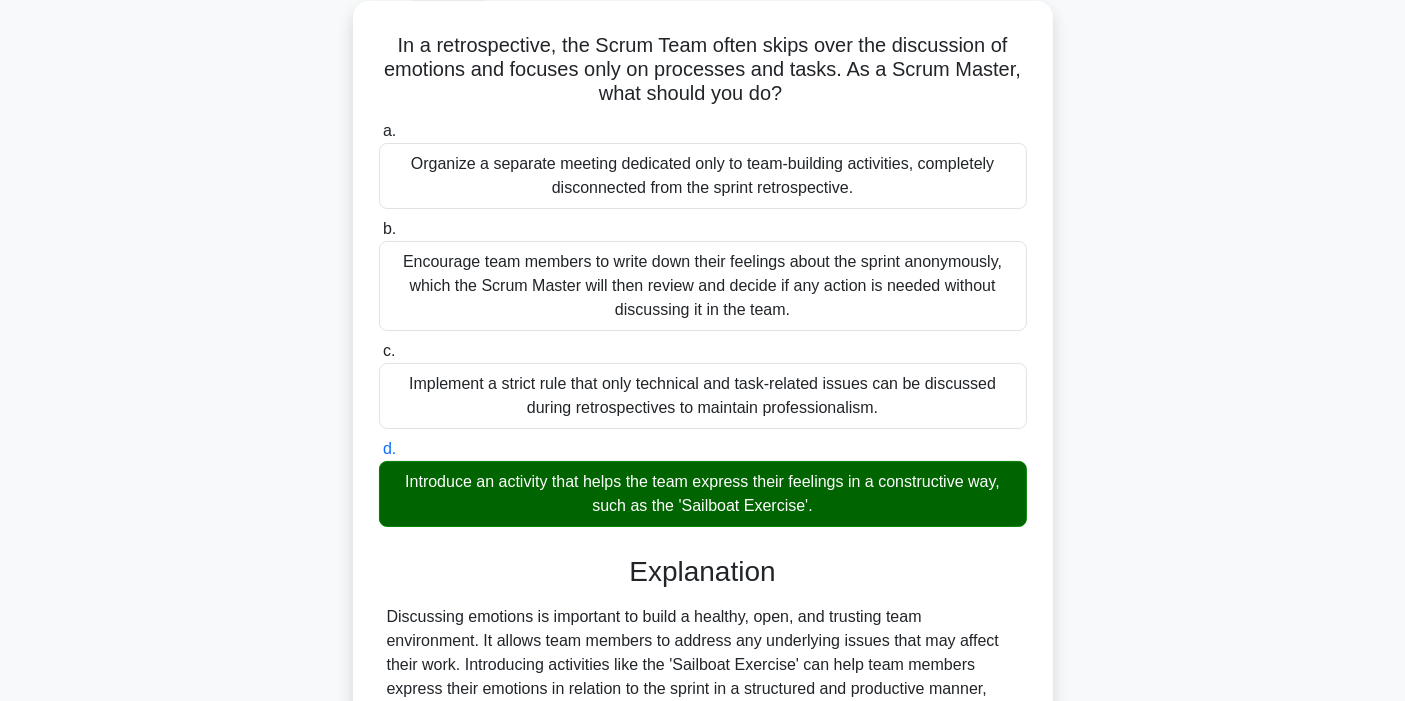 scroll, scrollTop: 351, scrollLeft: 0, axis: vertical 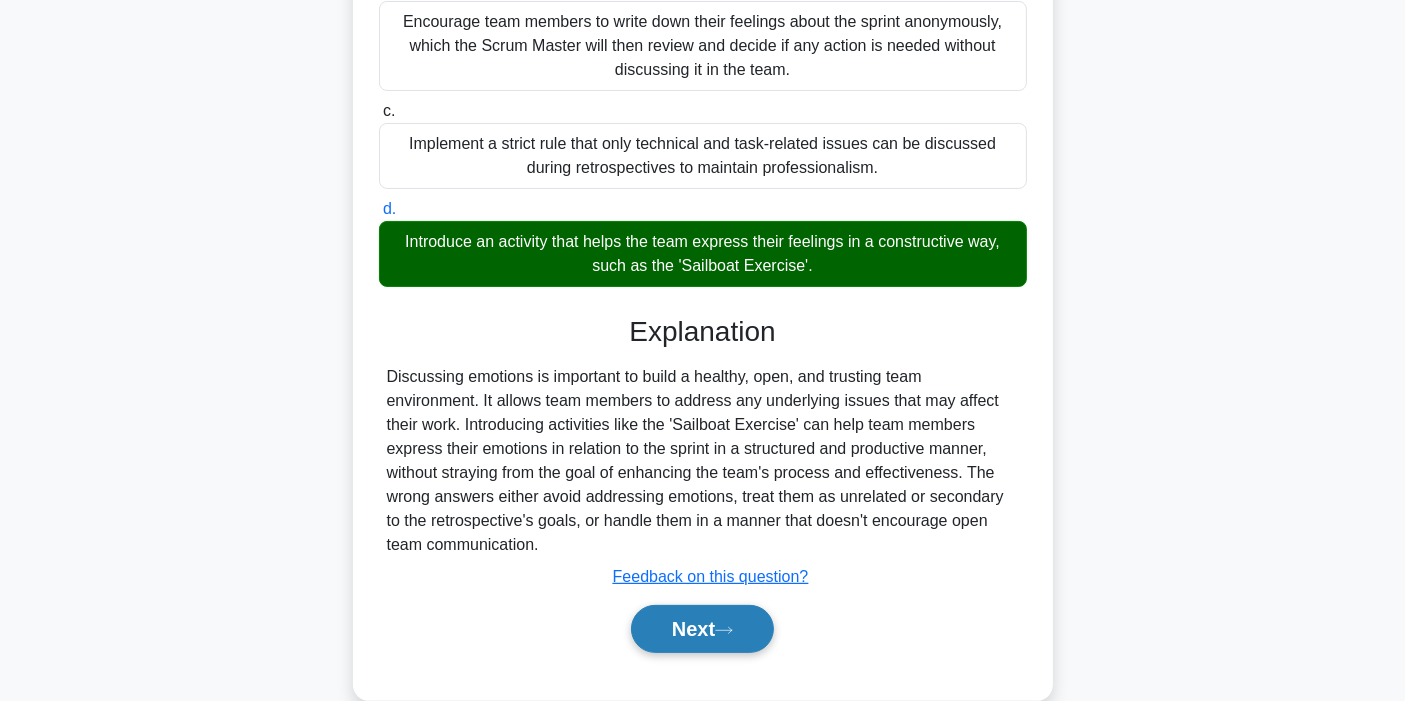 click on "Next" at bounding box center (702, 629) 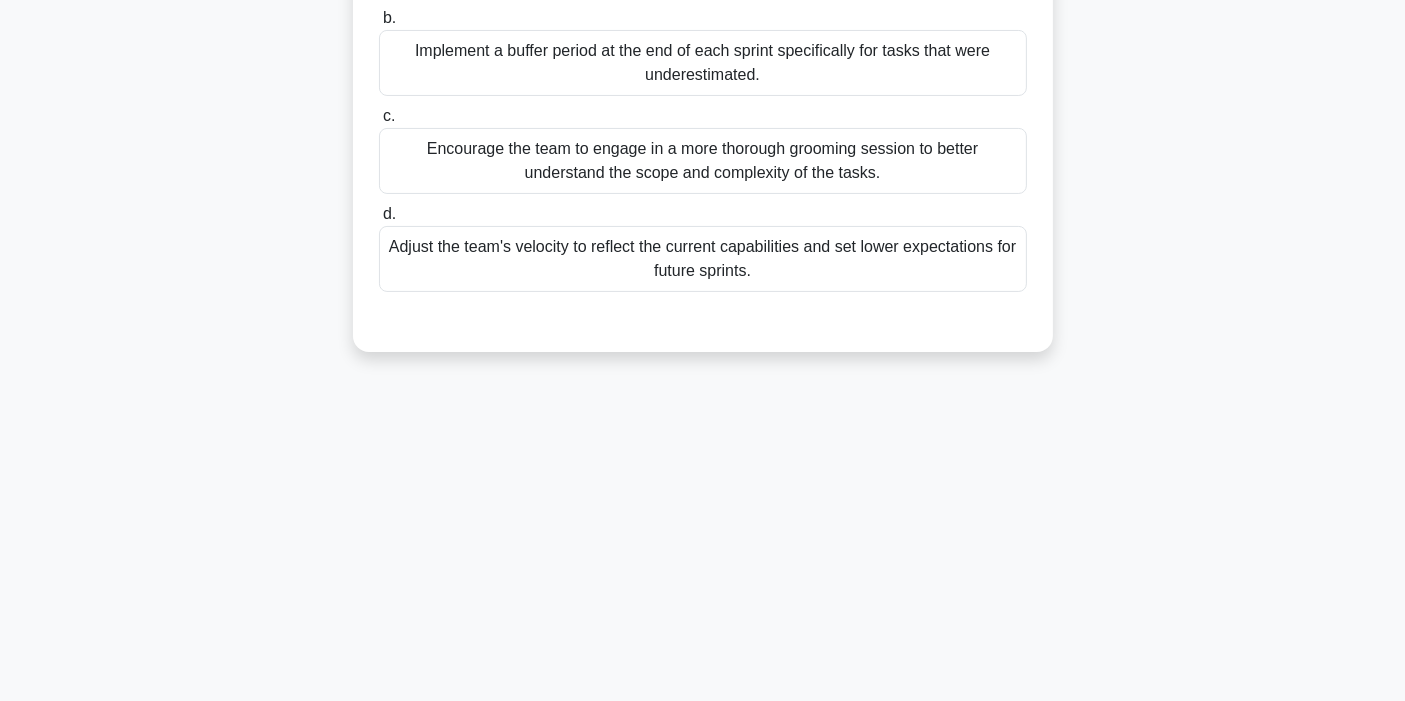 scroll, scrollTop: 0, scrollLeft: 0, axis: both 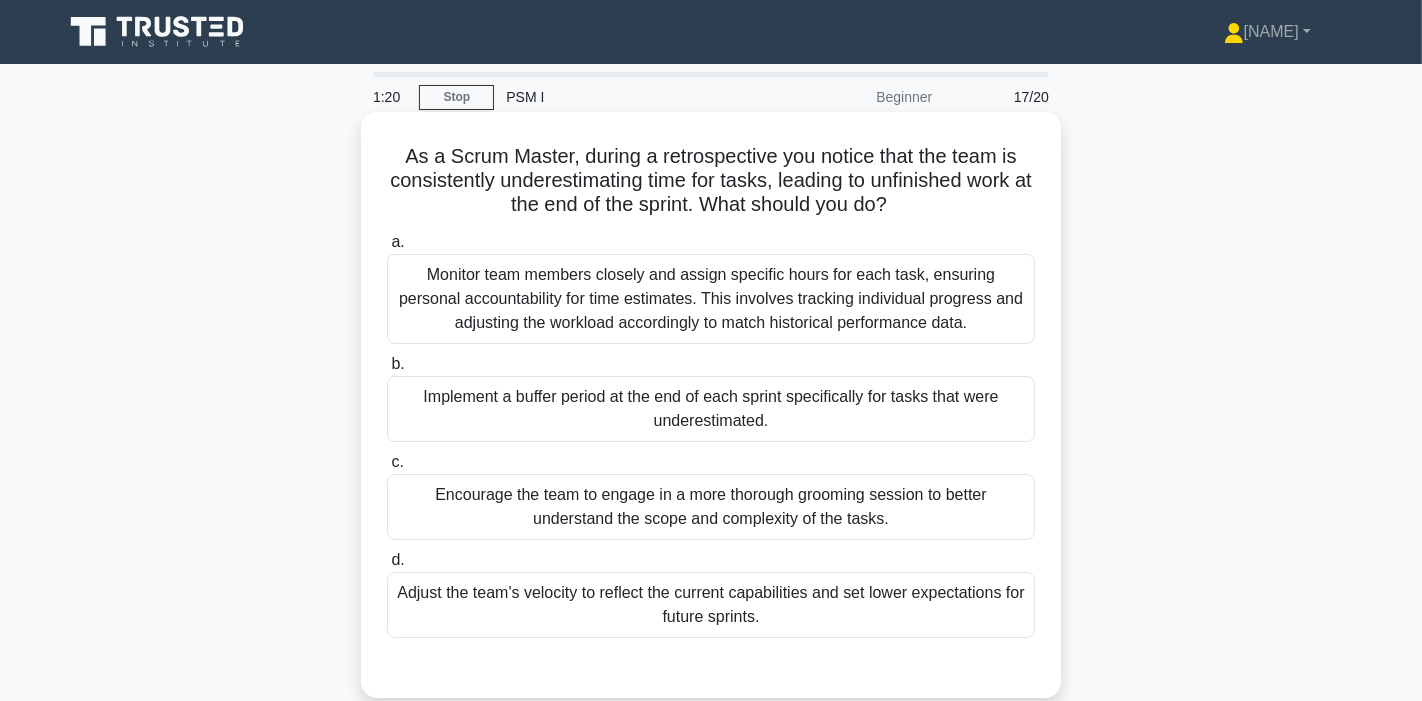 click on "Encourage the team to engage in a more thorough grooming session to better understand the scope and complexity of the tasks." at bounding box center (711, 507) 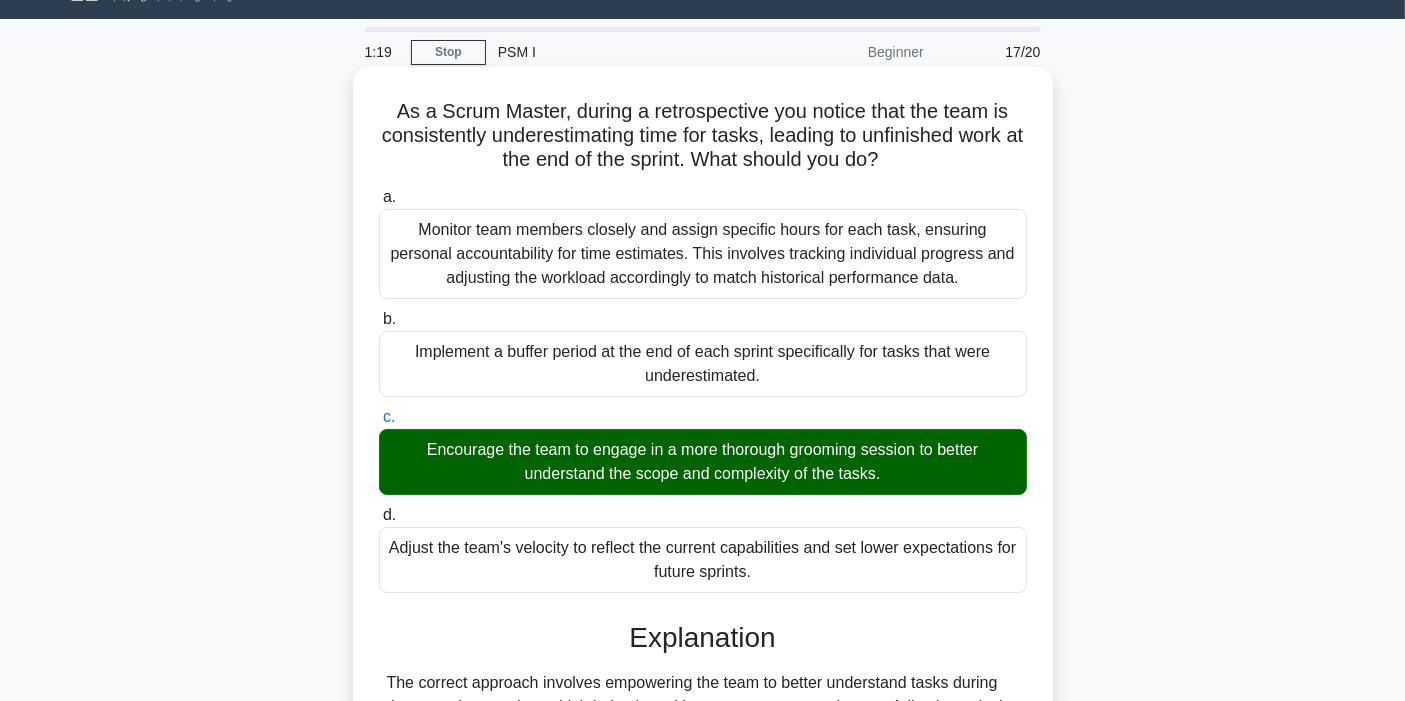 scroll, scrollTop: 328, scrollLeft: 0, axis: vertical 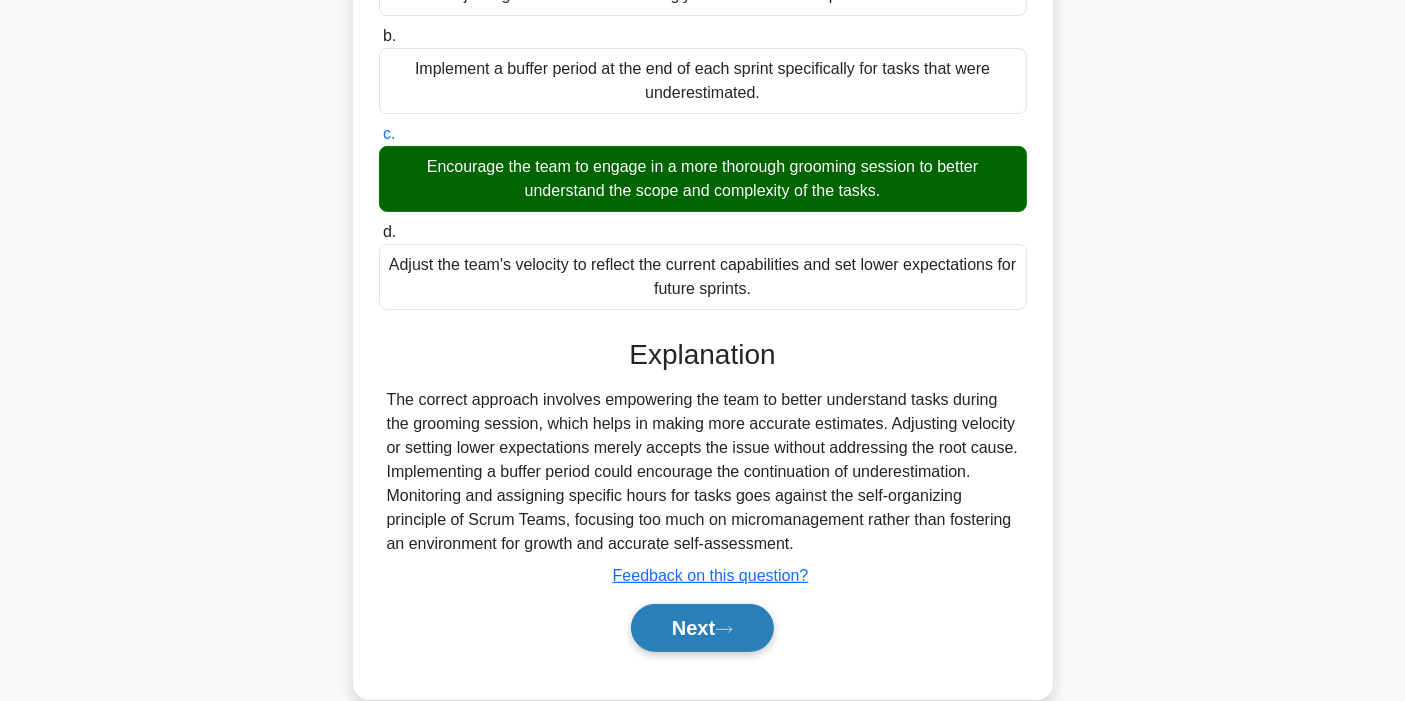 click on "Next" at bounding box center [702, 628] 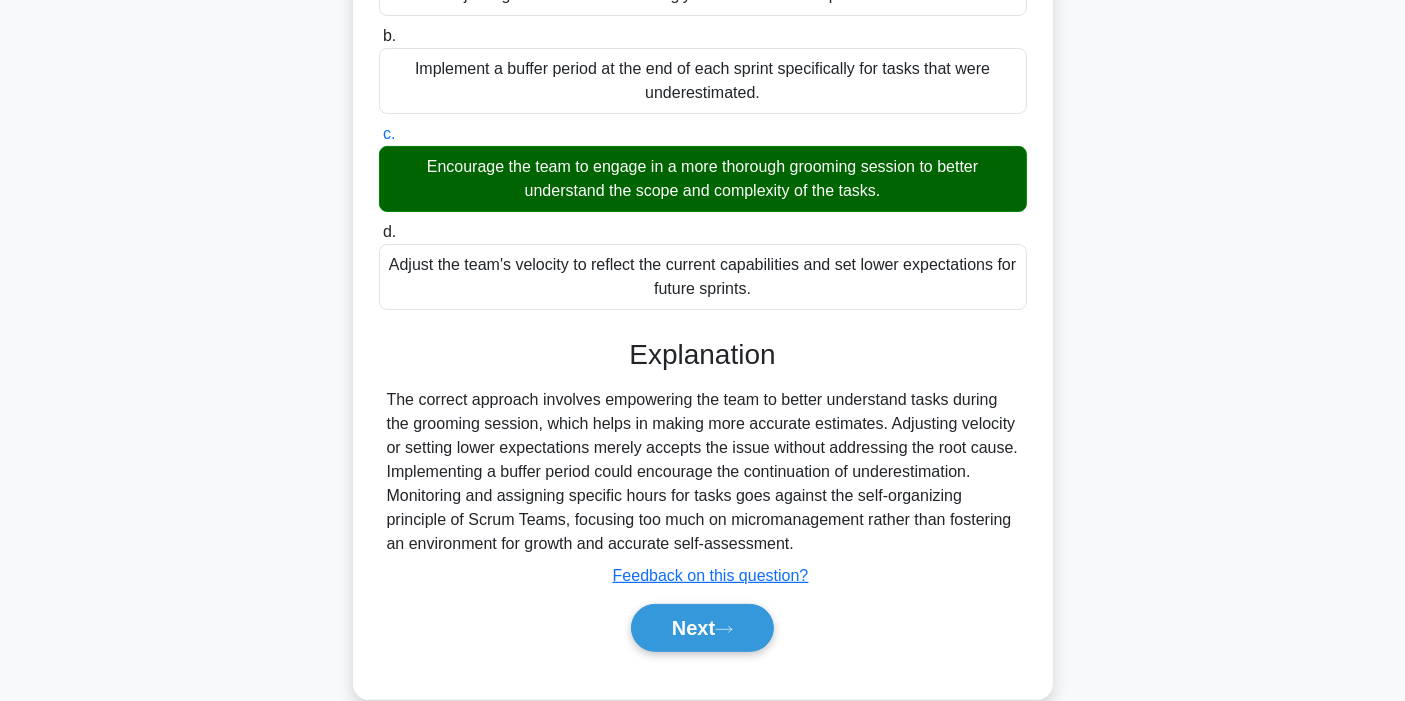 scroll, scrollTop: 0, scrollLeft: 0, axis: both 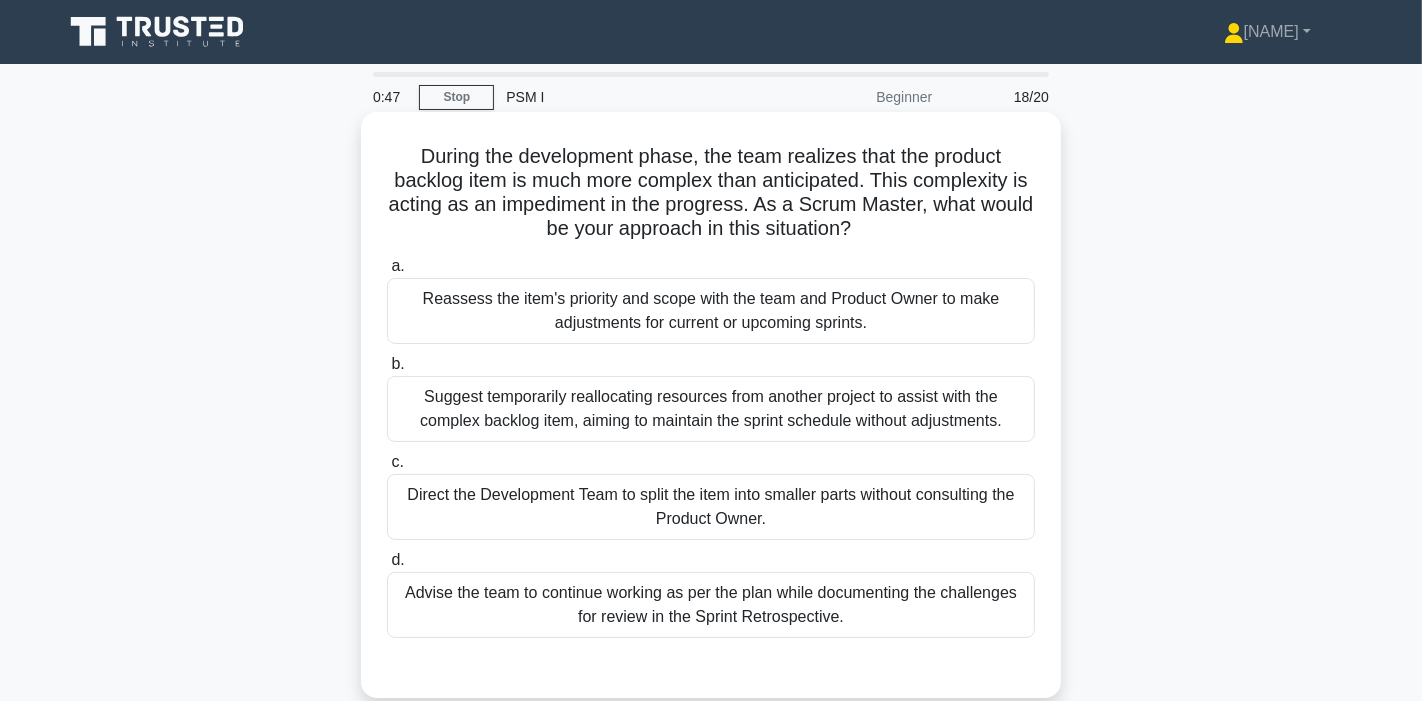 click on "Reassess the item's priority and scope with the team and Product Owner to make adjustments for current or upcoming sprints." at bounding box center (711, 311) 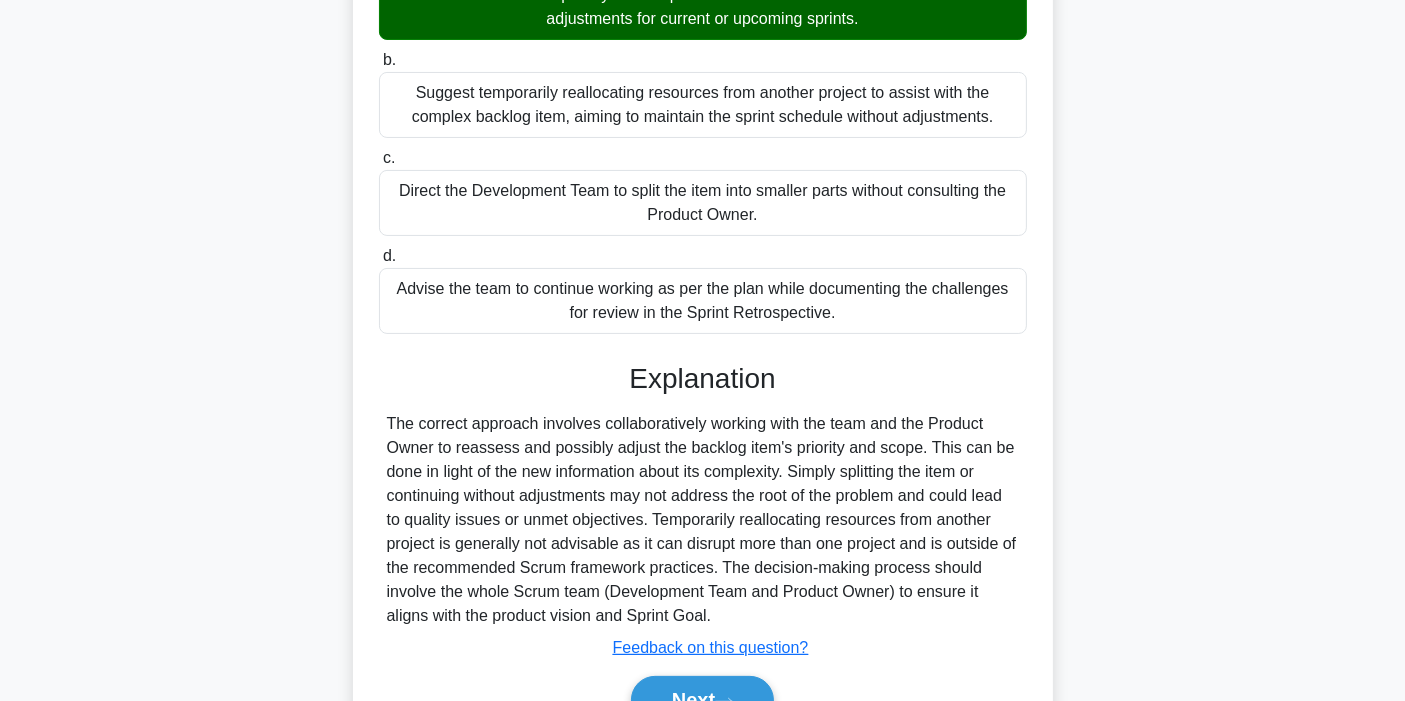 scroll, scrollTop: 376, scrollLeft: 0, axis: vertical 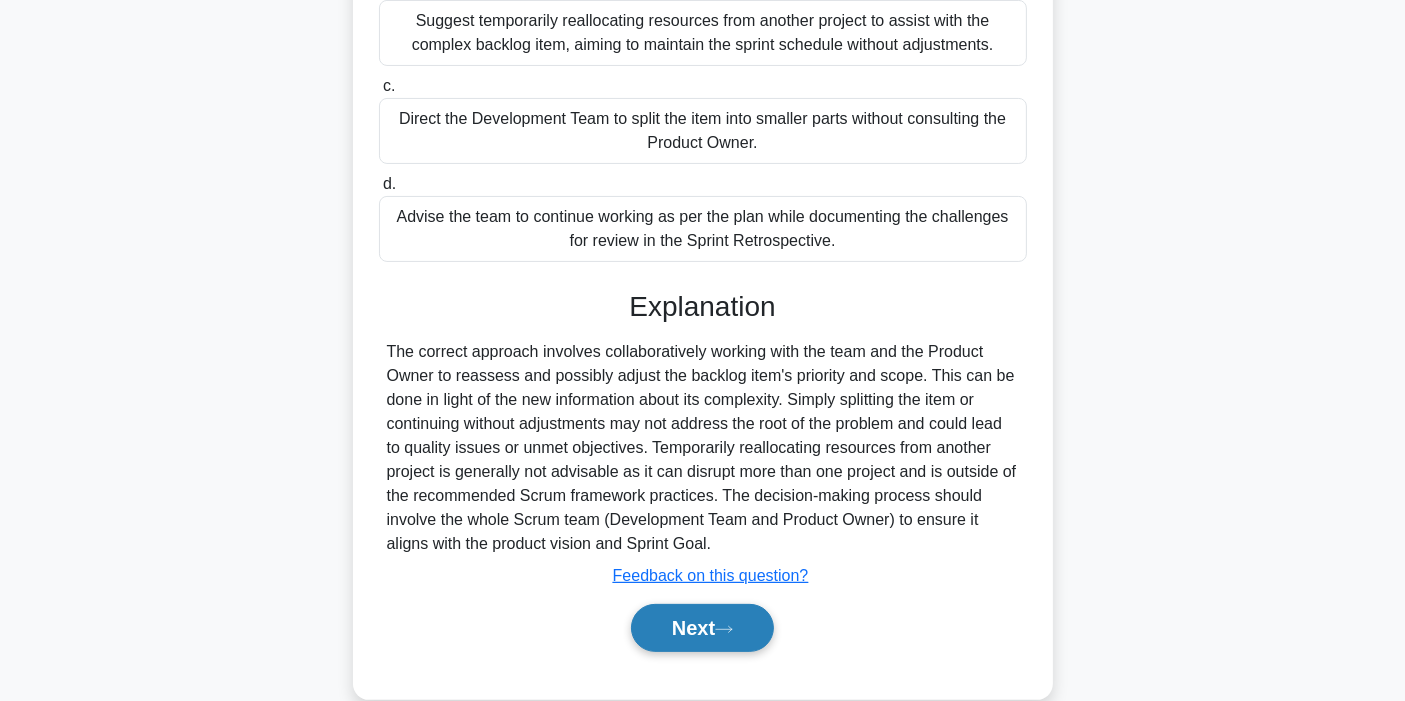 click on "Next" at bounding box center (702, 628) 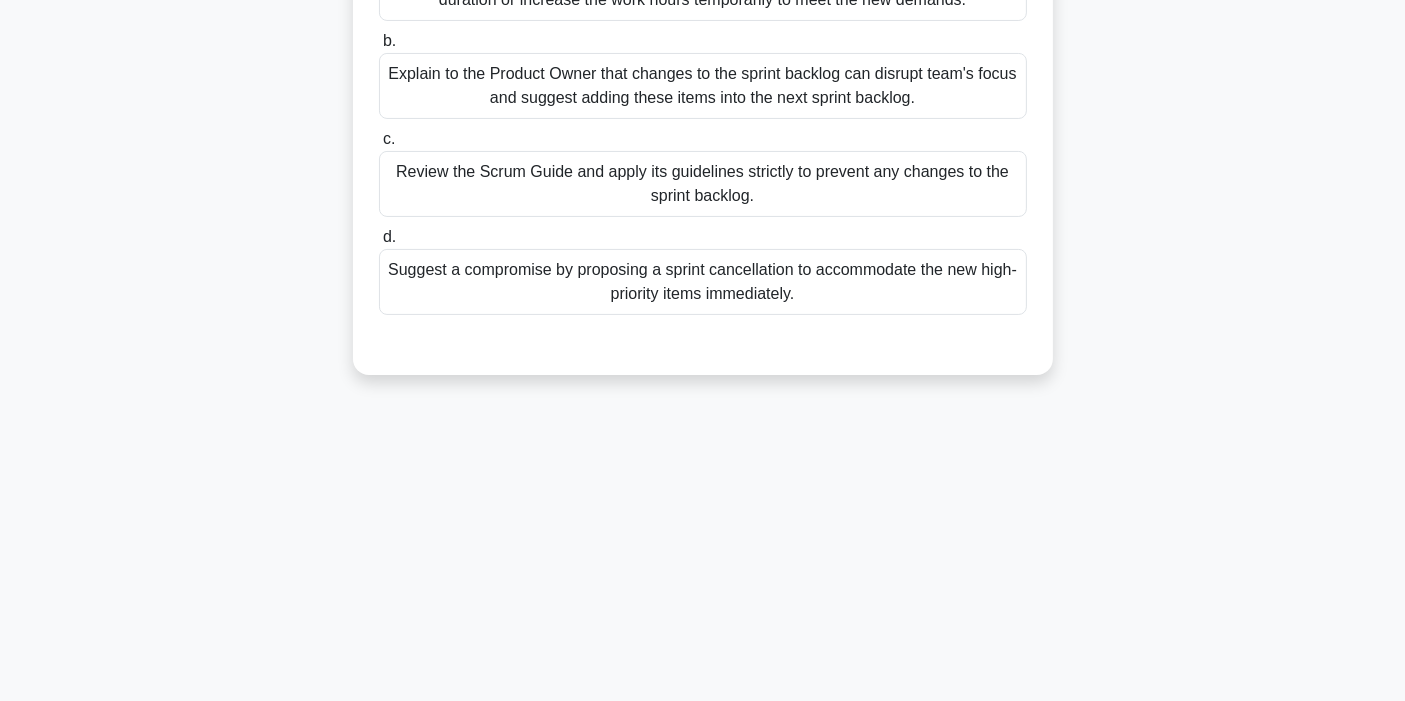 scroll, scrollTop: 47, scrollLeft: 0, axis: vertical 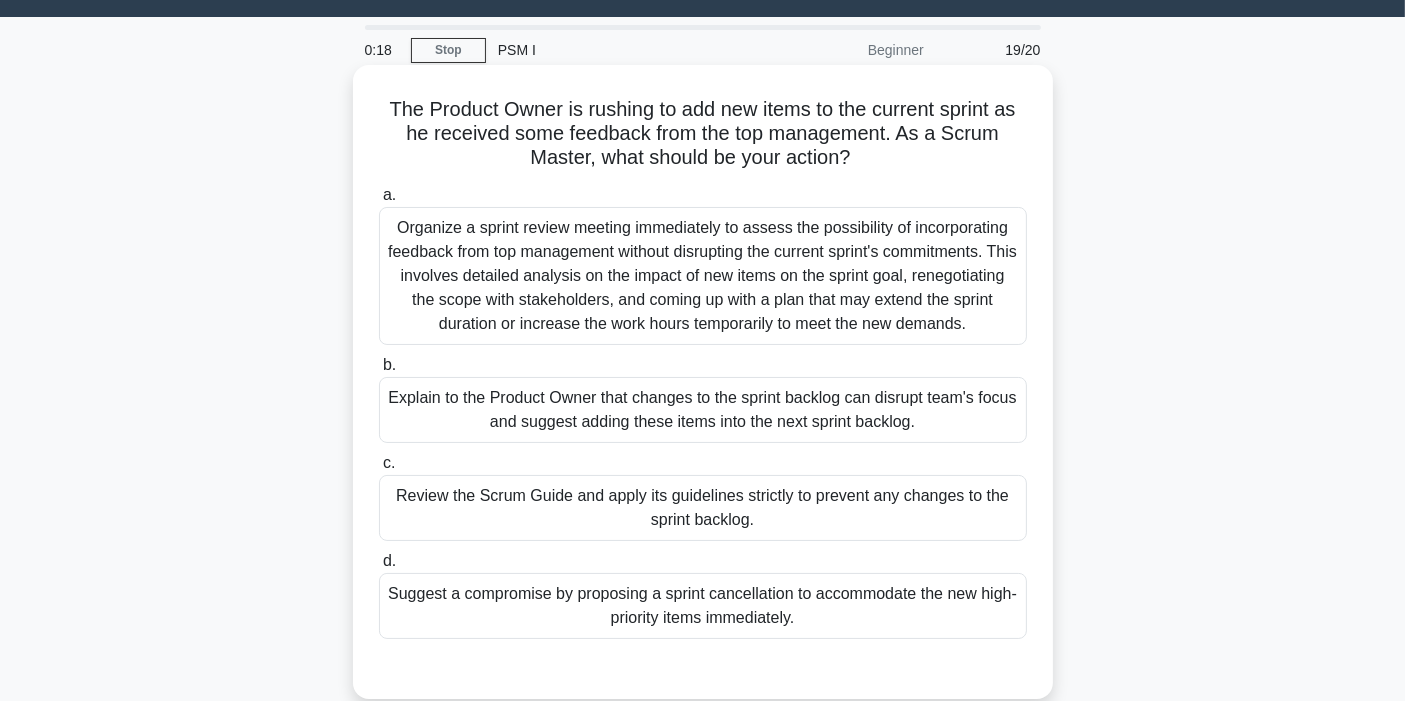 click on "Explain to the Product Owner that changes to the sprint backlog can disrupt team's focus and suggest adding these items into the next sprint backlog." at bounding box center (703, 410) 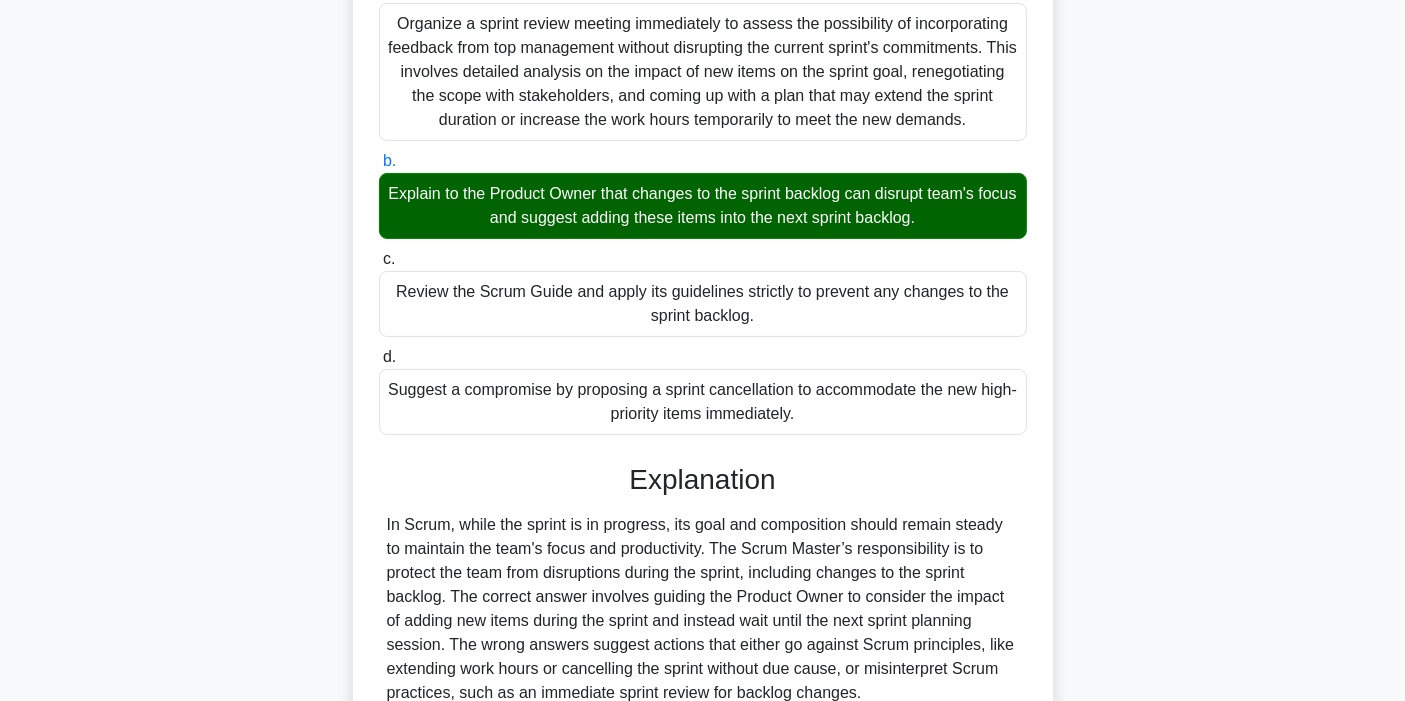 scroll, scrollTop: 400, scrollLeft: 0, axis: vertical 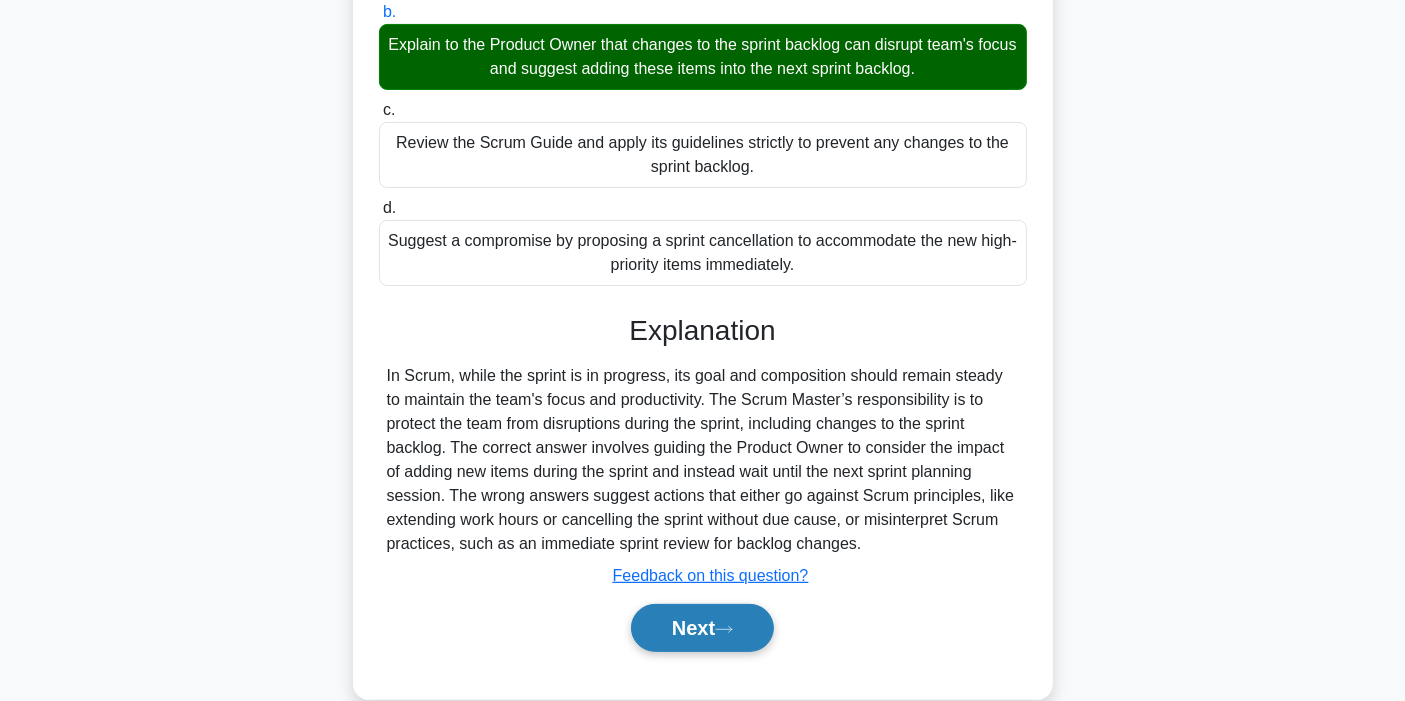 click on "Next" at bounding box center (702, 628) 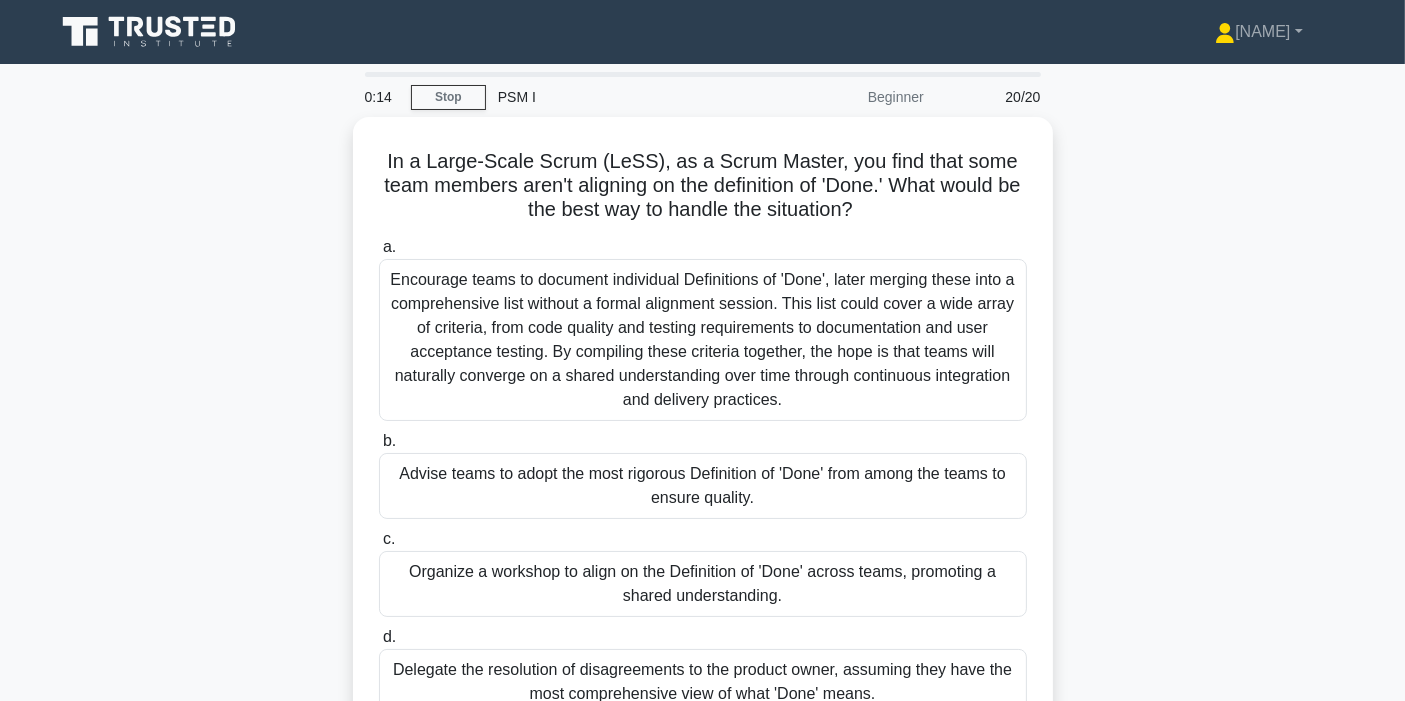 scroll, scrollTop: 71, scrollLeft: 0, axis: vertical 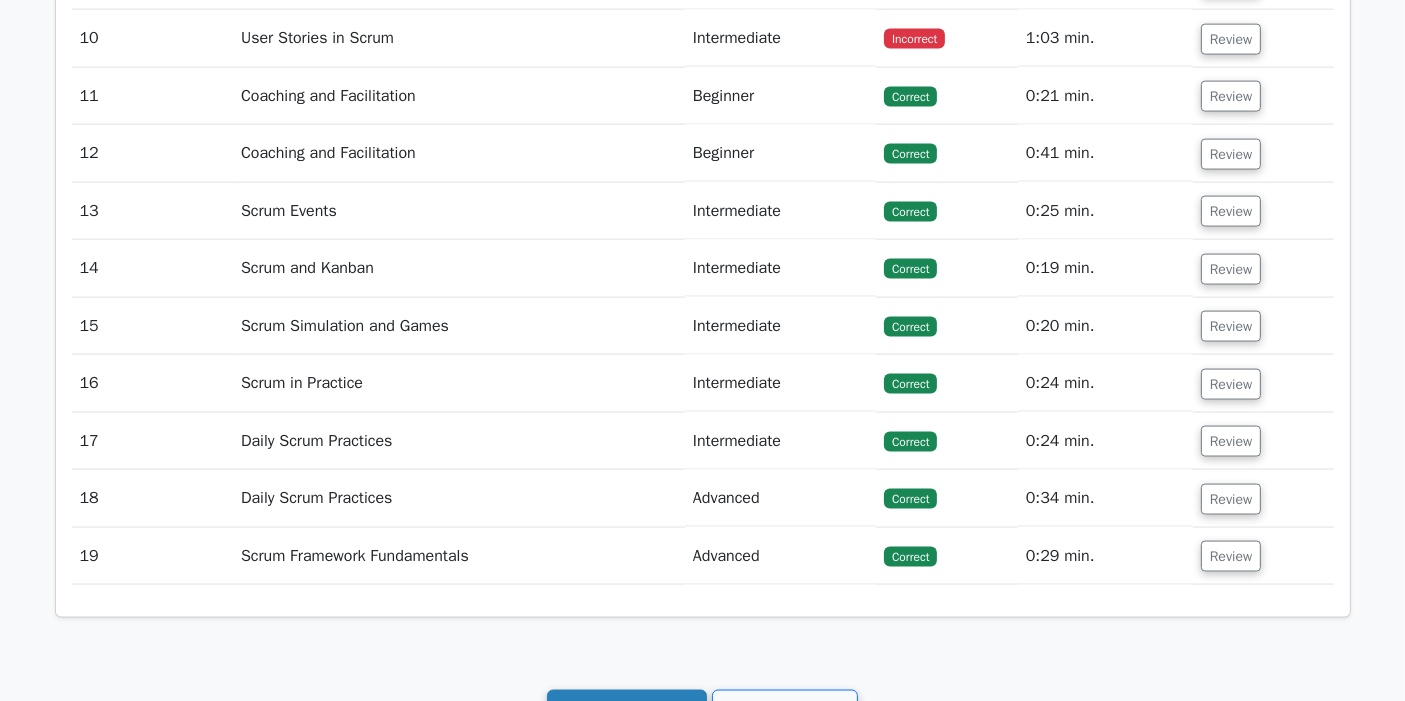 click on "Continue practicing" at bounding box center [627, 709] 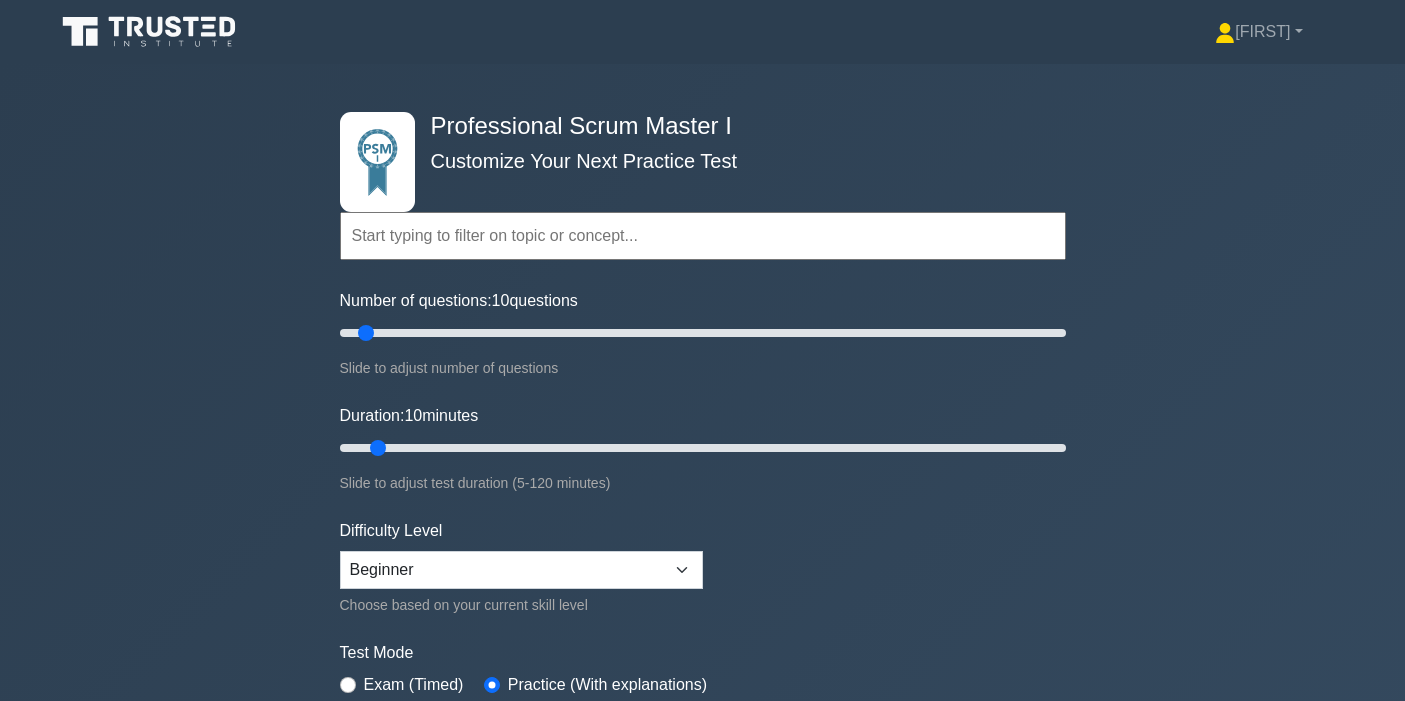 scroll, scrollTop: 444, scrollLeft: 0, axis: vertical 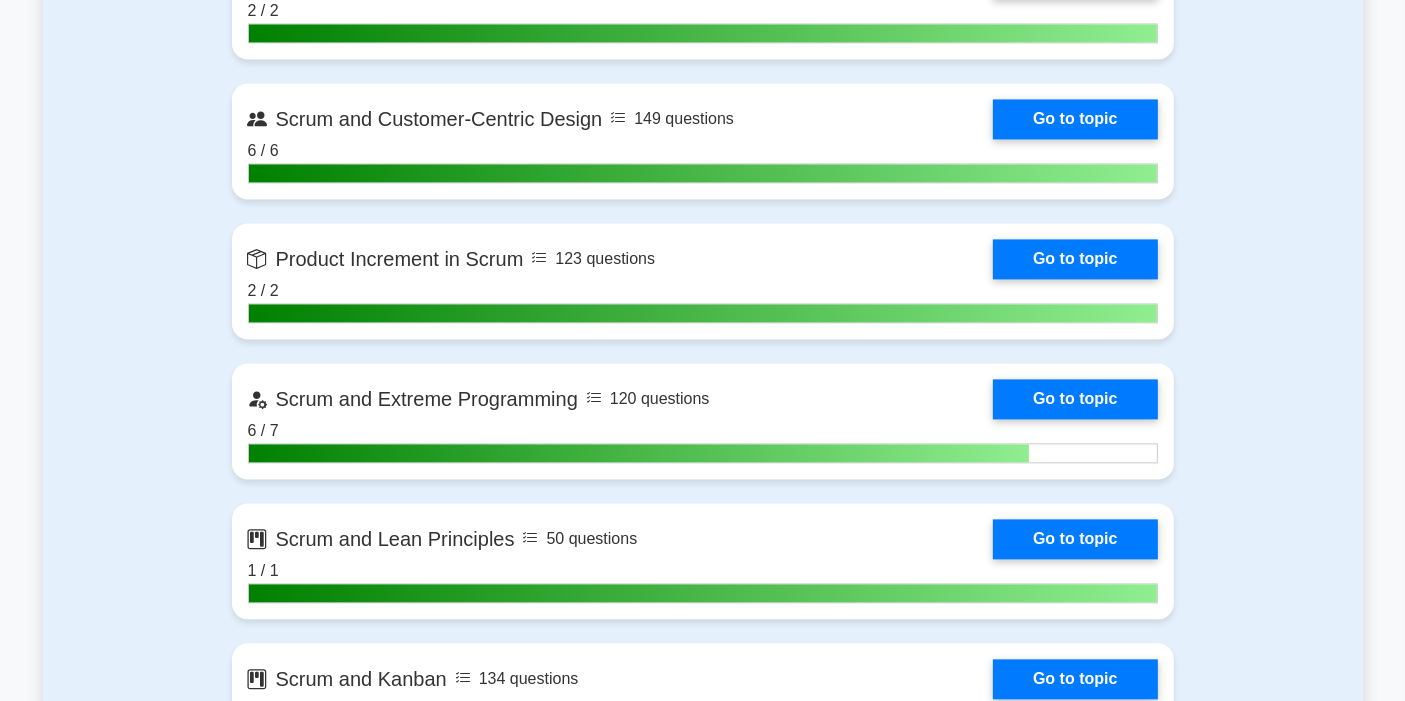 click on "Go to topic" at bounding box center (1075, -446) 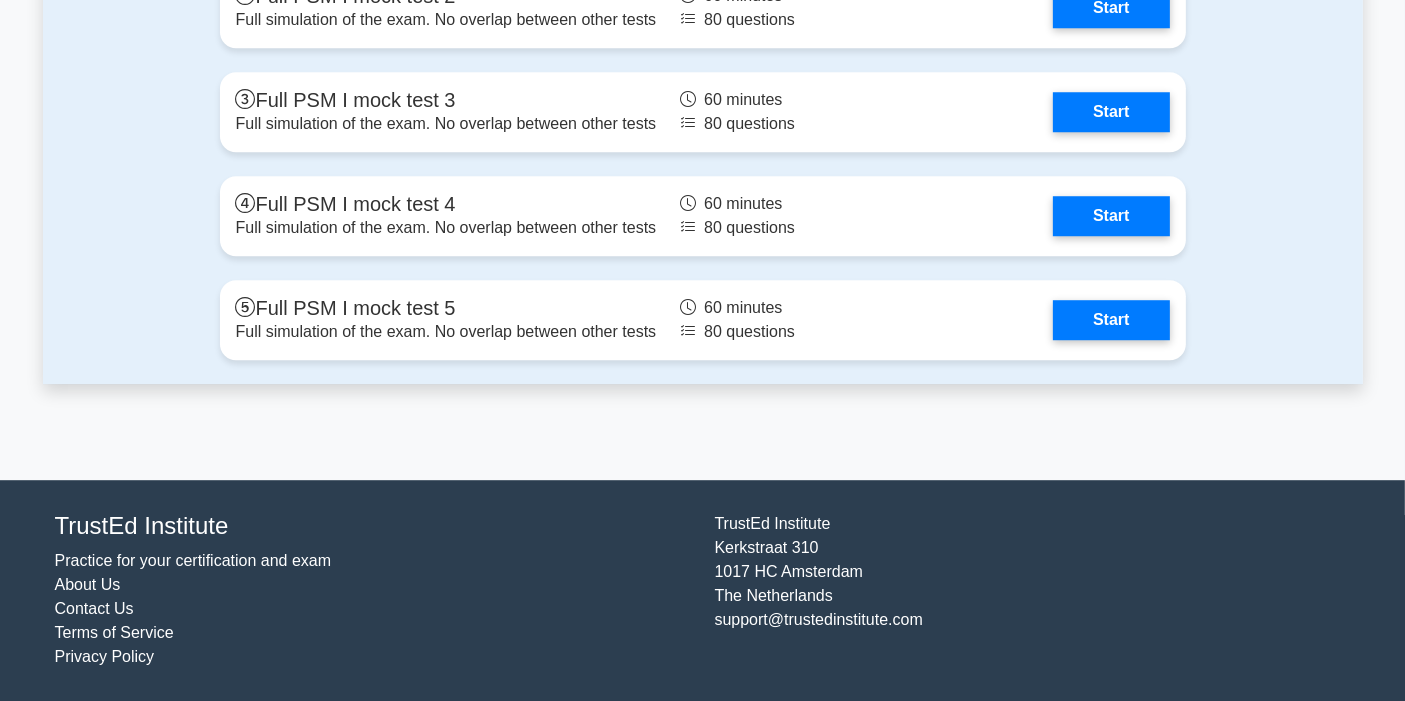 scroll, scrollTop: 6471, scrollLeft: 0, axis: vertical 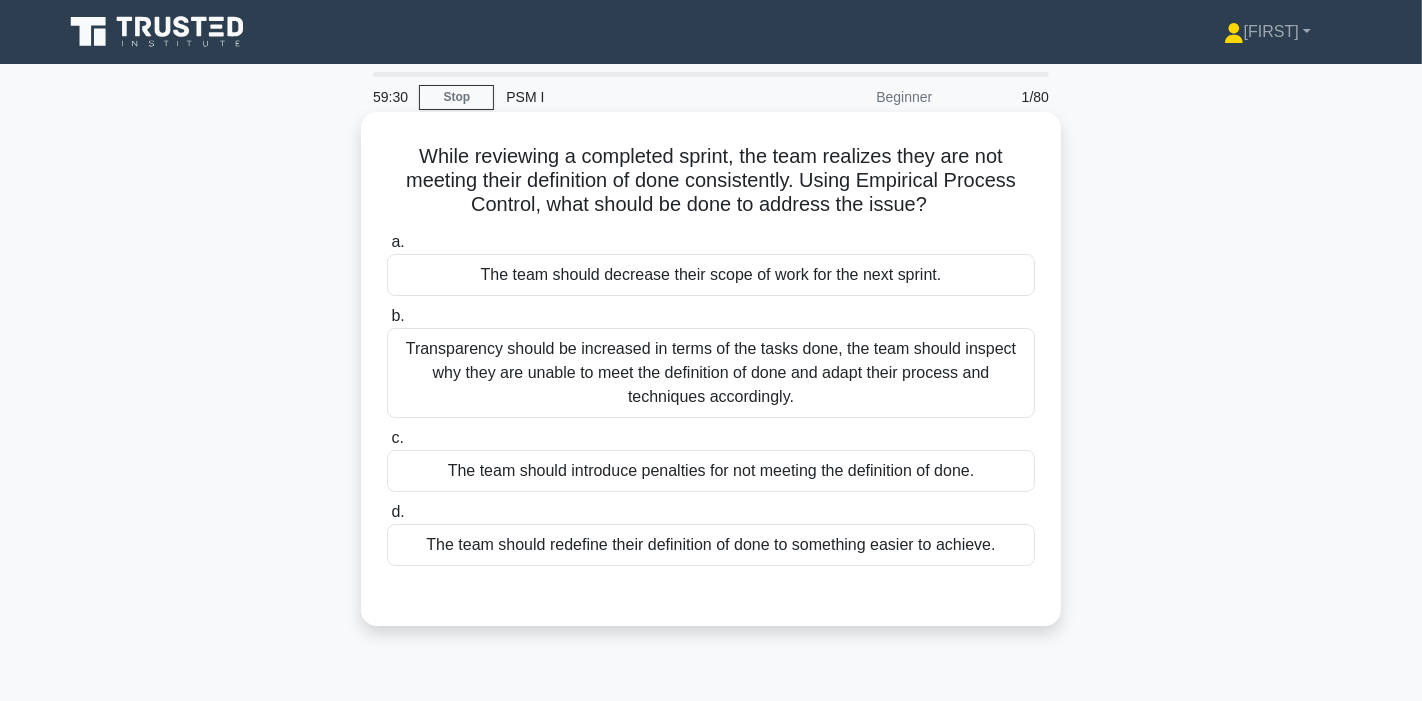click on "Transparency should be increased in terms of the tasks done, the team should inspect why they are unable to meet the definition of done and adapt their process and techniques accordingly." at bounding box center [711, 373] 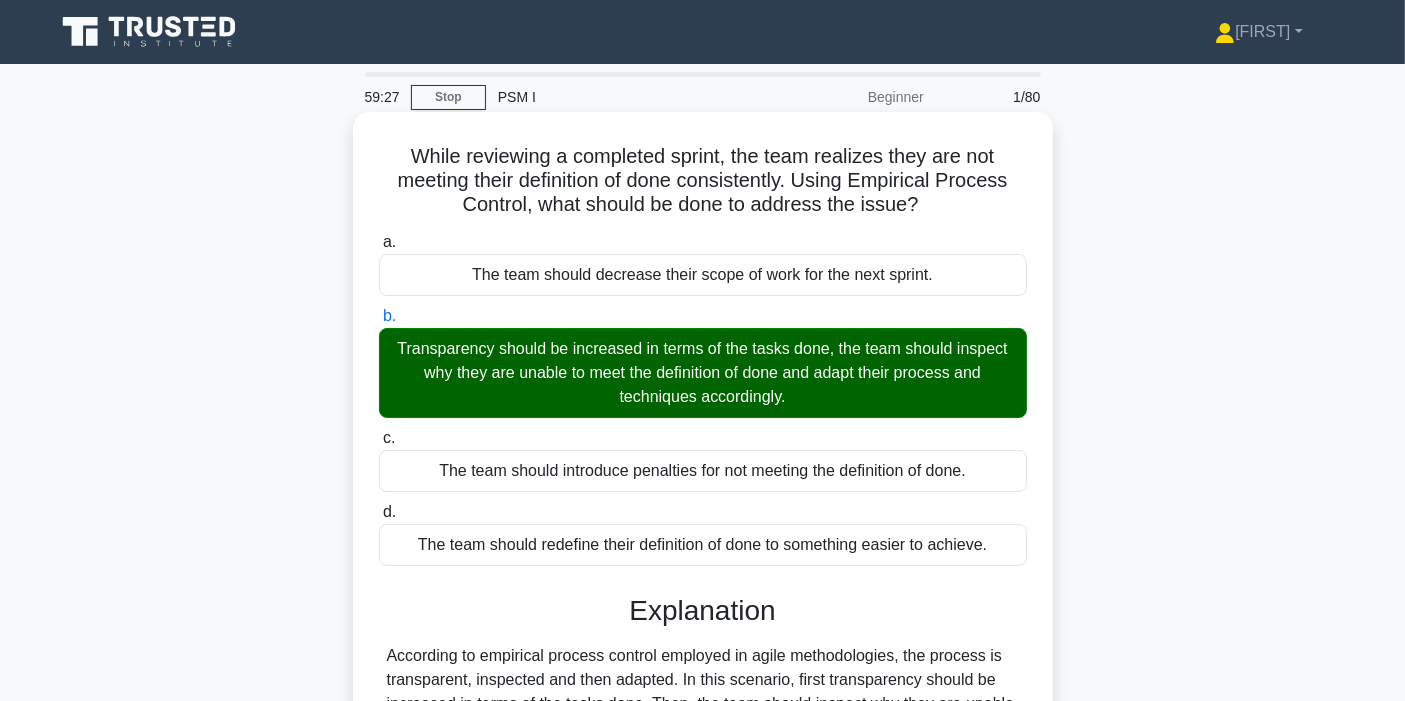 scroll, scrollTop: 328, scrollLeft: 0, axis: vertical 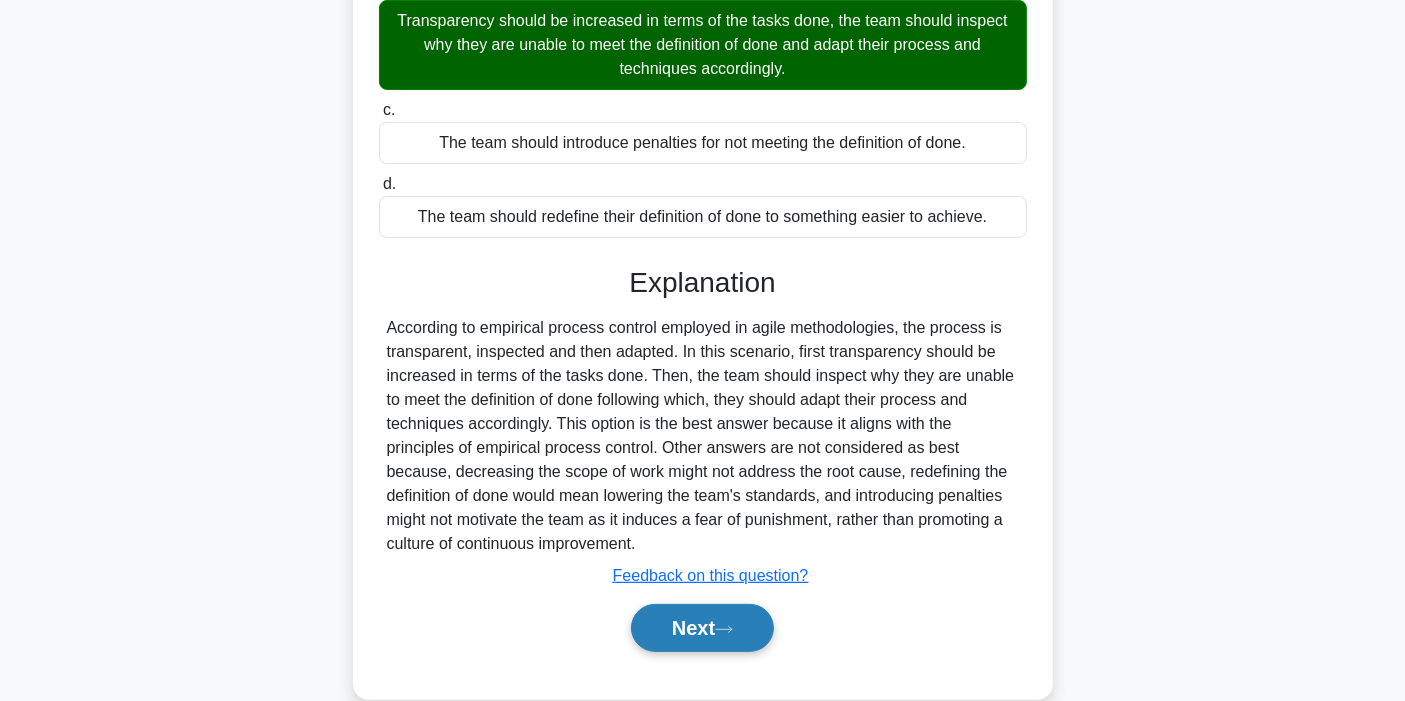 click on "Next" at bounding box center [702, 628] 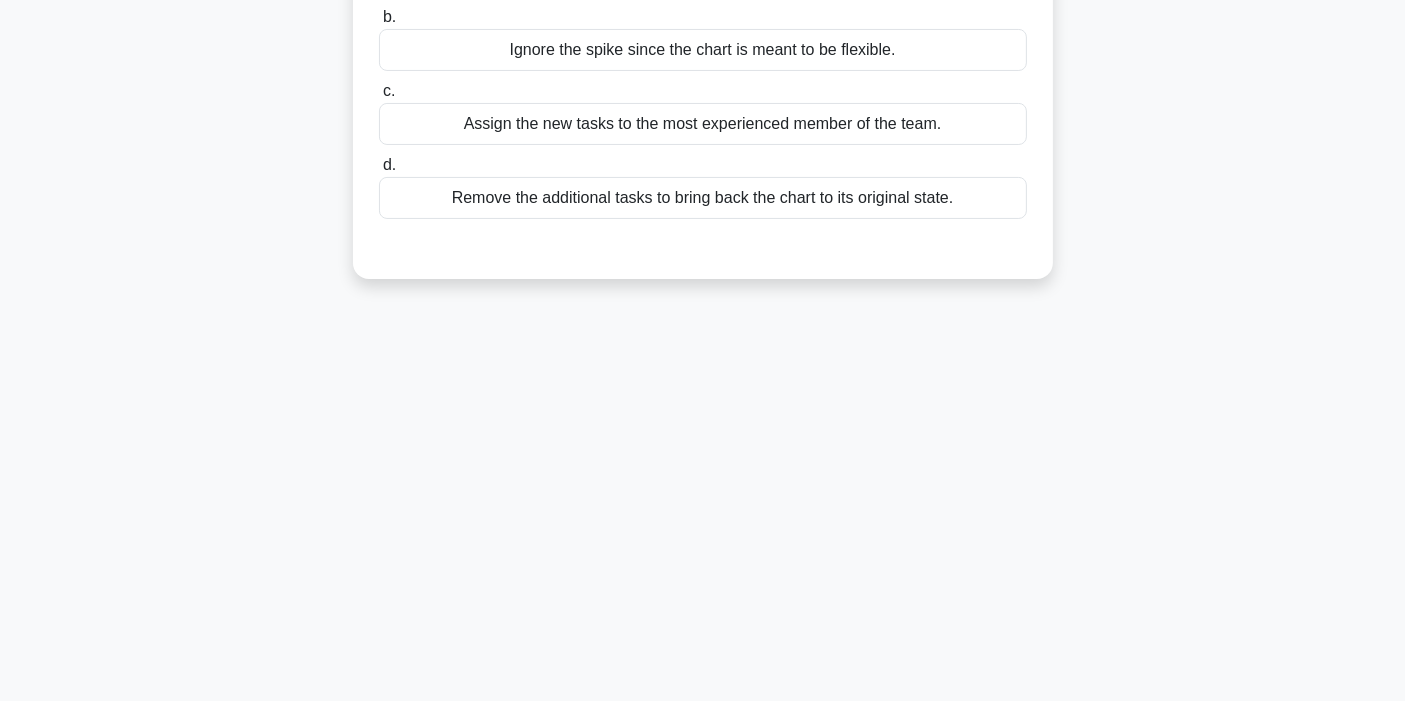 scroll, scrollTop: 0, scrollLeft: 0, axis: both 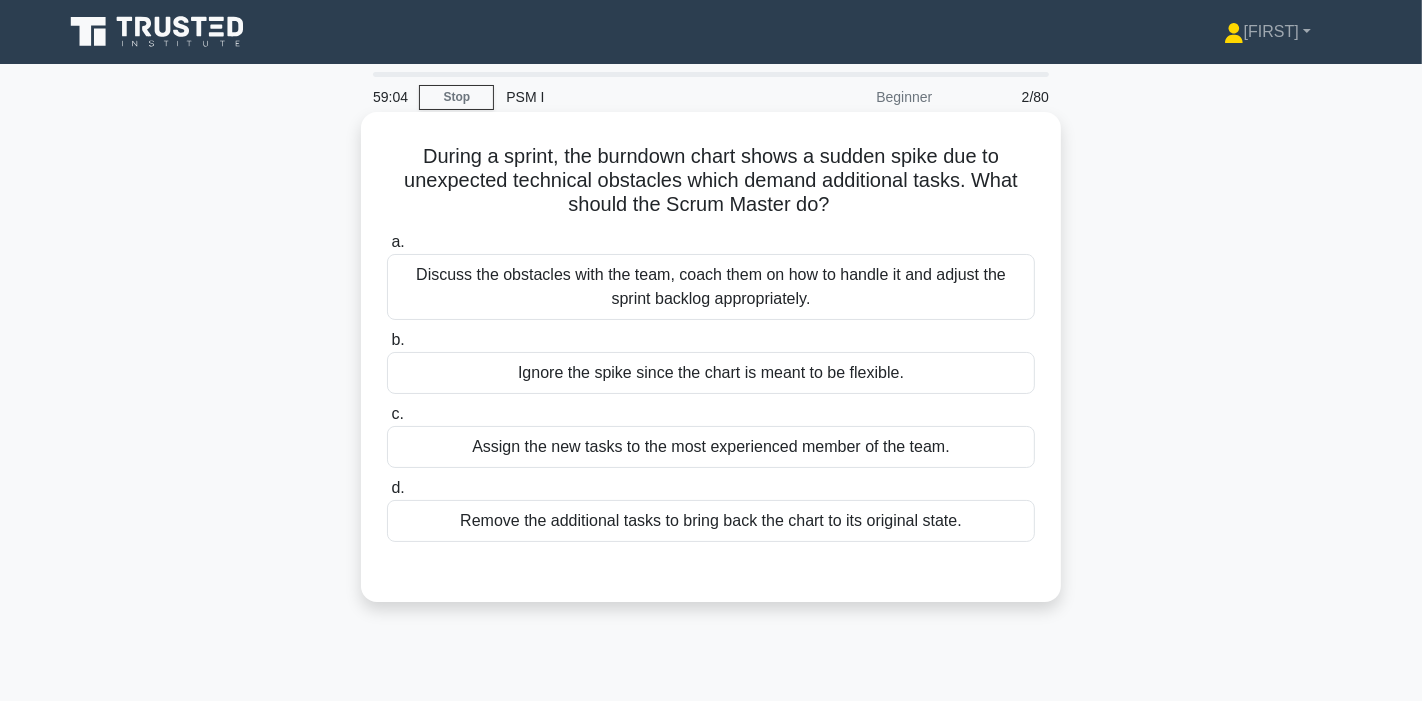 click on "Discuss the obstacles with the team, coach them on how to handle it and adjust the sprint backlog appropriately." at bounding box center [711, 287] 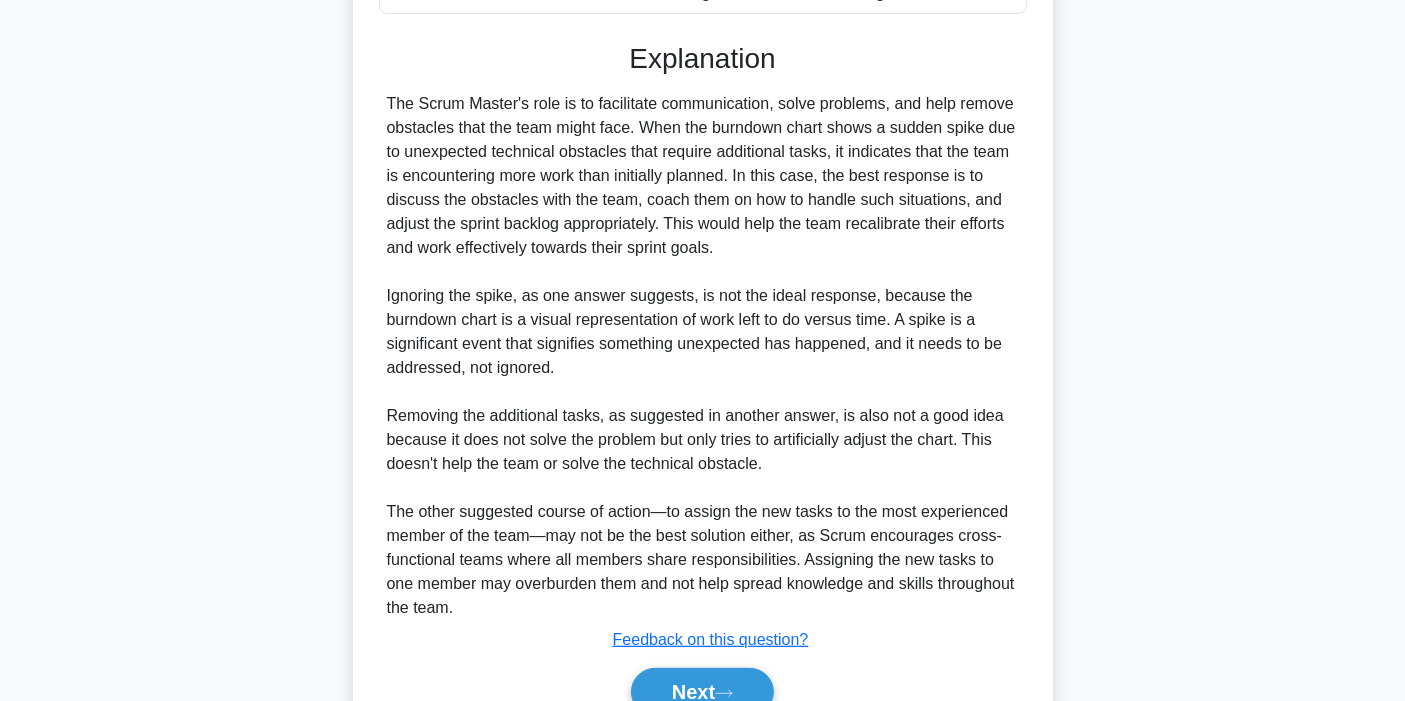 scroll, scrollTop: 555, scrollLeft: 0, axis: vertical 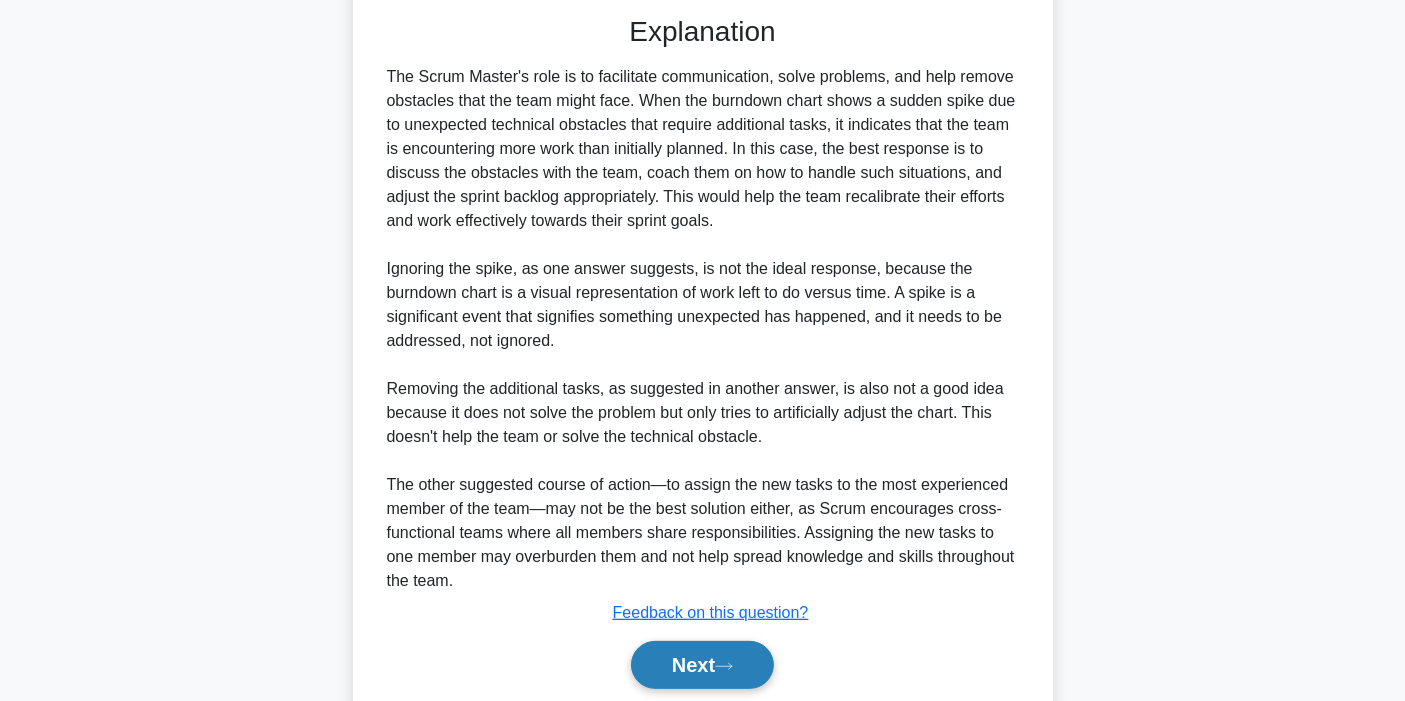 click on "Next" at bounding box center [702, 665] 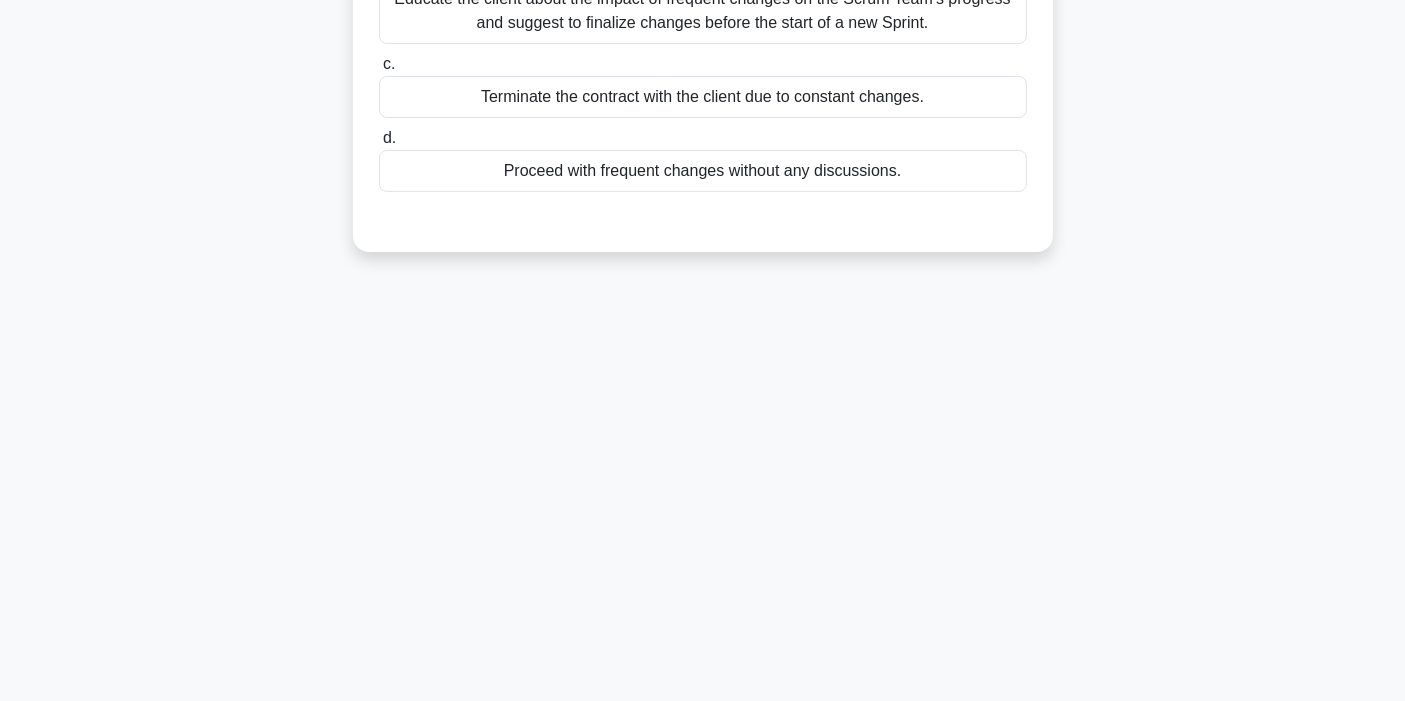 scroll, scrollTop: 0, scrollLeft: 0, axis: both 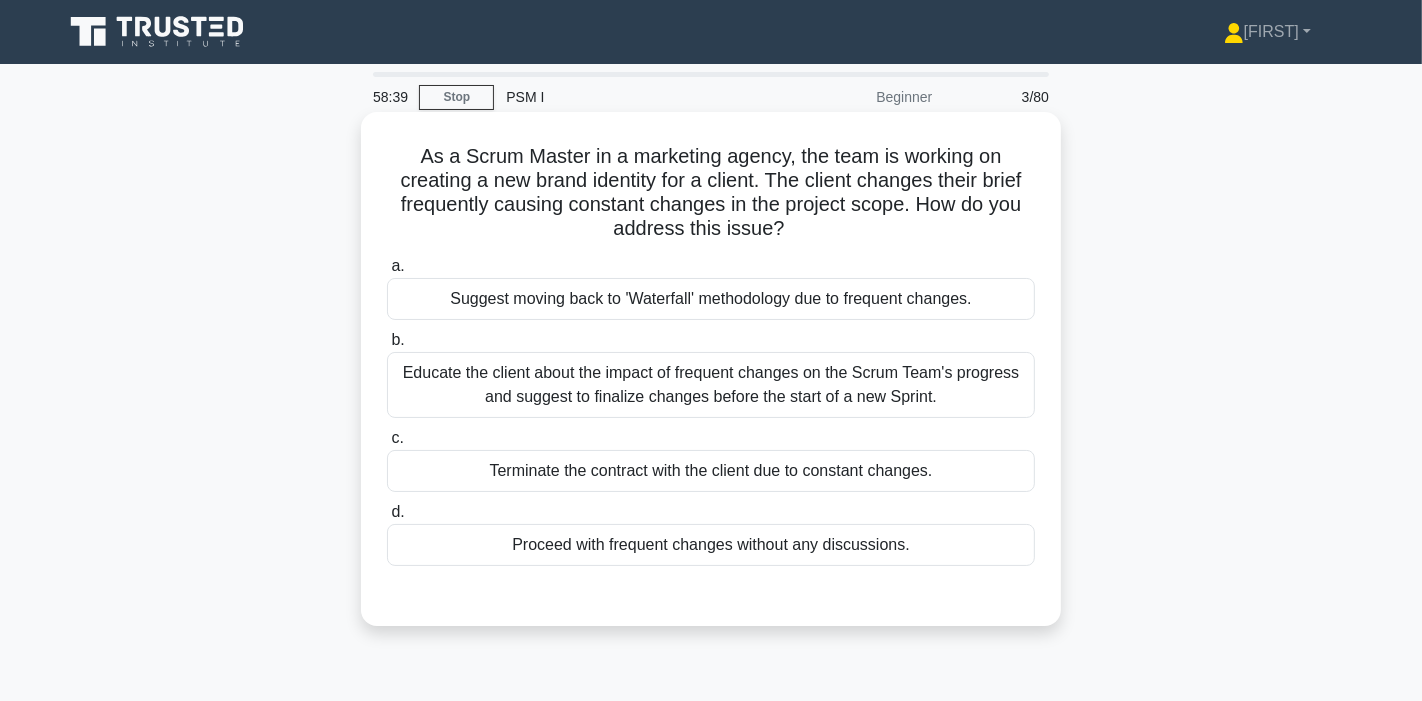 click on "Educate the client about the impact of frequent changes on the Scrum Team's progress and suggest to finalize changes before the start of a new Sprint." at bounding box center (711, 385) 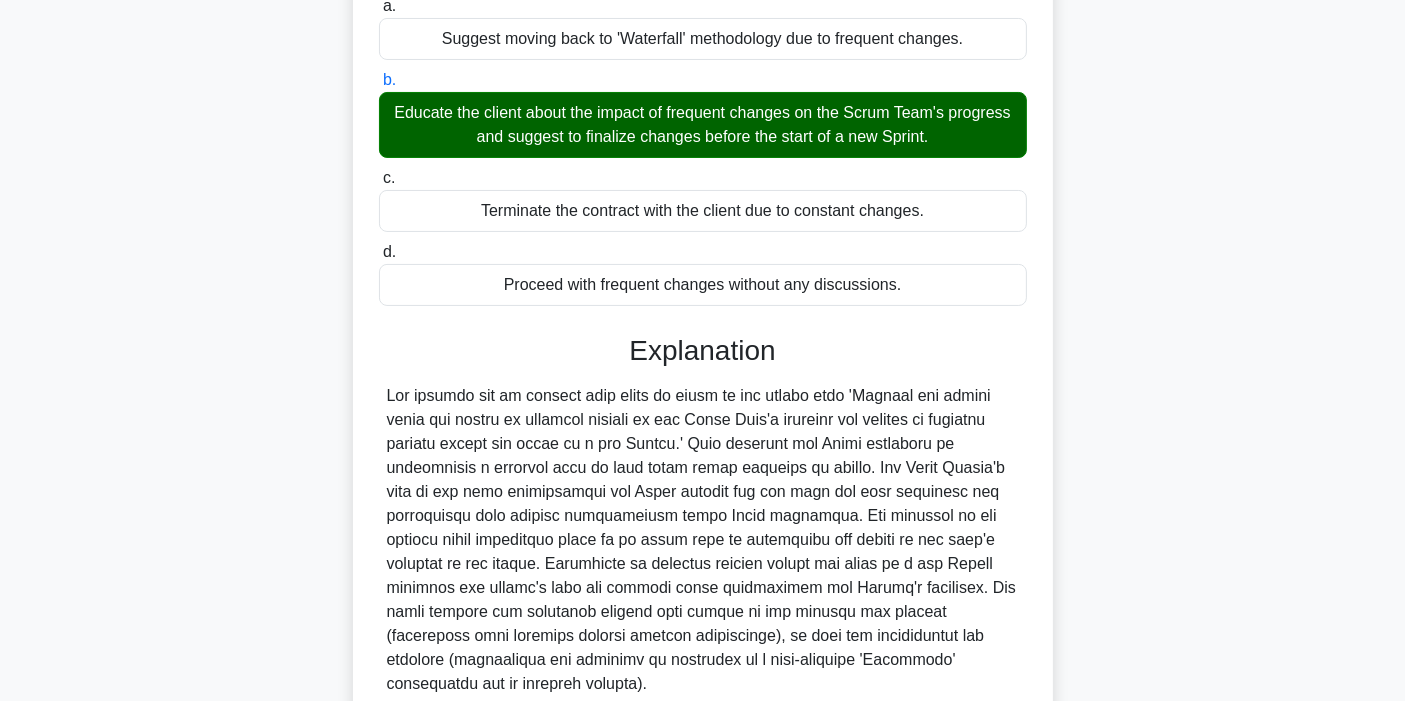 scroll, scrollTop: 400, scrollLeft: 0, axis: vertical 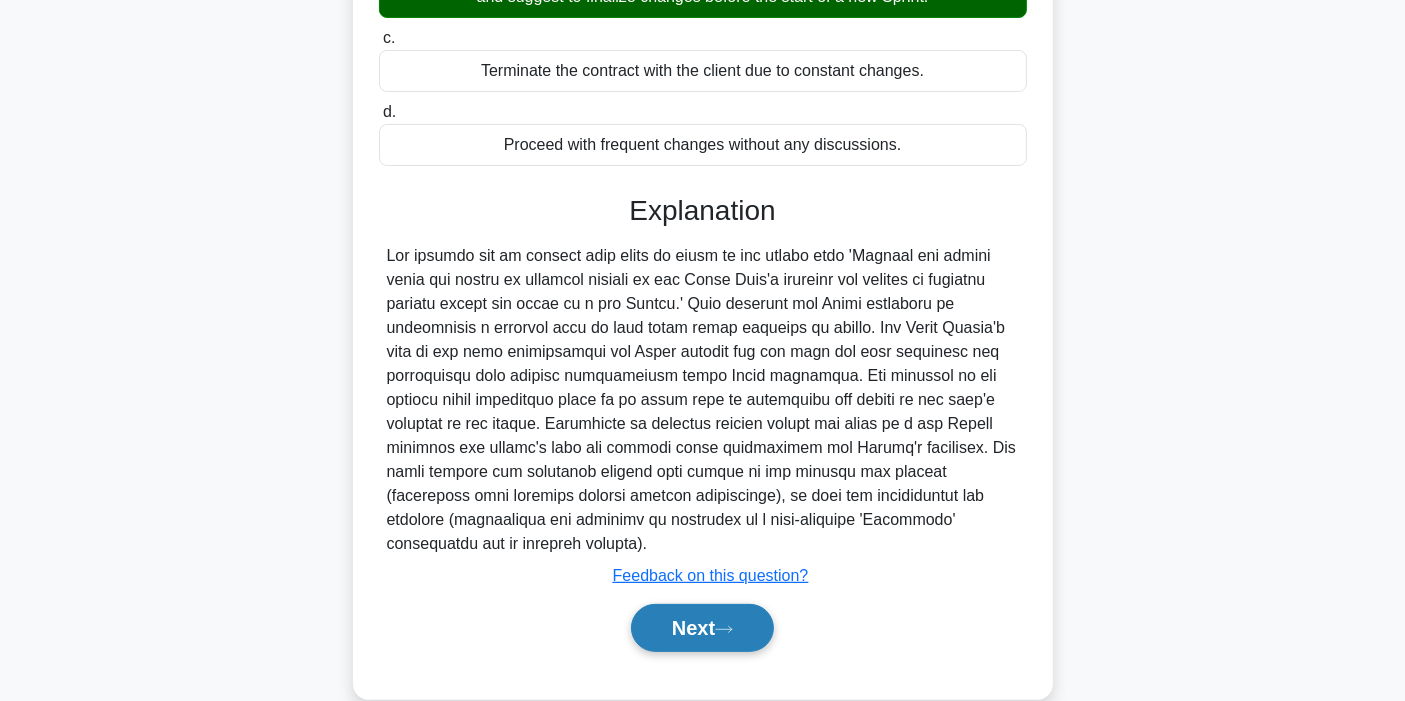 click on "Next" at bounding box center [702, 628] 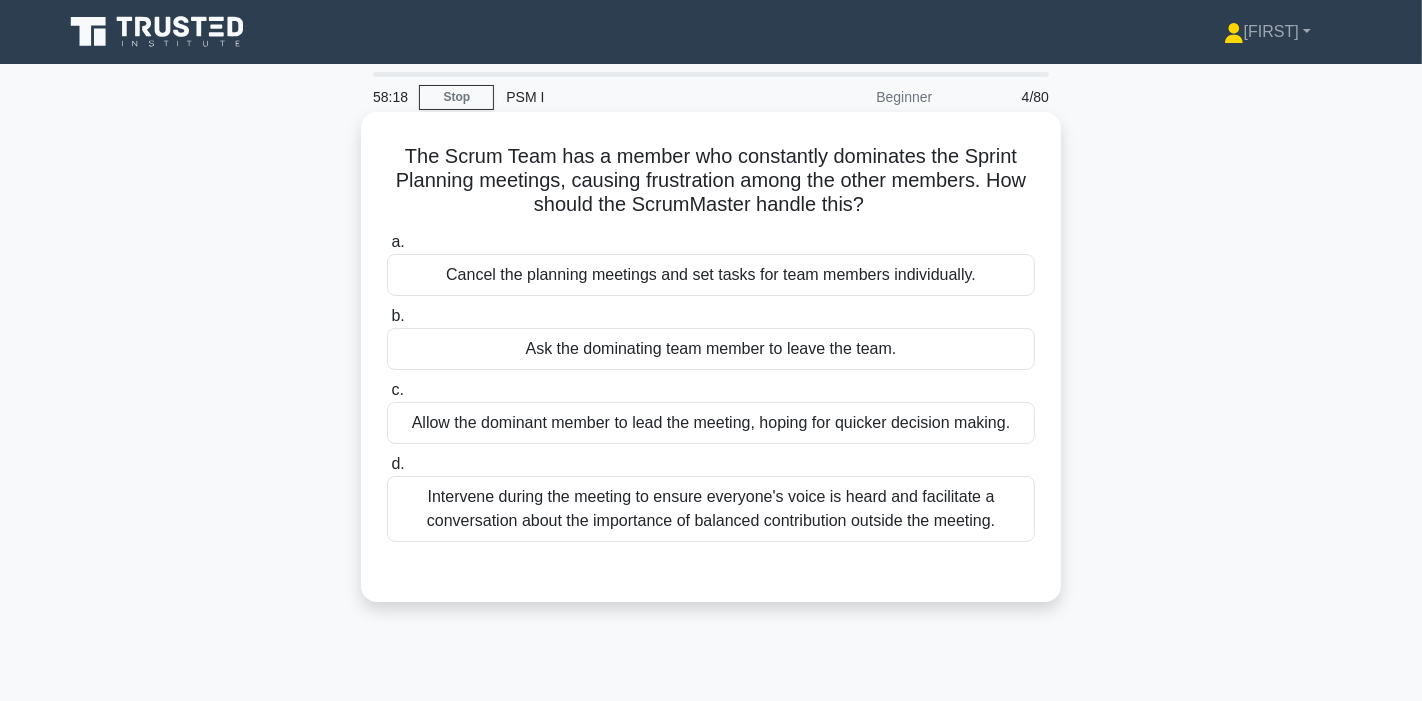 click on "Intervene during the meeting to ensure everyone's voice is heard and facilitate a conversation about the importance of balanced contribution outside the meeting." at bounding box center [711, 509] 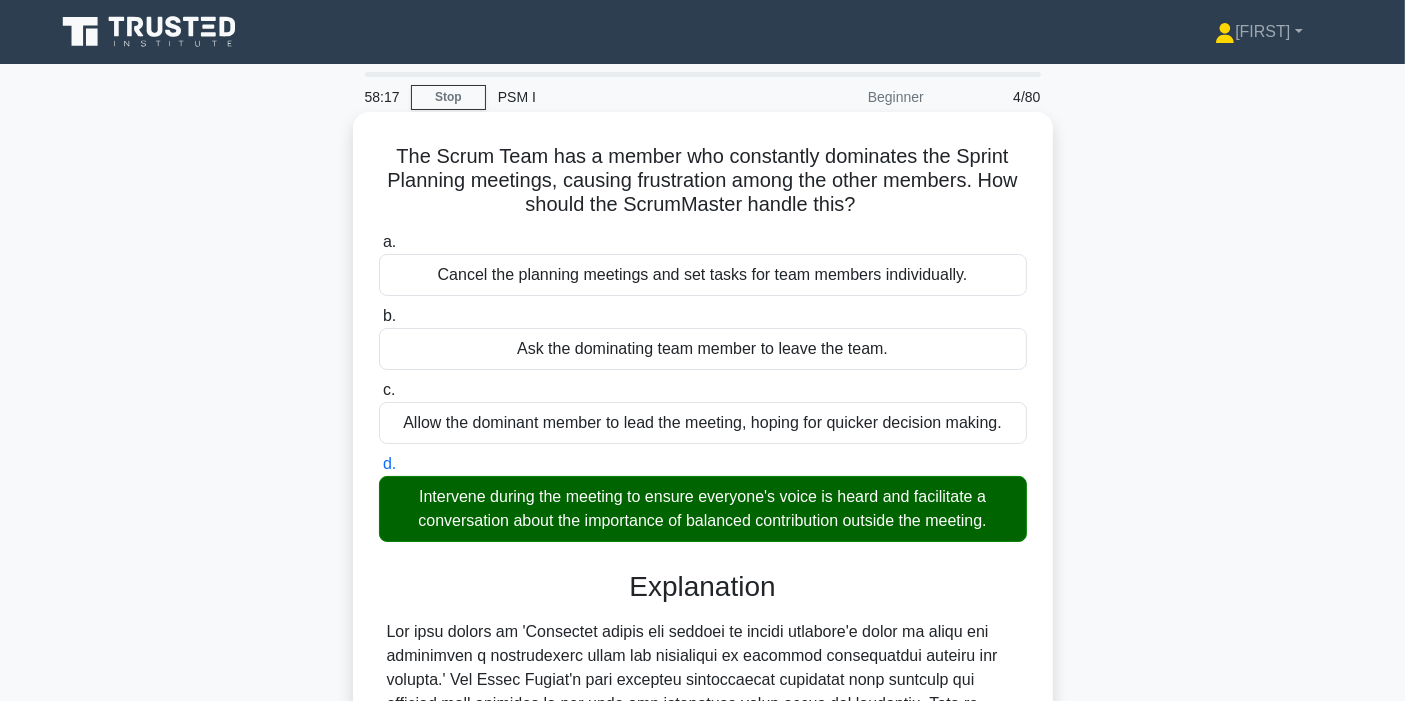 scroll, scrollTop: 400, scrollLeft: 0, axis: vertical 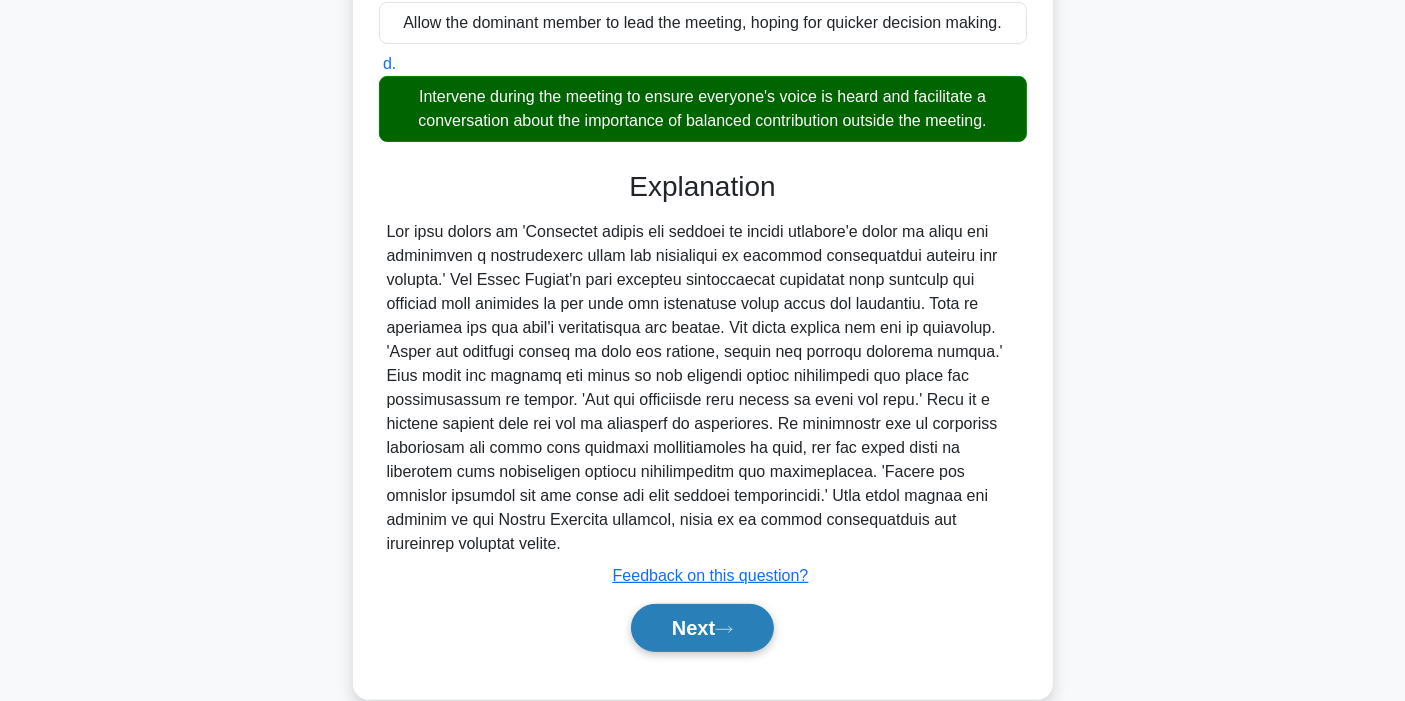 click on "Next" at bounding box center (702, 628) 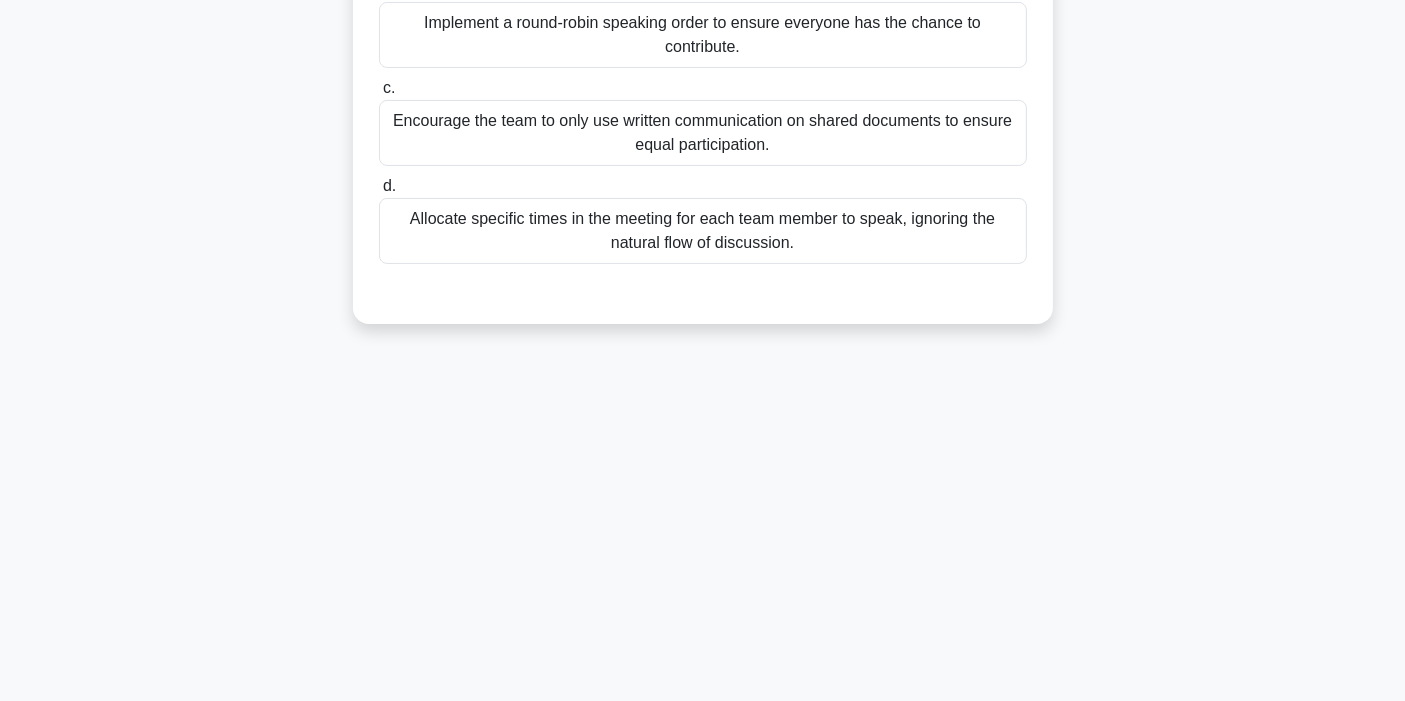 scroll, scrollTop: 0, scrollLeft: 0, axis: both 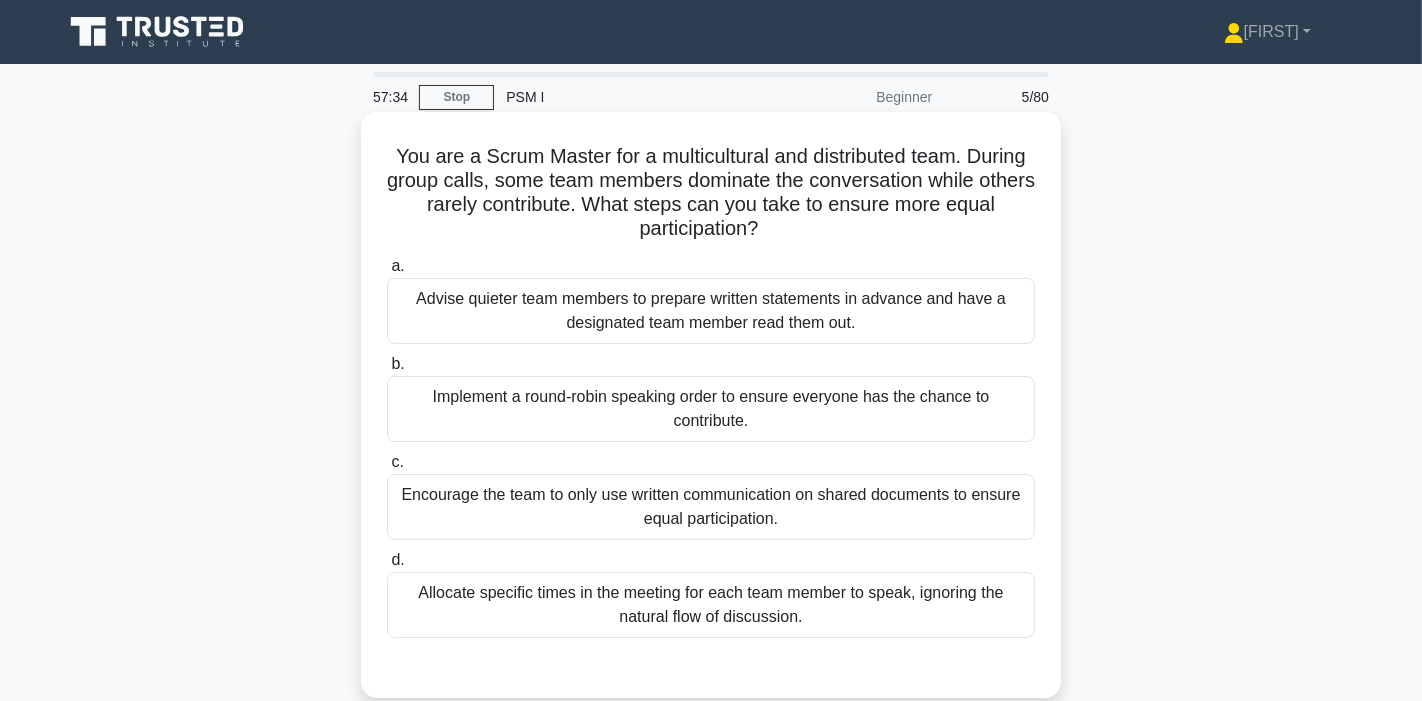 click on "Encourage the team to only use written communication on shared documents to ensure equal participation." at bounding box center (711, 507) 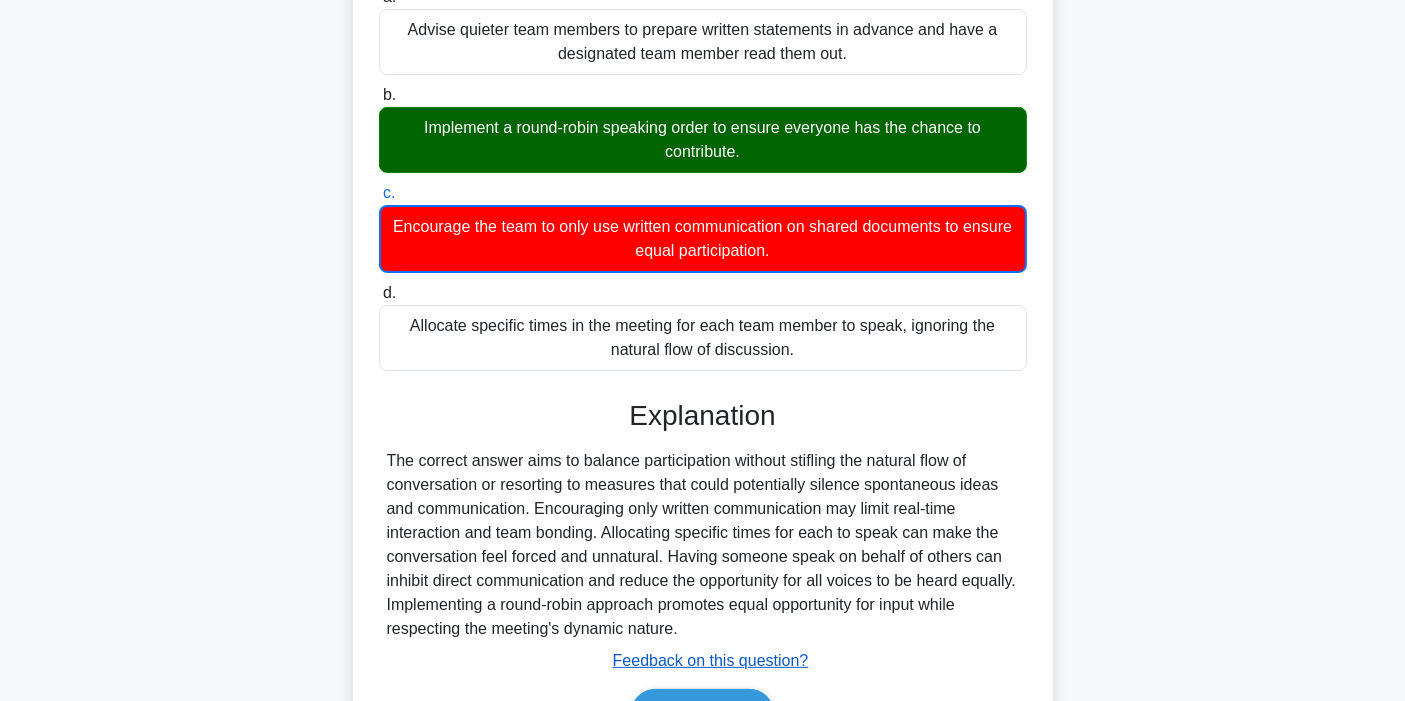 scroll, scrollTop: 333, scrollLeft: 0, axis: vertical 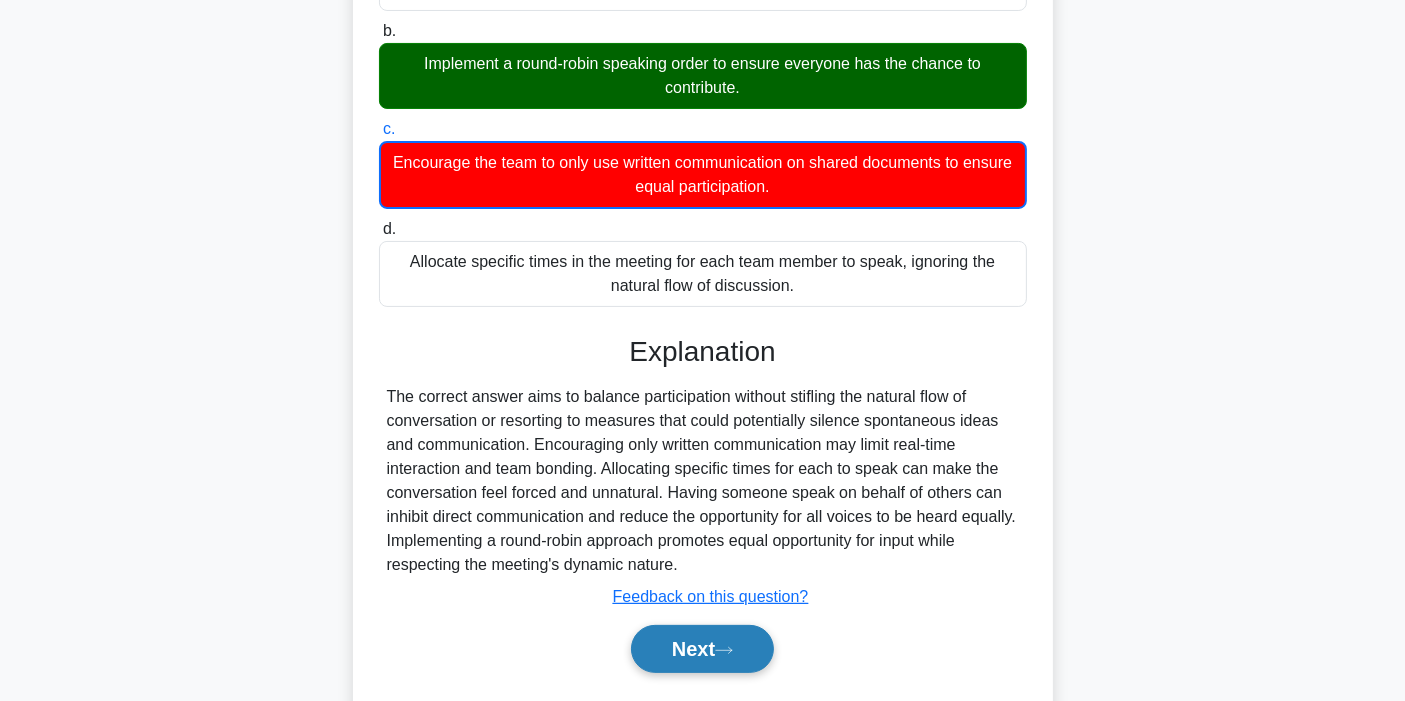 click on "Next" at bounding box center (702, 649) 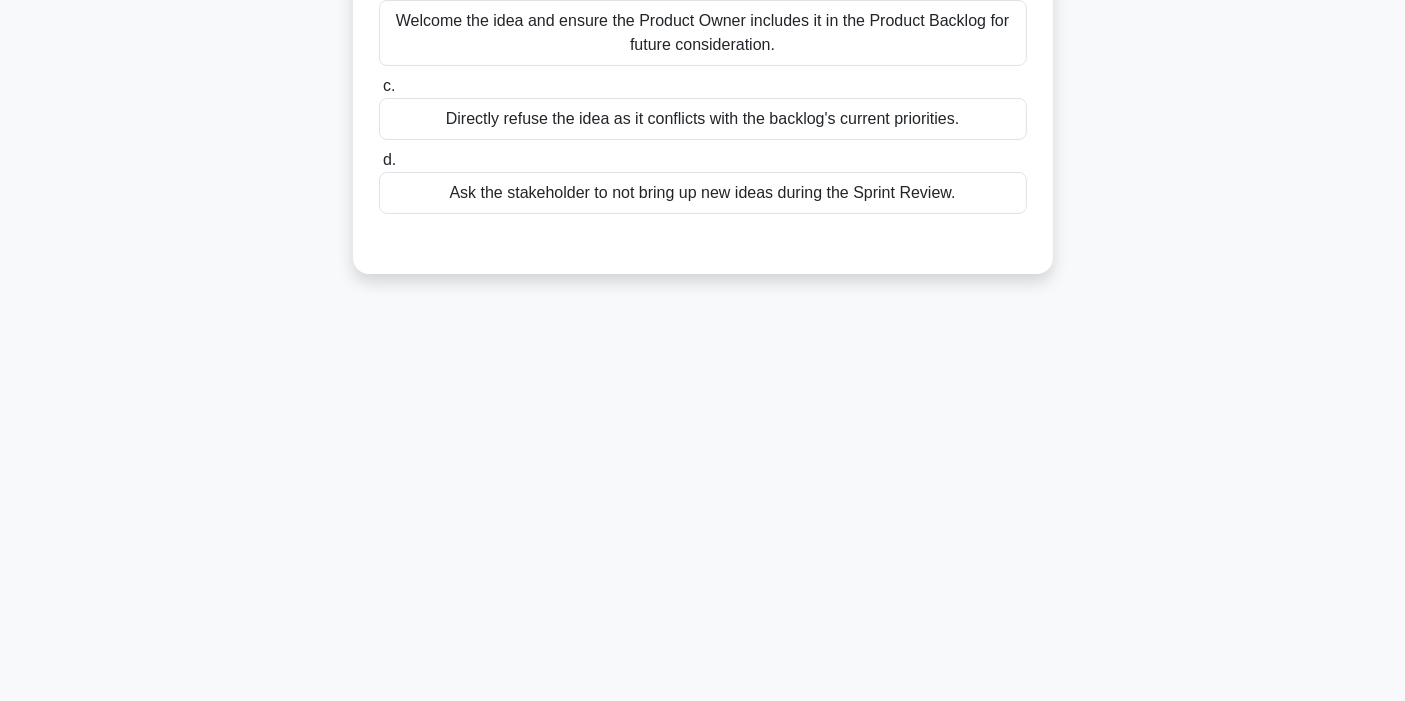 scroll, scrollTop: 0, scrollLeft: 0, axis: both 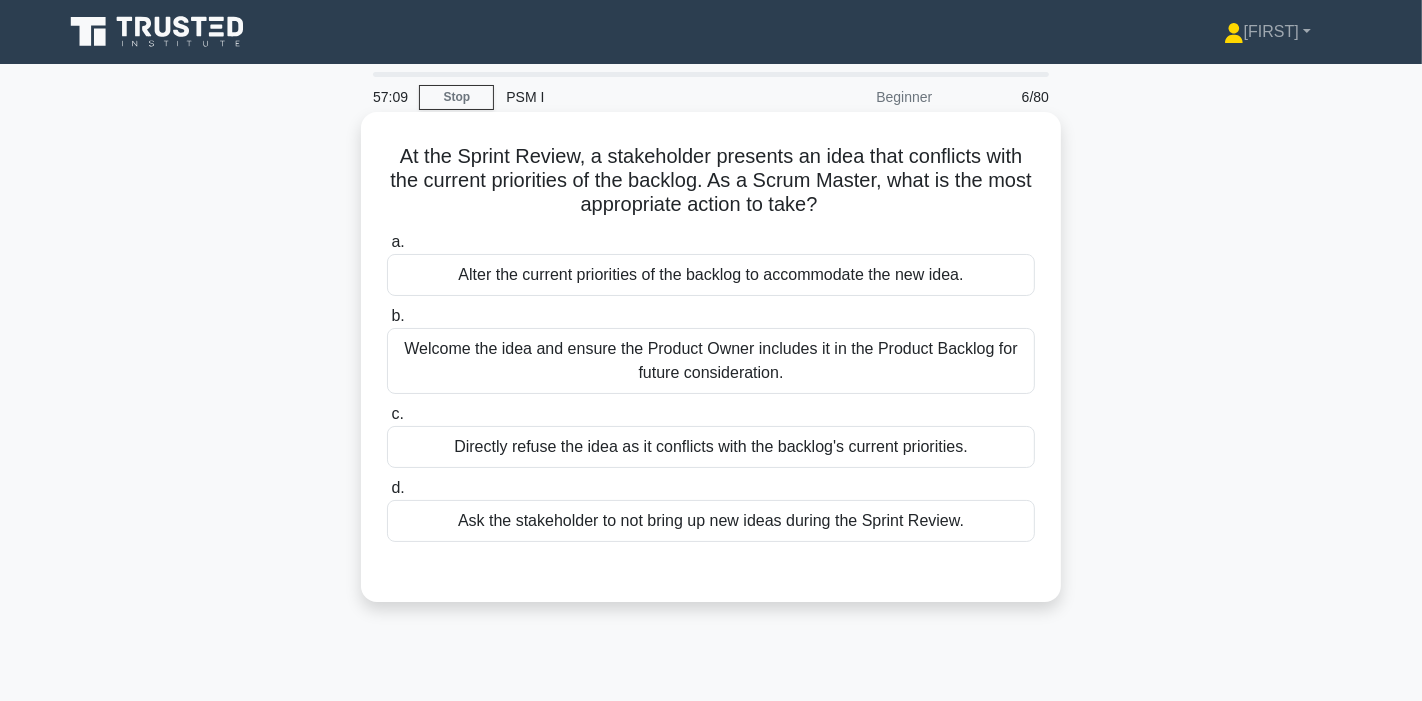 click on "Welcome the idea and ensure the Product Owner includes it in the Product Backlog for future consideration." at bounding box center [711, 361] 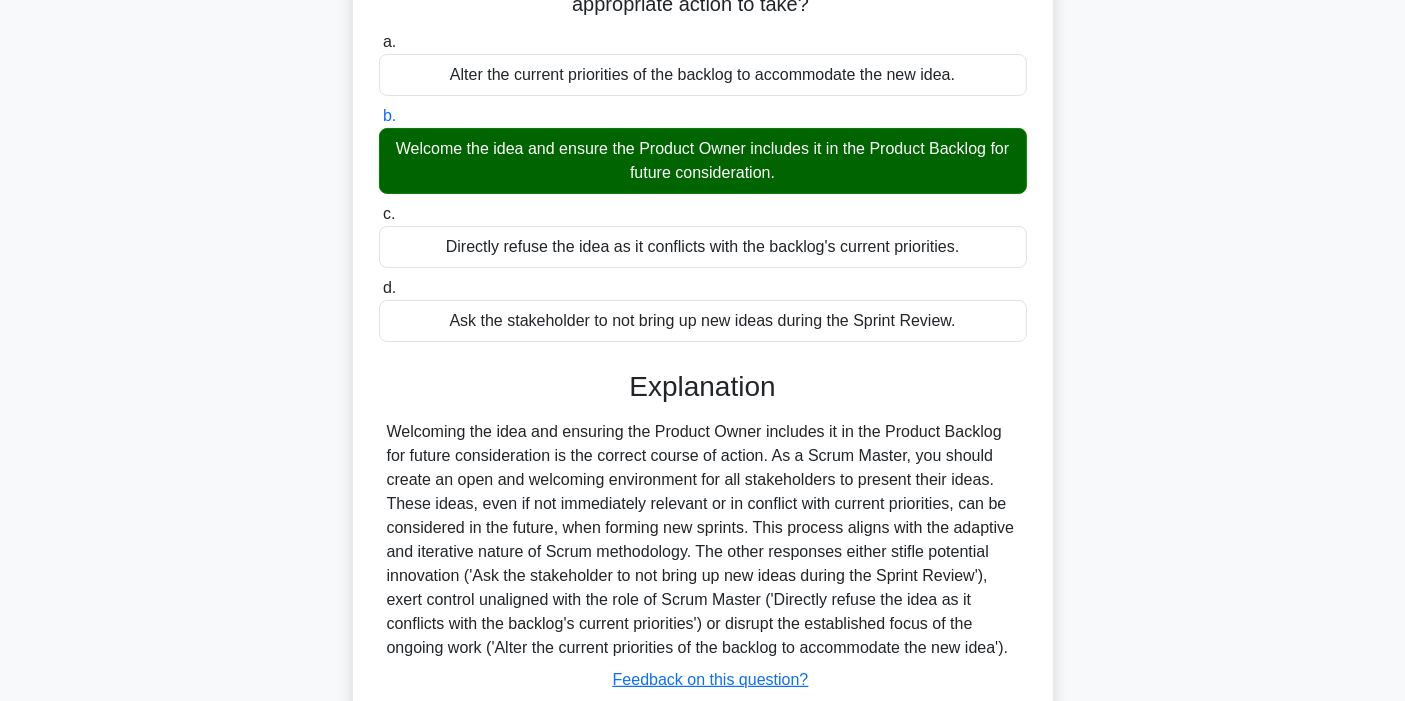 scroll, scrollTop: 304, scrollLeft: 0, axis: vertical 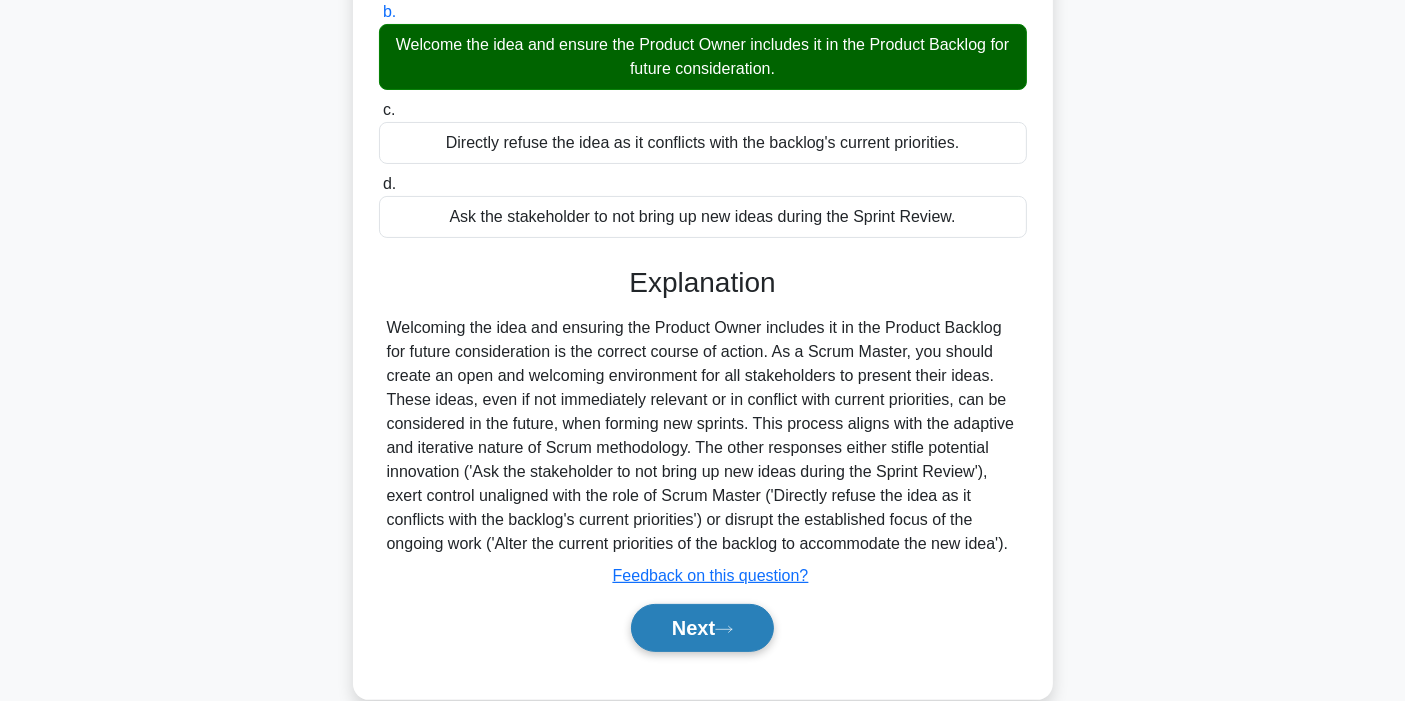 click on "Next" at bounding box center (702, 628) 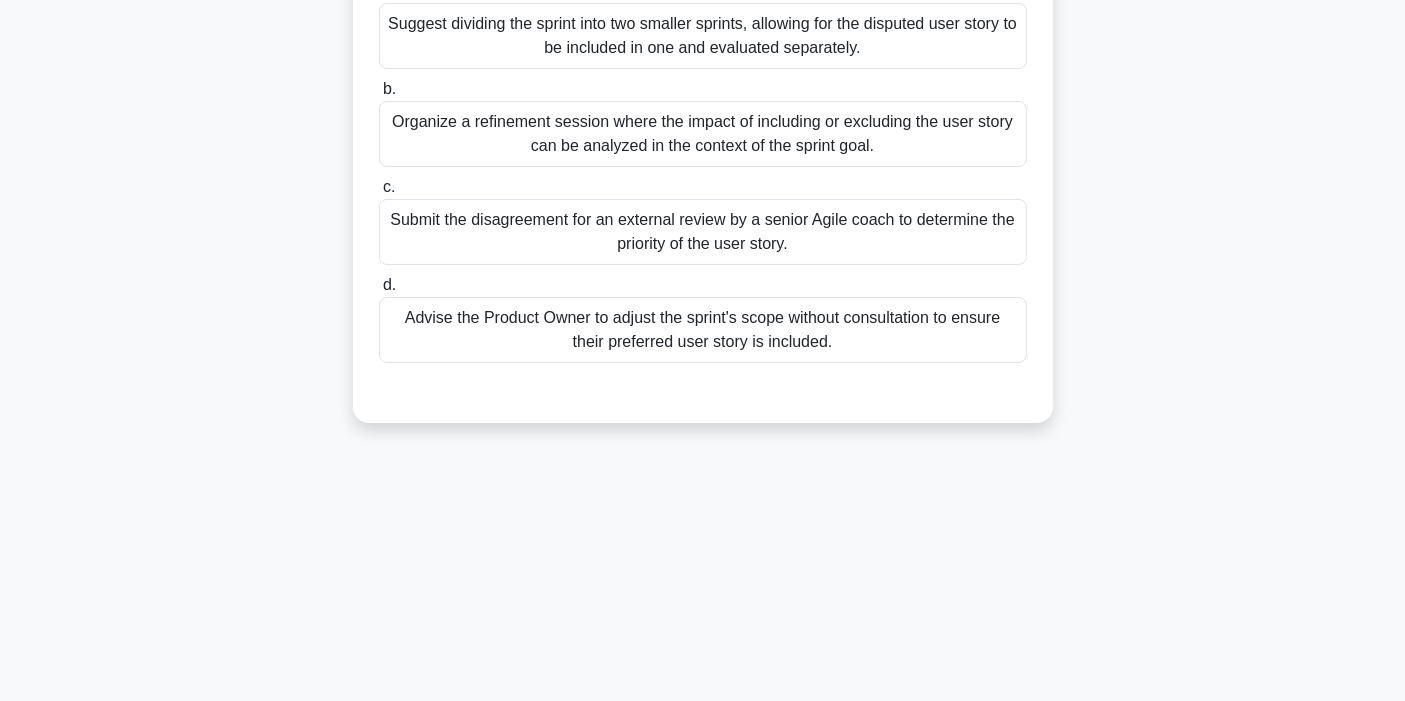 scroll, scrollTop: 22, scrollLeft: 0, axis: vertical 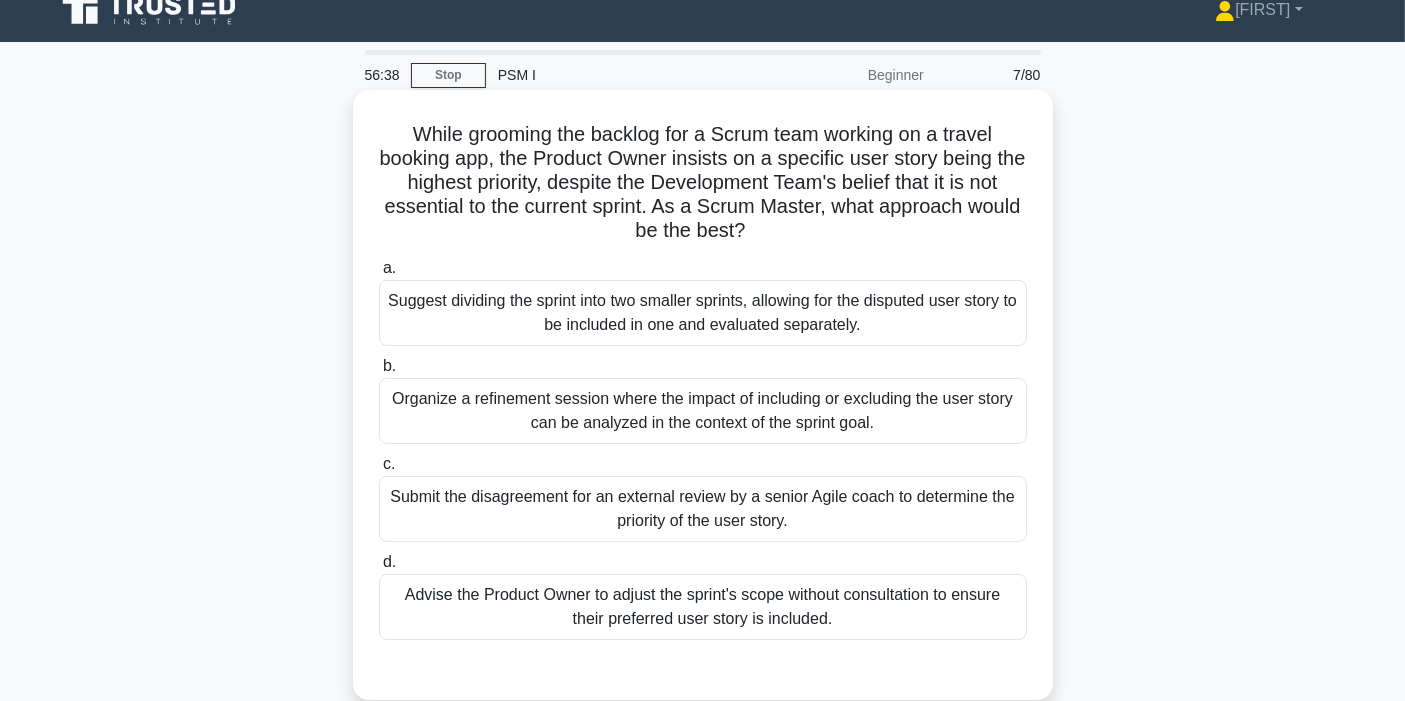 click on "Organize a refinement session where the impact of including or excluding the user story can be analyzed in the context of the sprint goal." at bounding box center [703, 411] 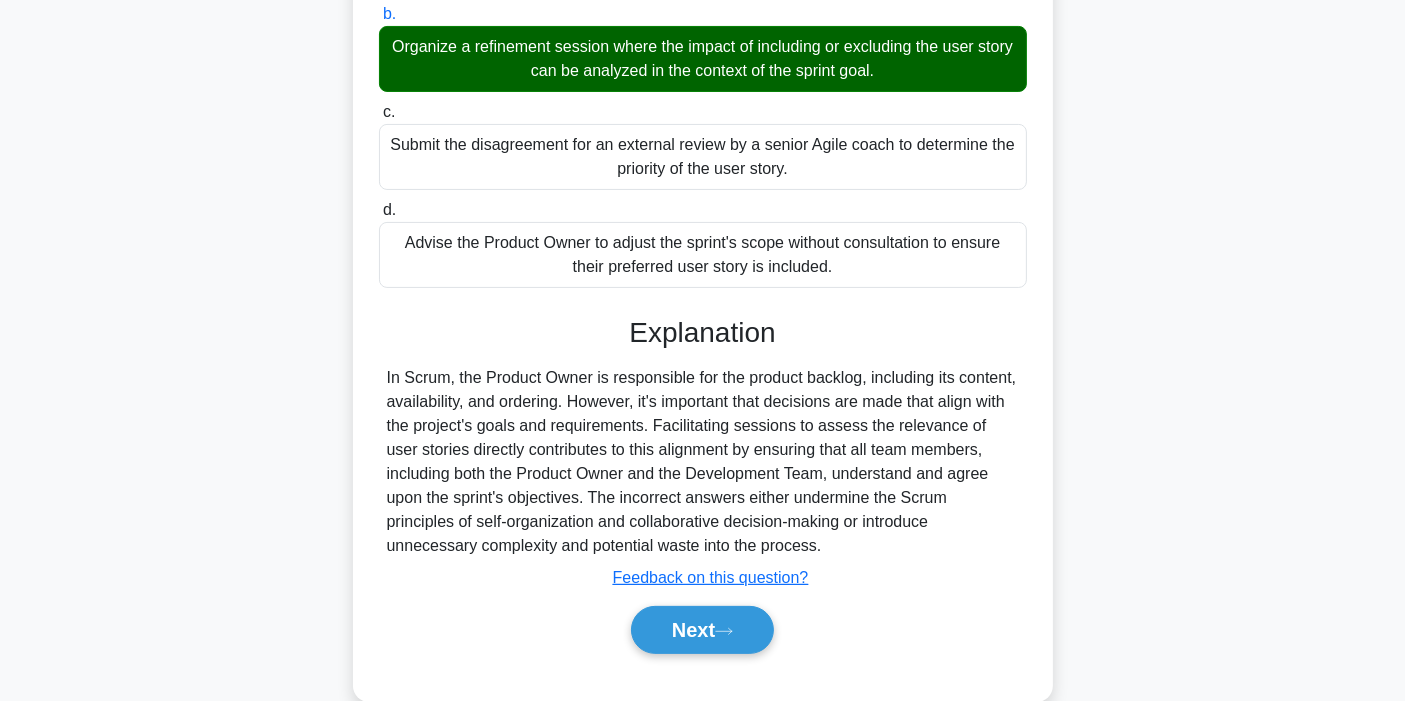 scroll, scrollTop: 376, scrollLeft: 0, axis: vertical 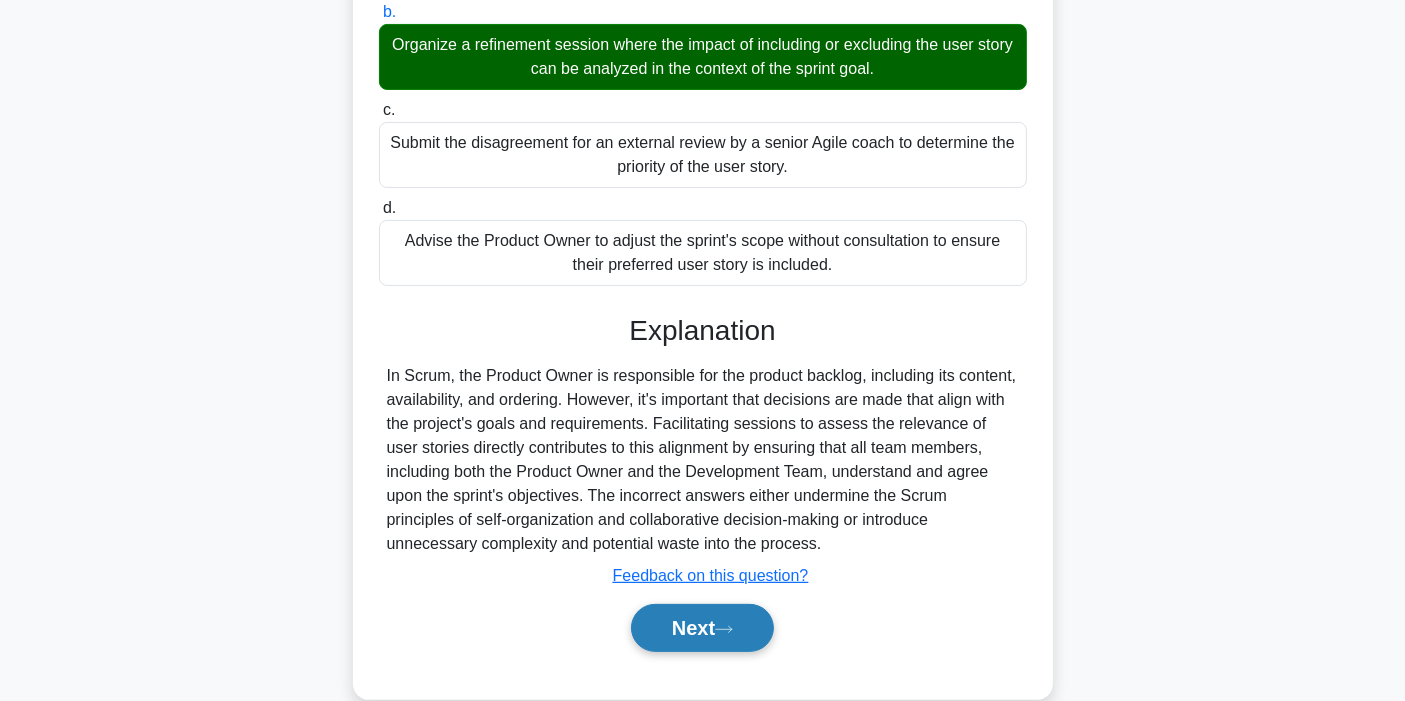 click on "Next" at bounding box center [702, 628] 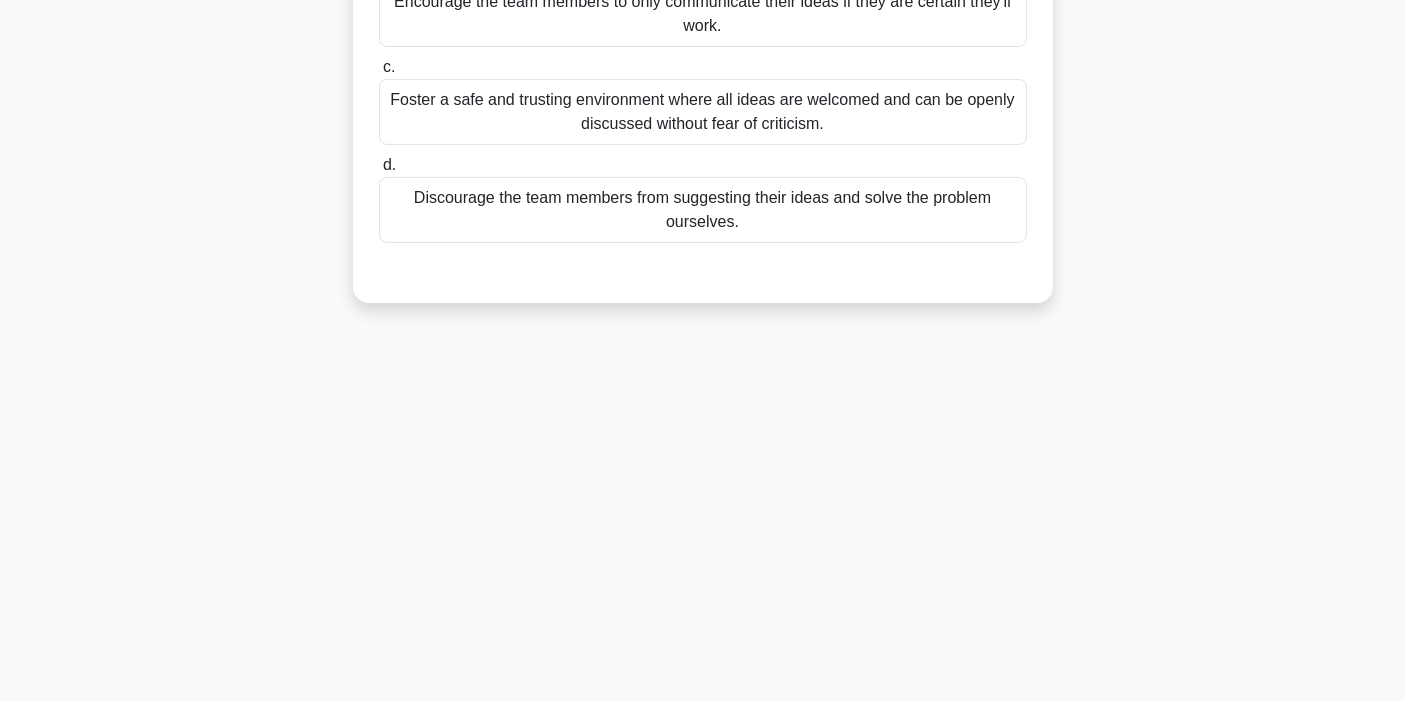 scroll, scrollTop: 0, scrollLeft: 0, axis: both 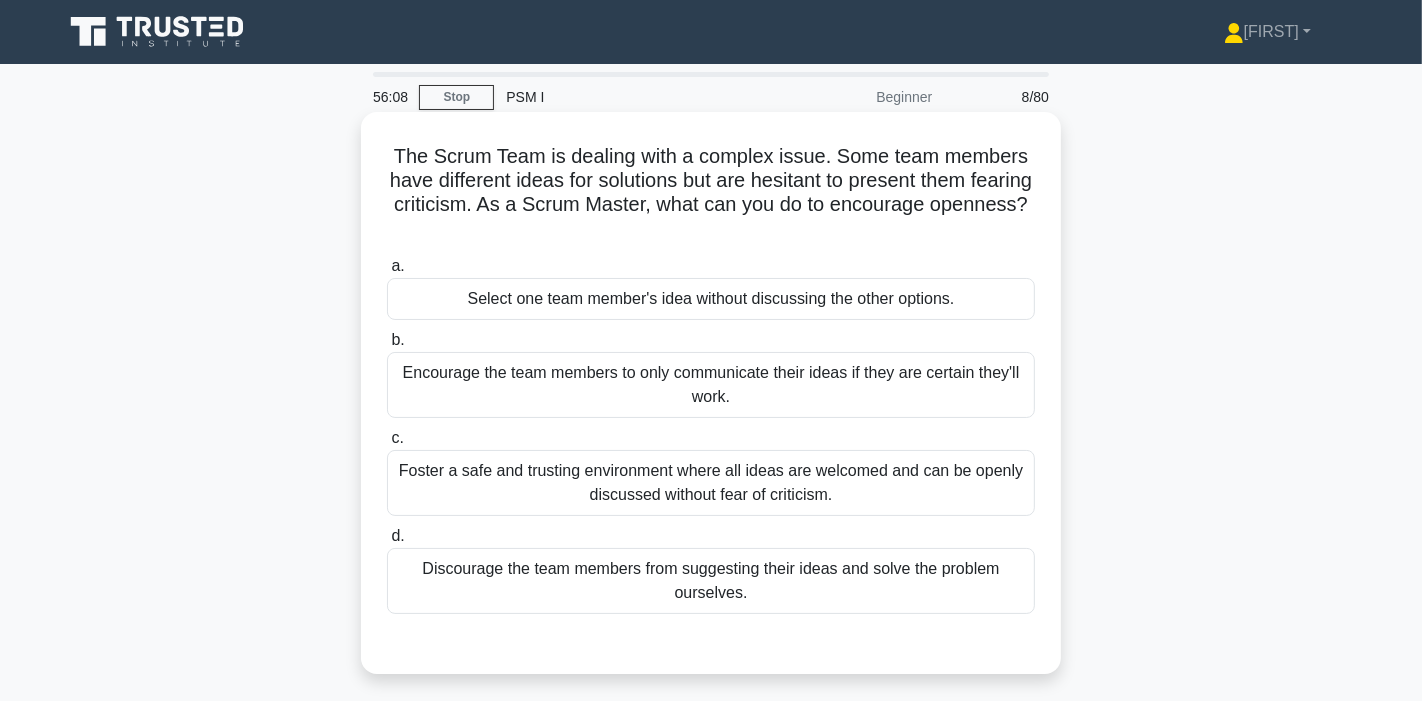 click on "Foster a safe and trusting environment where all ideas are welcomed and can be openly discussed without fear of criticism." at bounding box center [711, 483] 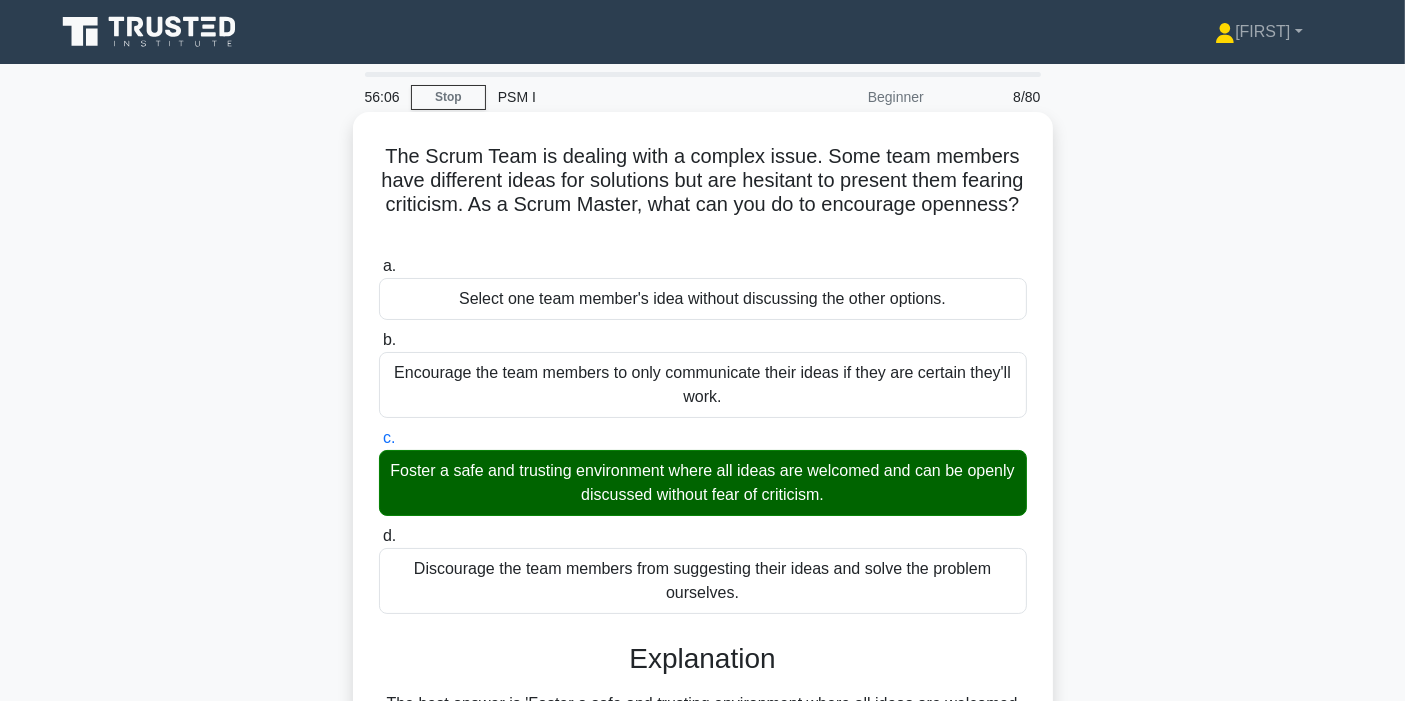 scroll, scrollTop: 424, scrollLeft: 0, axis: vertical 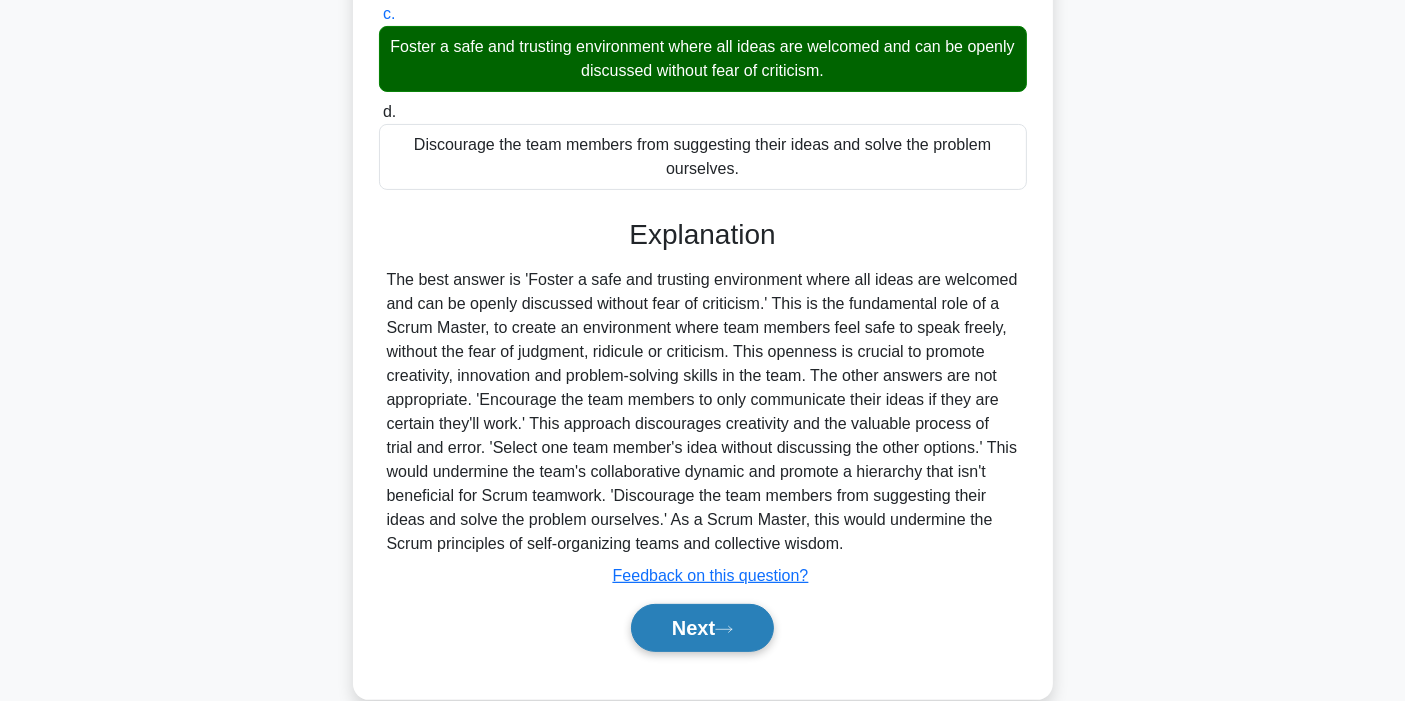 click on "Next" at bounding box center [702, 628] 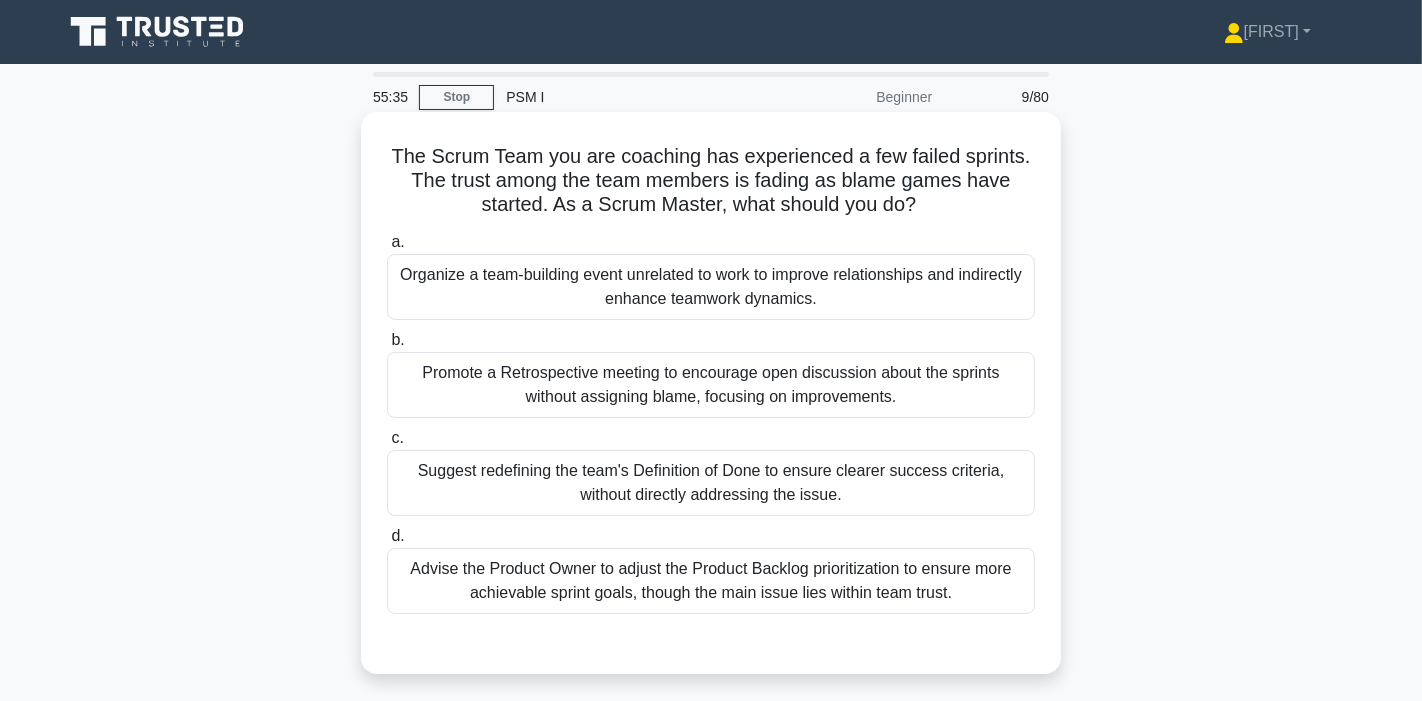 click on "Promote a Retrospective meeting to encourage open discussion about the sprints without assigning blame, focusing on improvements." at bounding box center (711, 385) 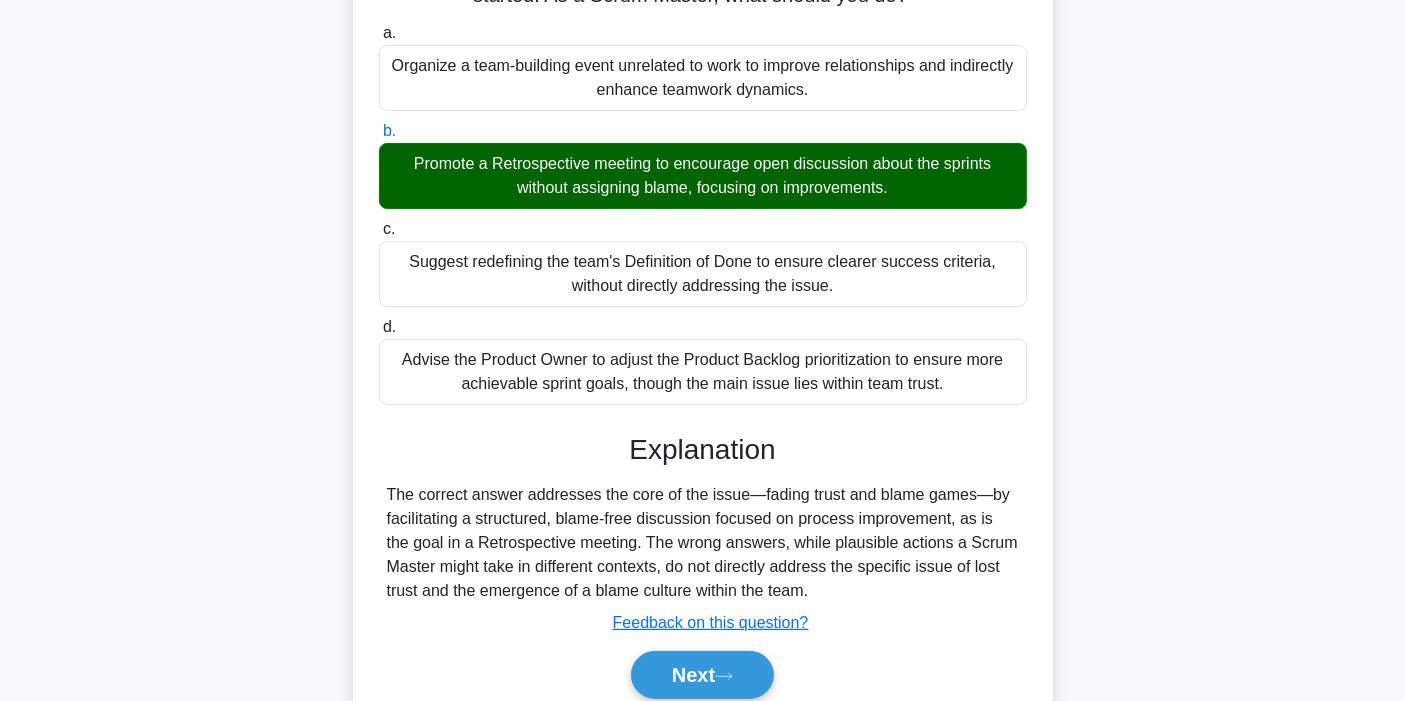 scroll, scrollTop: 256, scrollLeft: 0, axis: vertical 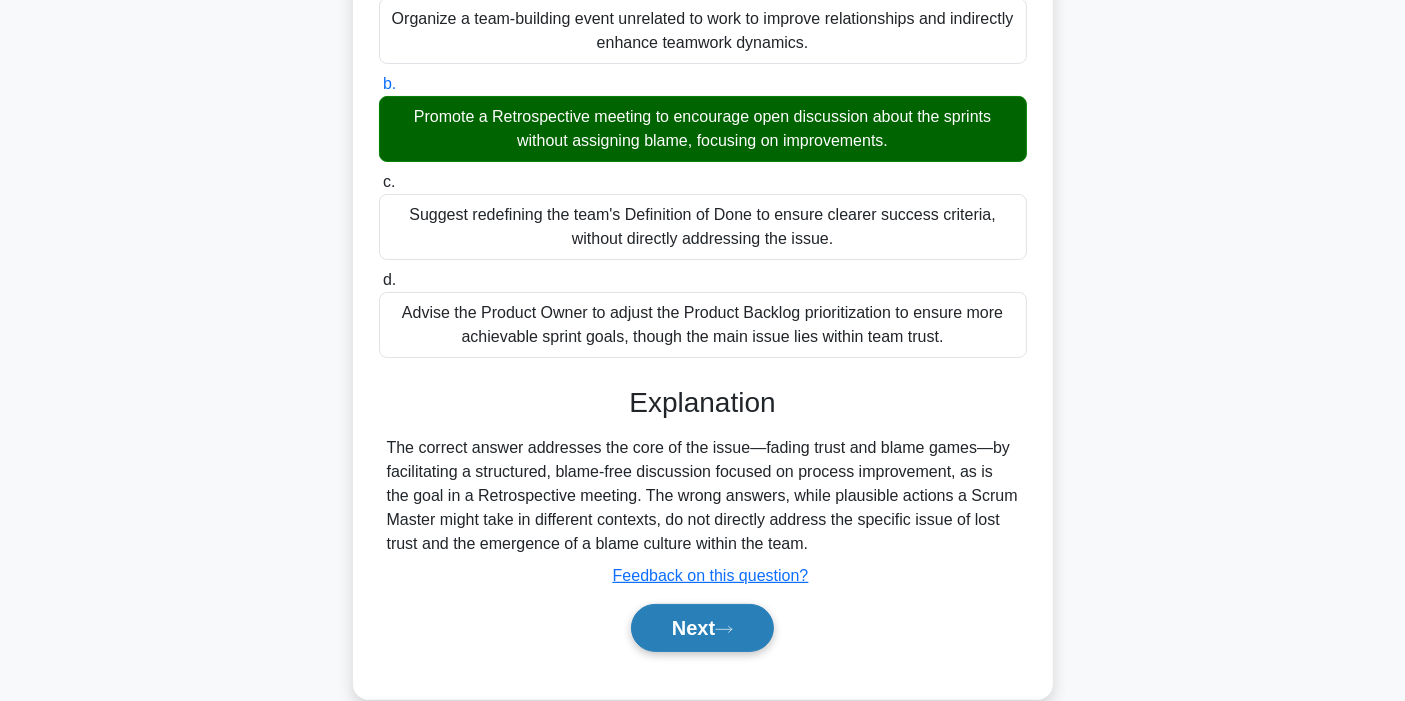 click 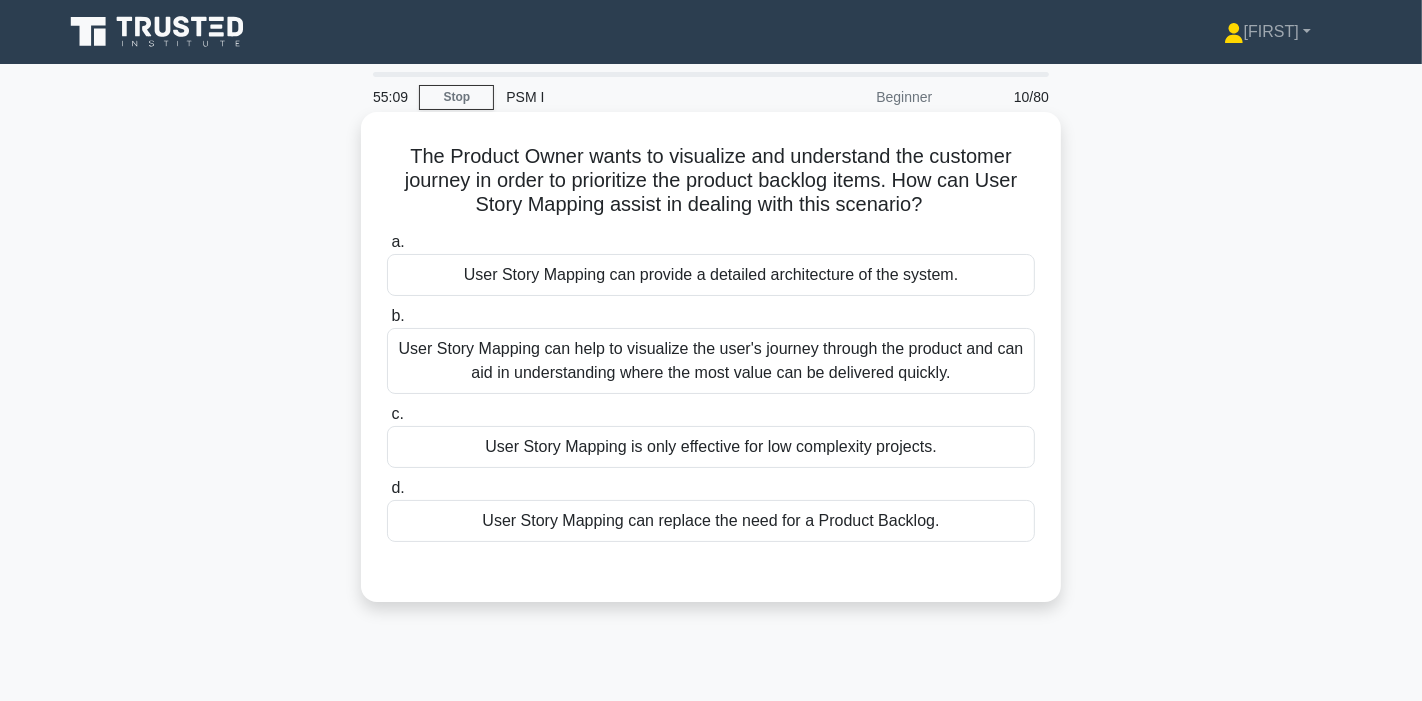 click on "User Story Mapping can help to visualize the user's journey through the product and can aid in understanding where the most value can be delivered quickly." at bounding box center [711, 361] 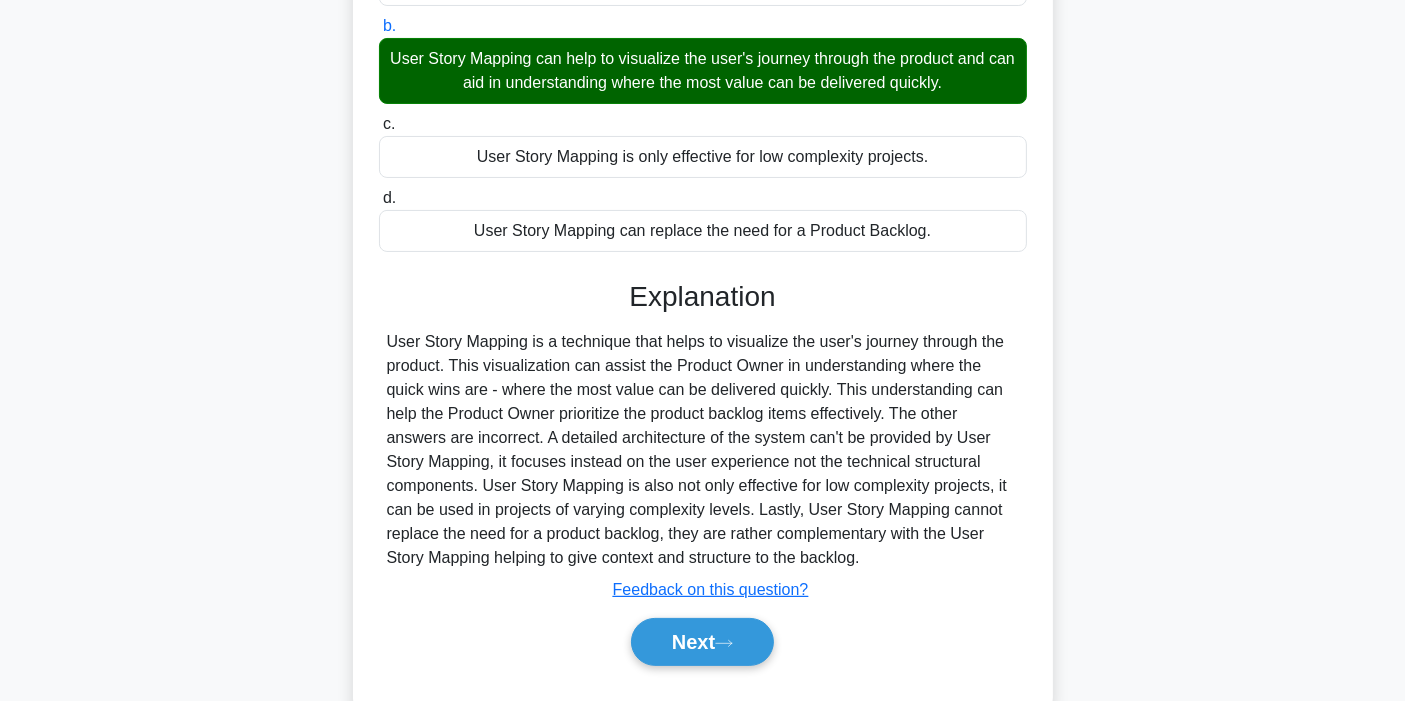 scroll, scrollTop: 304, scrollLeft: 0, axis: vertical 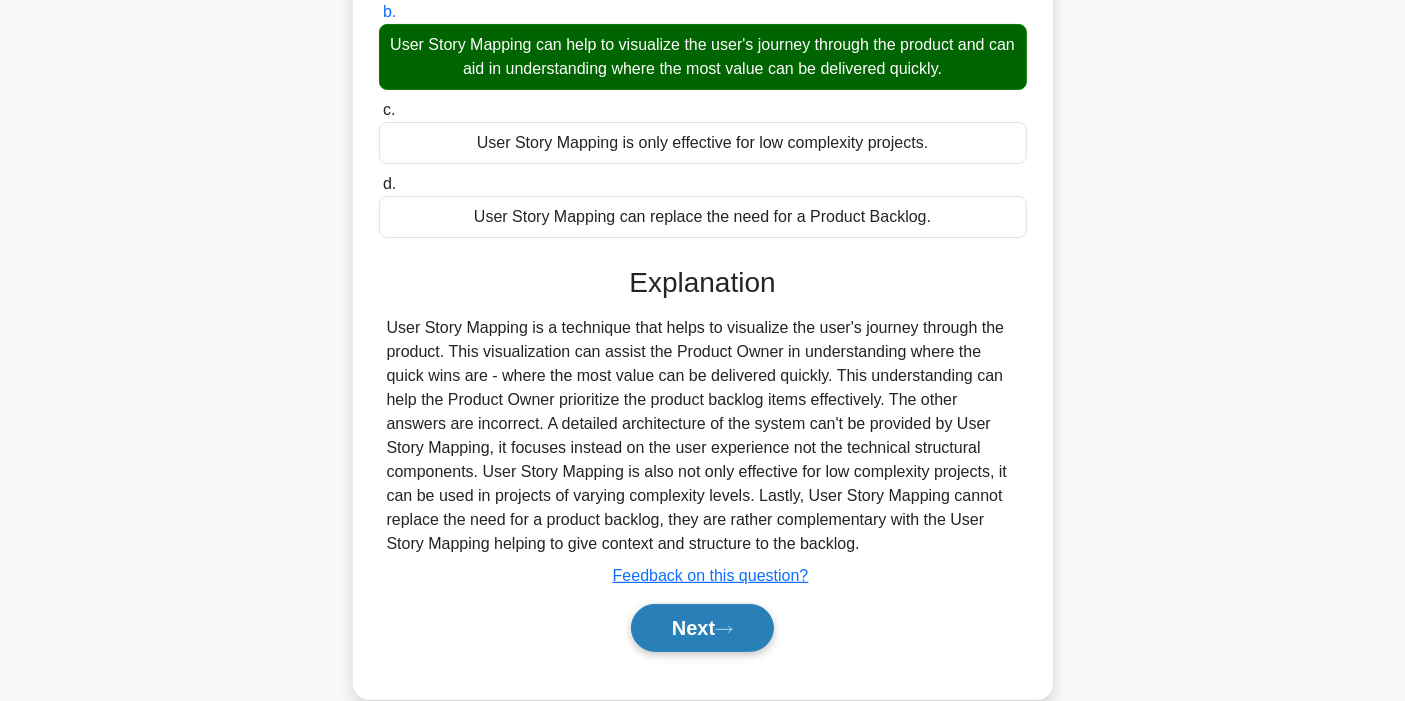 click 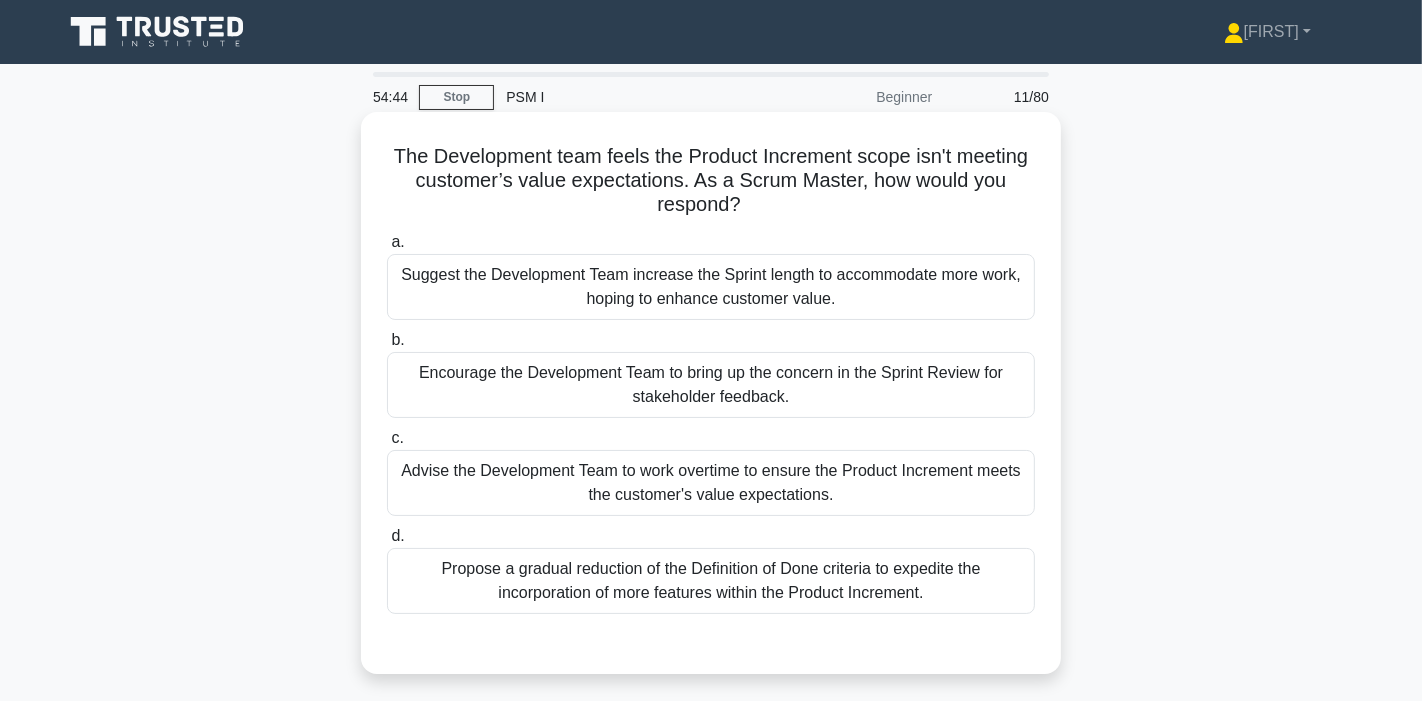 click on "Encourage the Development Team to bring up the concern in the Sprint Review for stakeholder feedback." at bounding box center (711, 385) 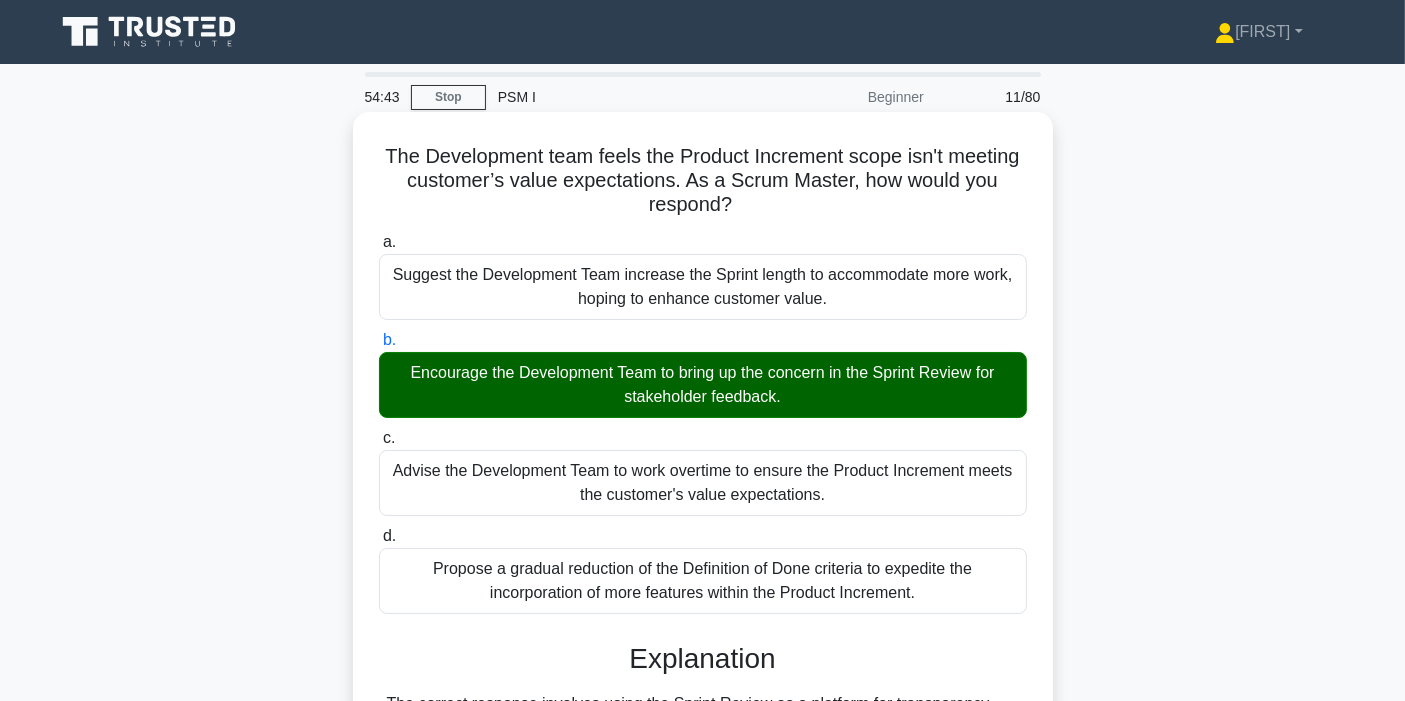 scroll, scrollTop: 328, scrollLeft: 0, axis: vertical 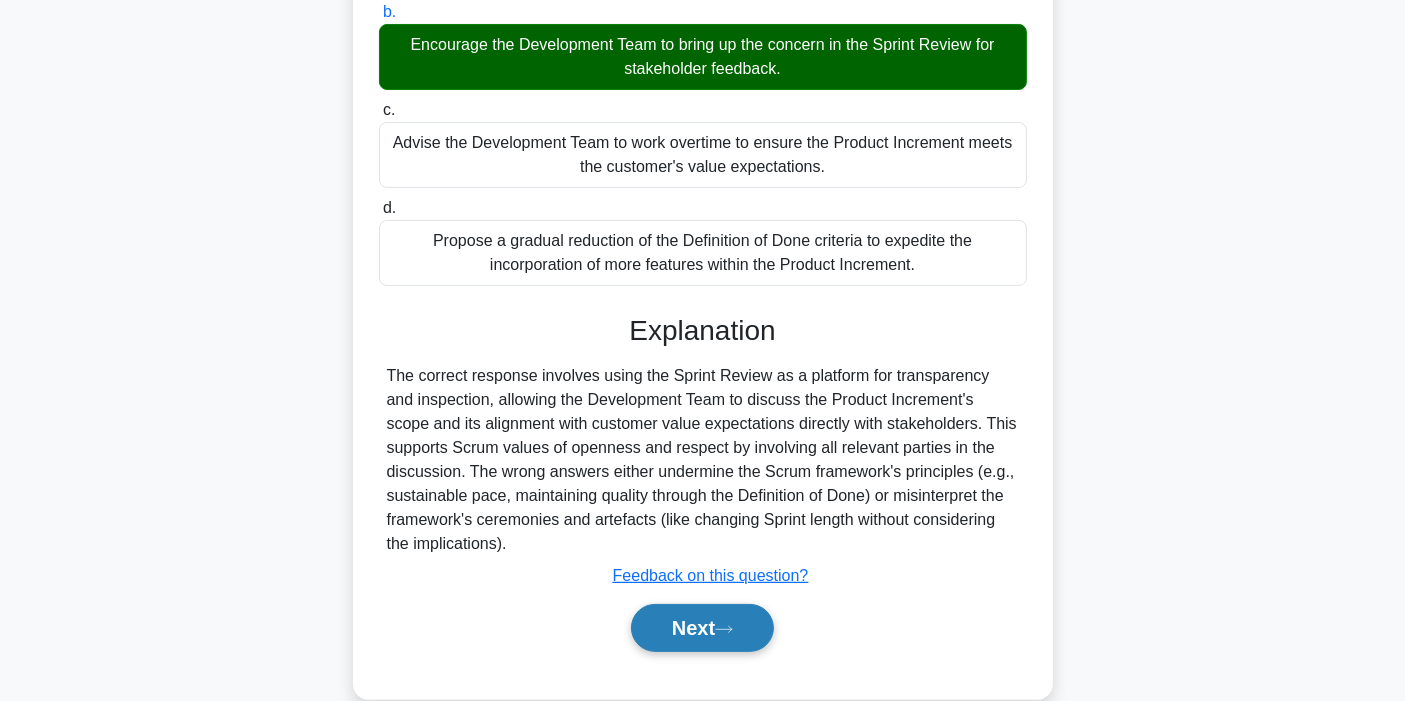 click on "Next" at bounding box center [702, 628] 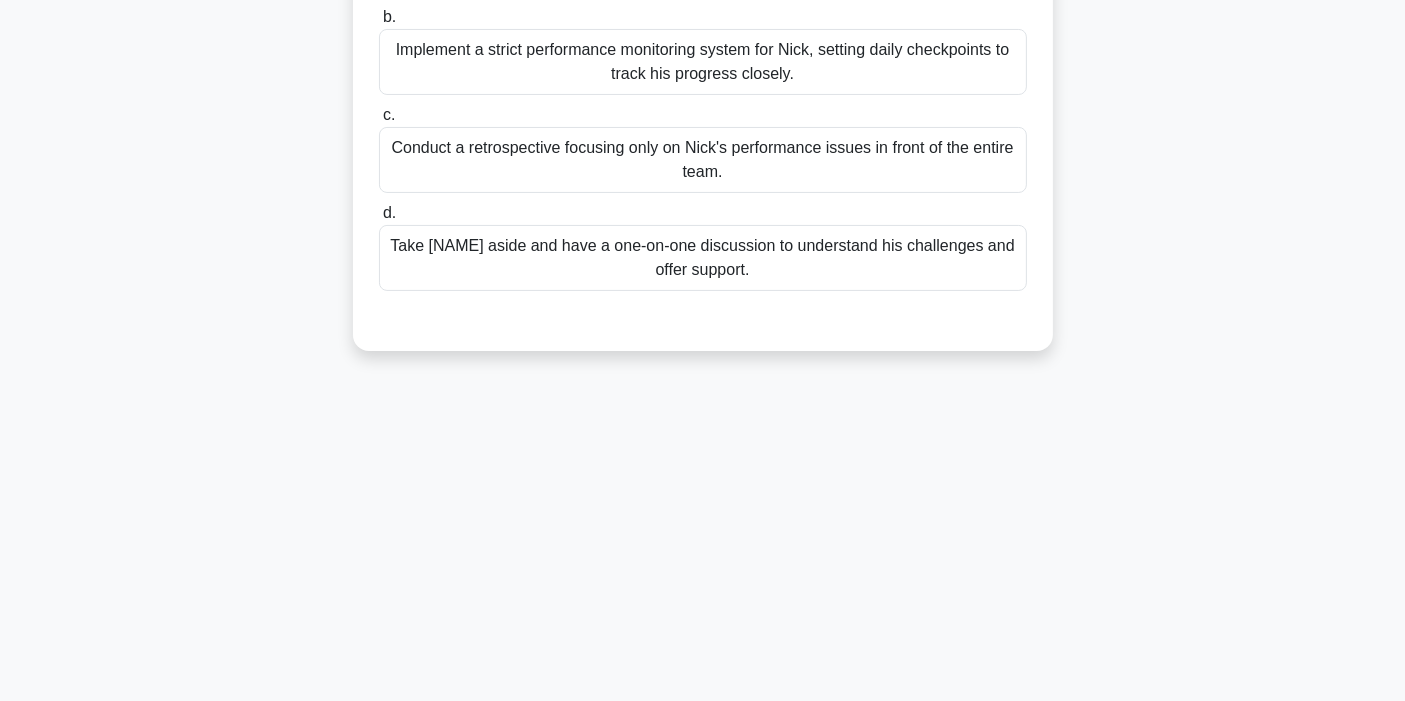 scroll, scrollTop: 0, scrollLeft: 0, axis: both 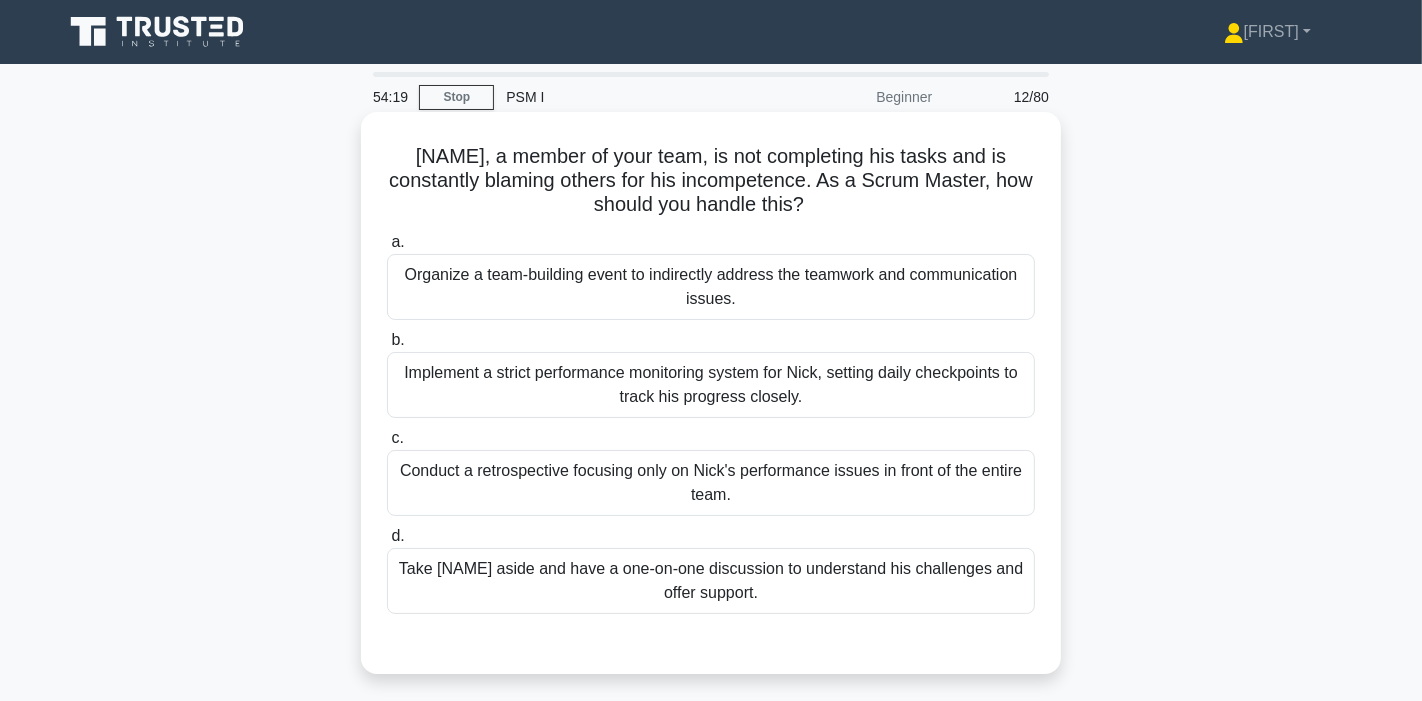 click on "Take Nick aside and have a one-on-one discussion to understand his challenges and offer support." at bounding box center (711, 581) 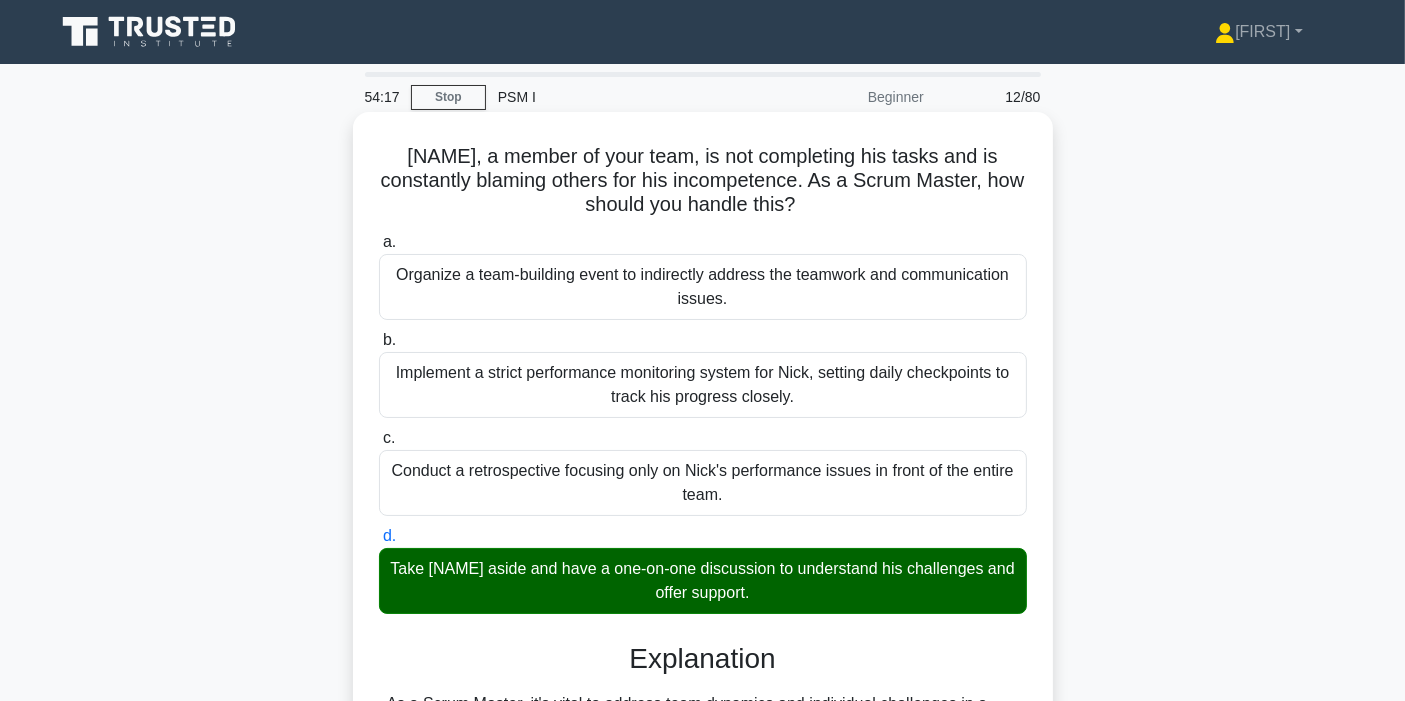 scroll, scrollTop: 328, scrollLeft: 0, axis: vertical 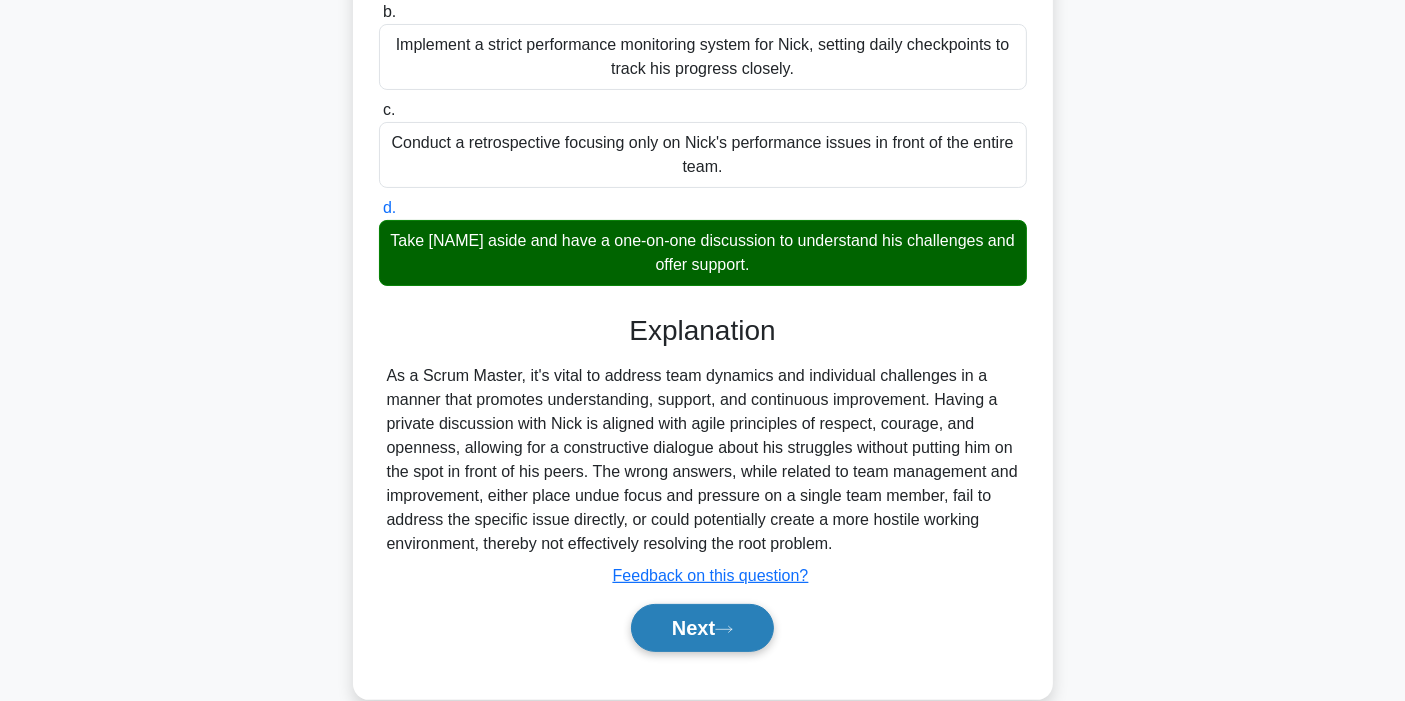 click on "Next" at bounding box center (702, 628) 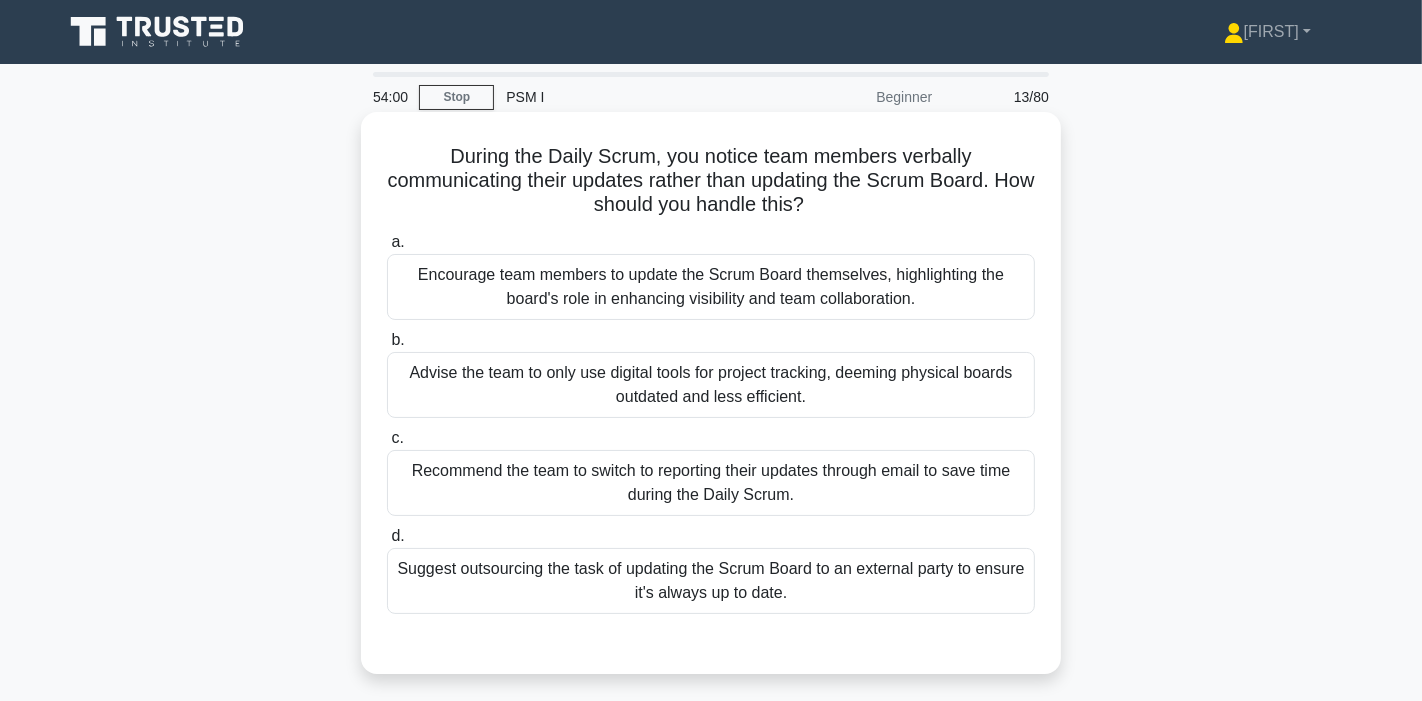 click on "Encourage team members to update the Scrum Board themselves, highlighting the board's role in enhancing visibility and team collaboration." at bounding box center [711, 287] 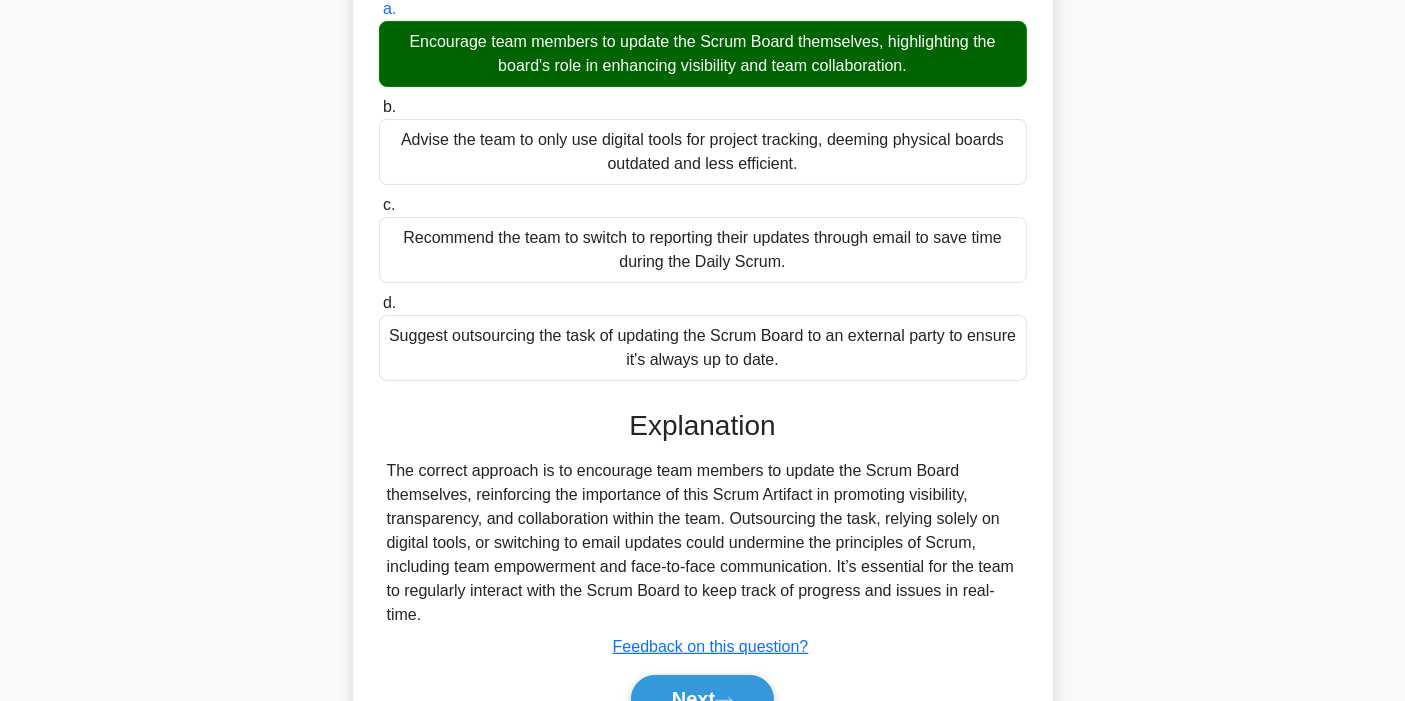scroll, scrollTop: 304, scrollLeft: 0, axis: vertical 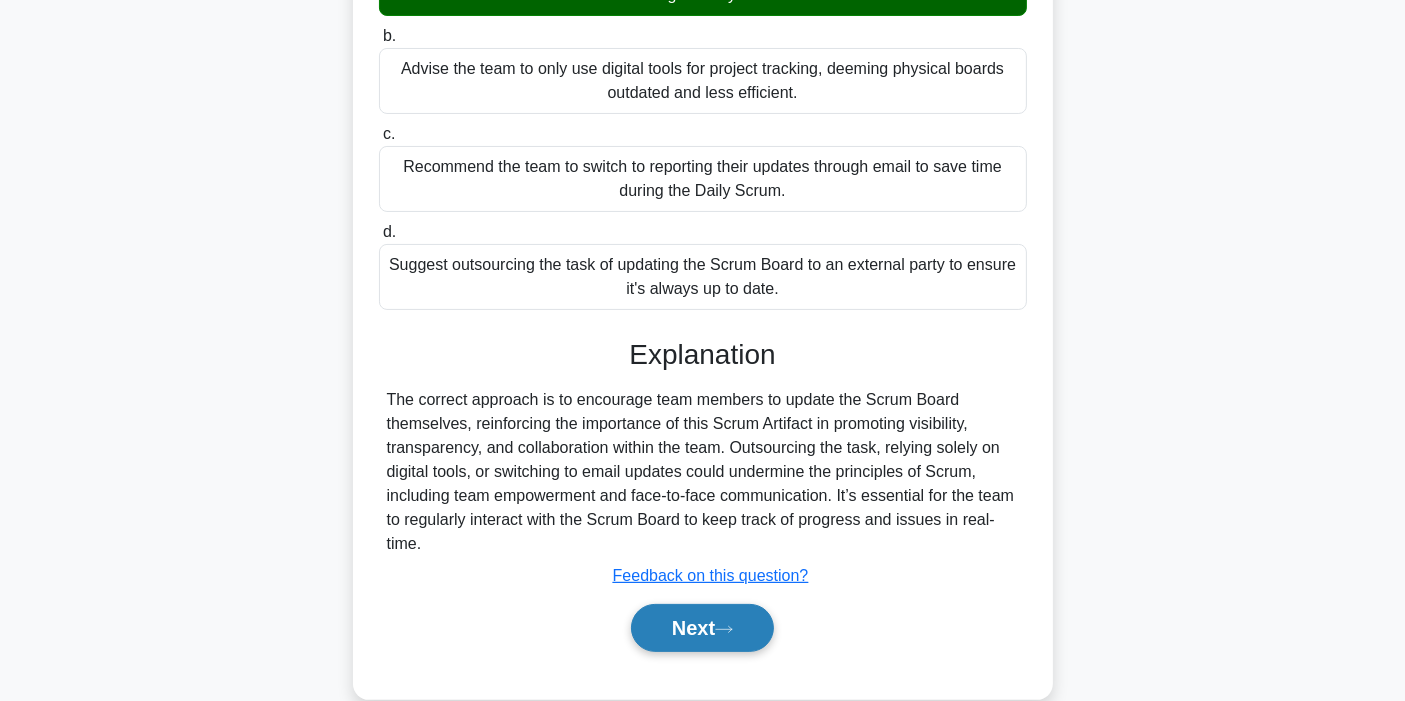 click 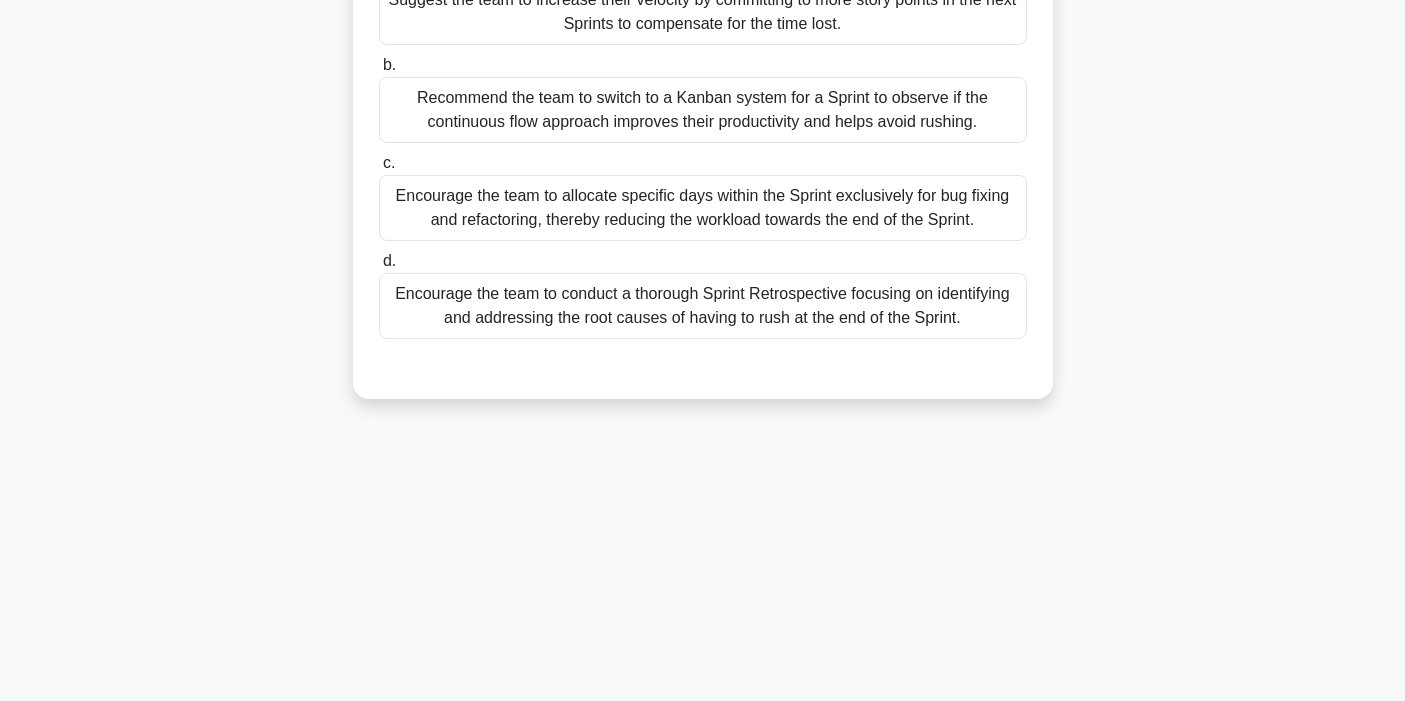scroll, scrollTop: 0, scrollLeft: 0, axis: both 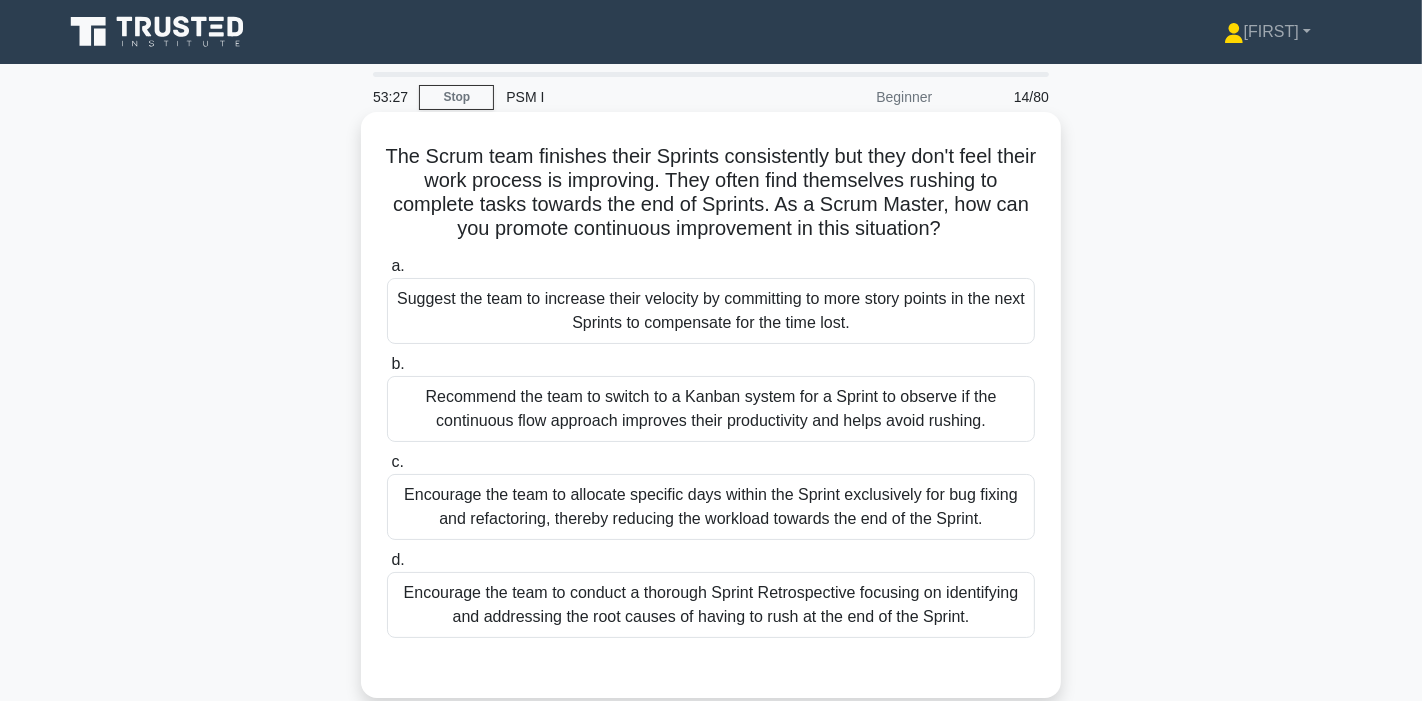 click on "Encourage the team to conduct a thorough Sprint Retrospective focusing on identifying and addressing the root causes of having to rush at the end of the Sprint." at bounding box center (711, 605) 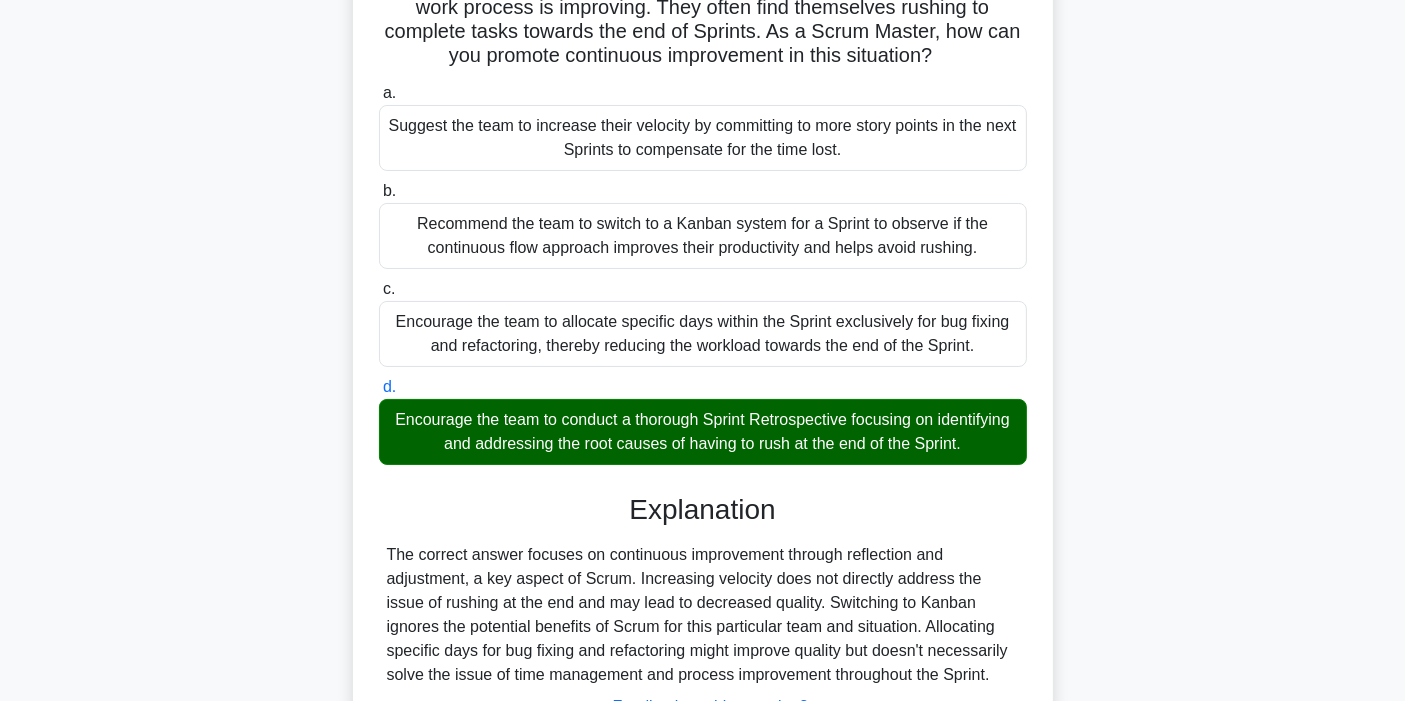 scroll, scrollTop: 304, scrollLeft: 0, axis: vertical 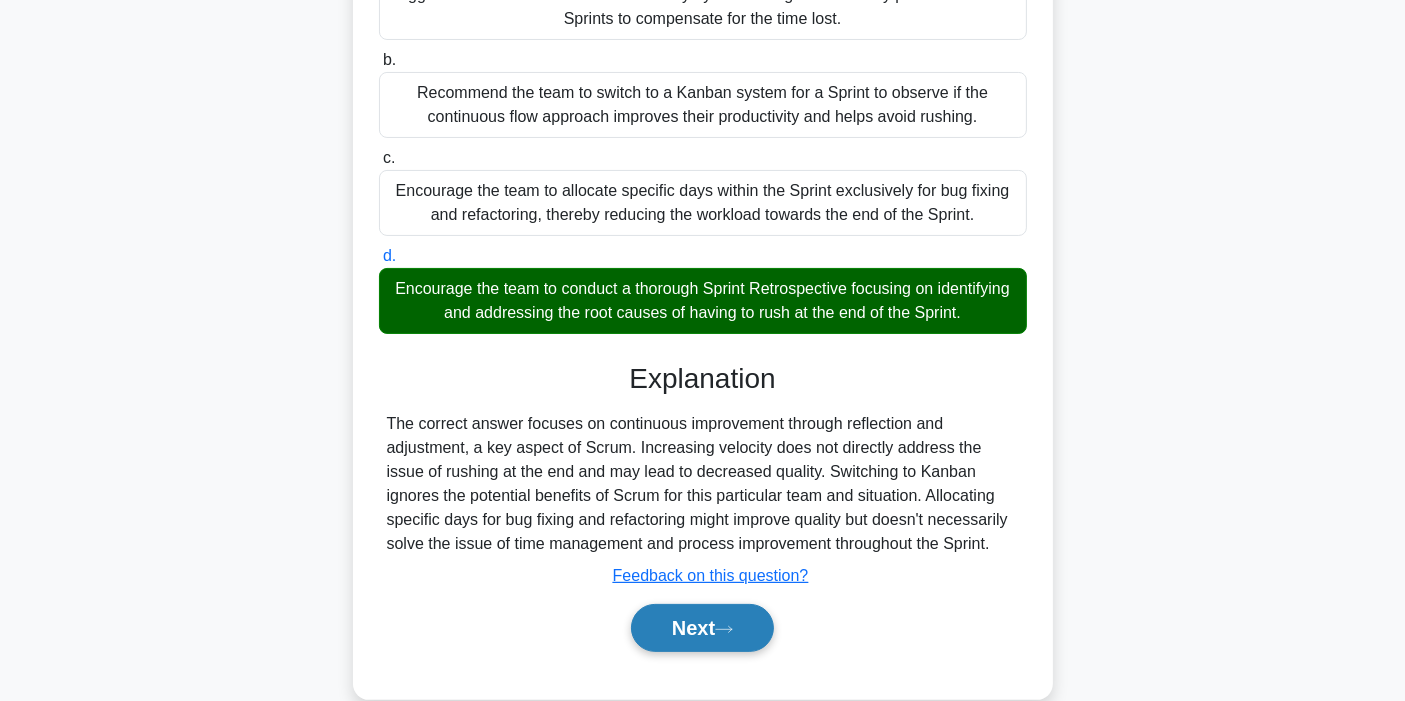click on "Next" at bounding box center [702, 628] 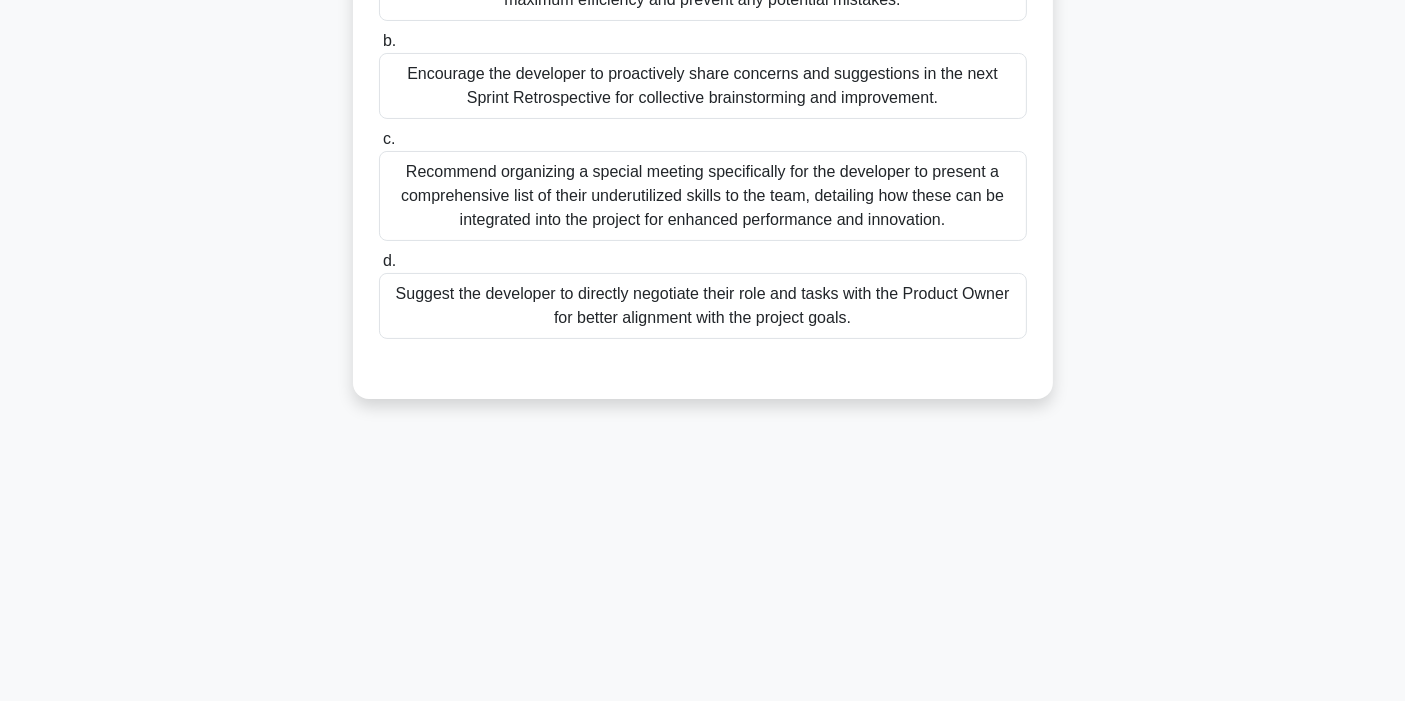 scroll, scrollTop: 0, scrollLeft: 0, axis: both 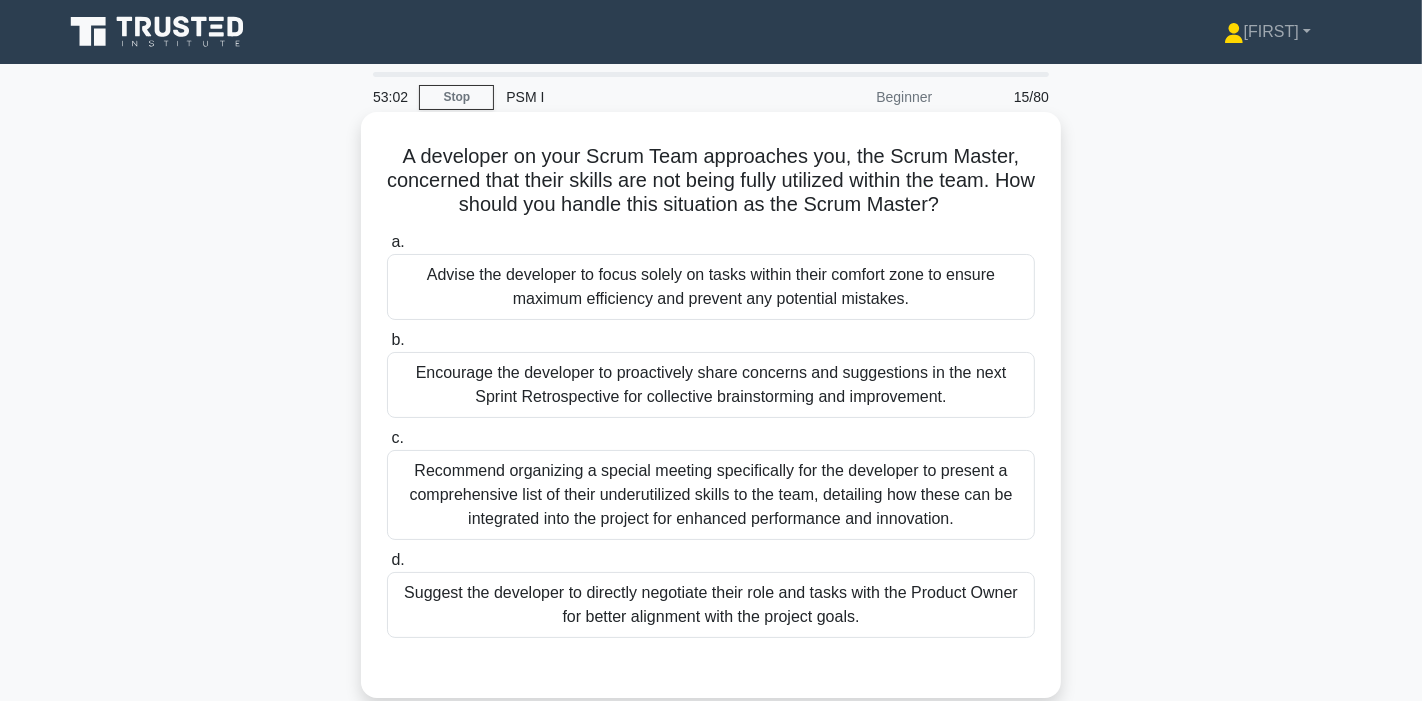 click on "Encourage the developer to proactively share concerns and suggestions in the next Sprint Retrospective for collective brainstorming and improvement." at bounding box center [711, 385] 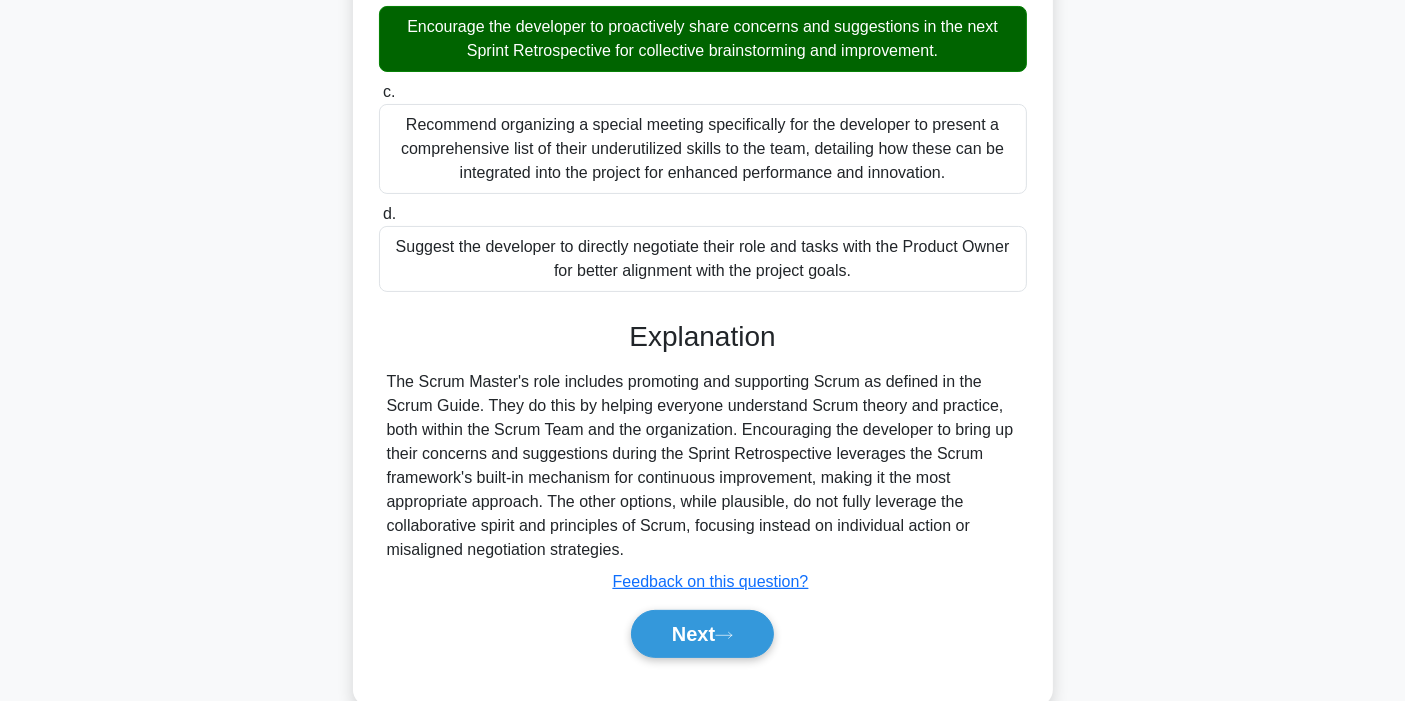 scroll, scrollTop: 351, scrollLeft: 0, axis: vertical 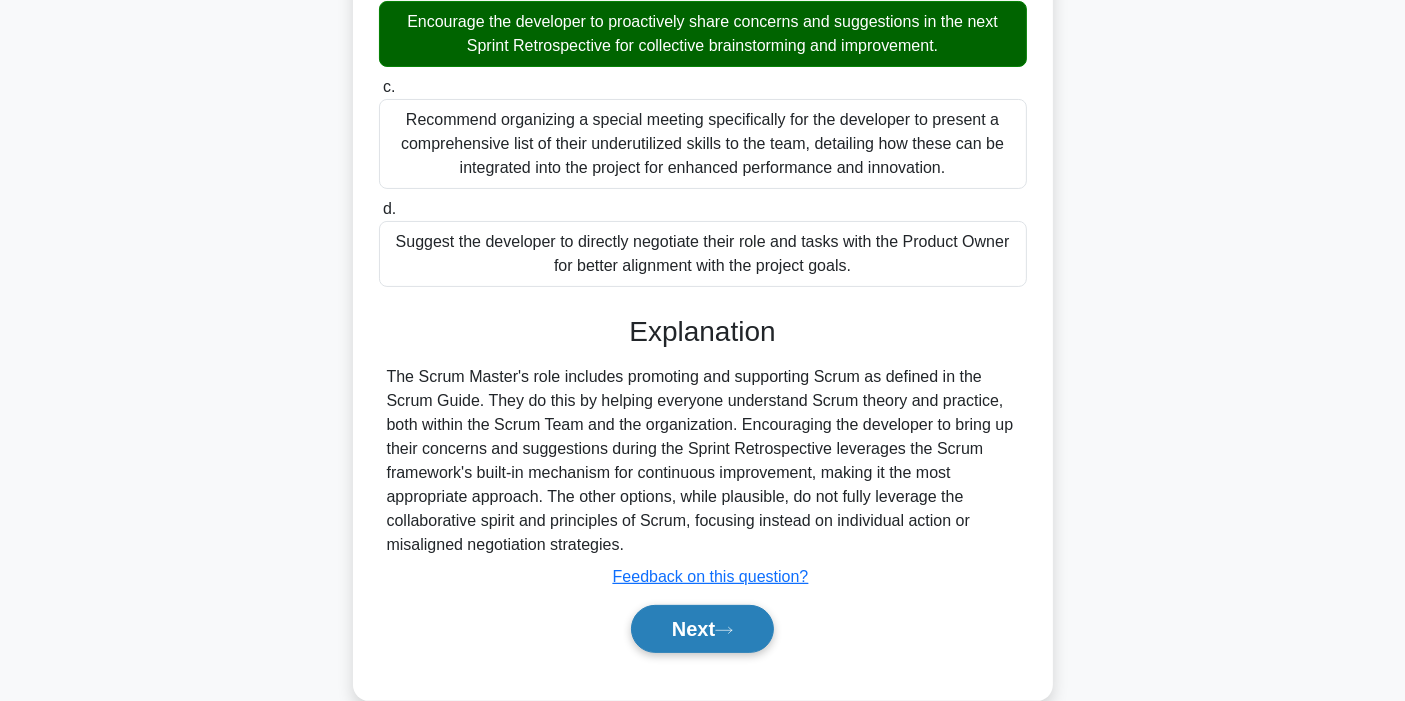 click on "Next" at bounding box center (702, 629) 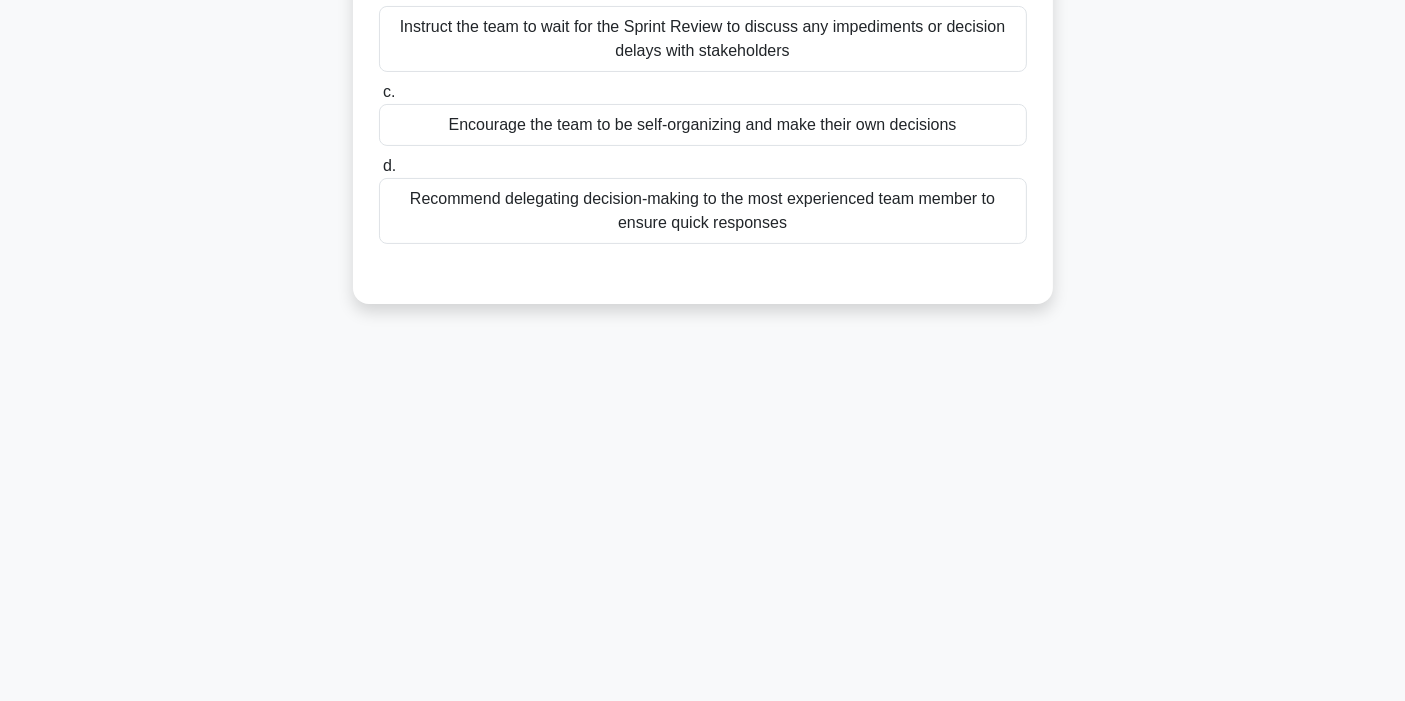 scroll, scrollTop: 0, scrollLeft: 0, axis: both 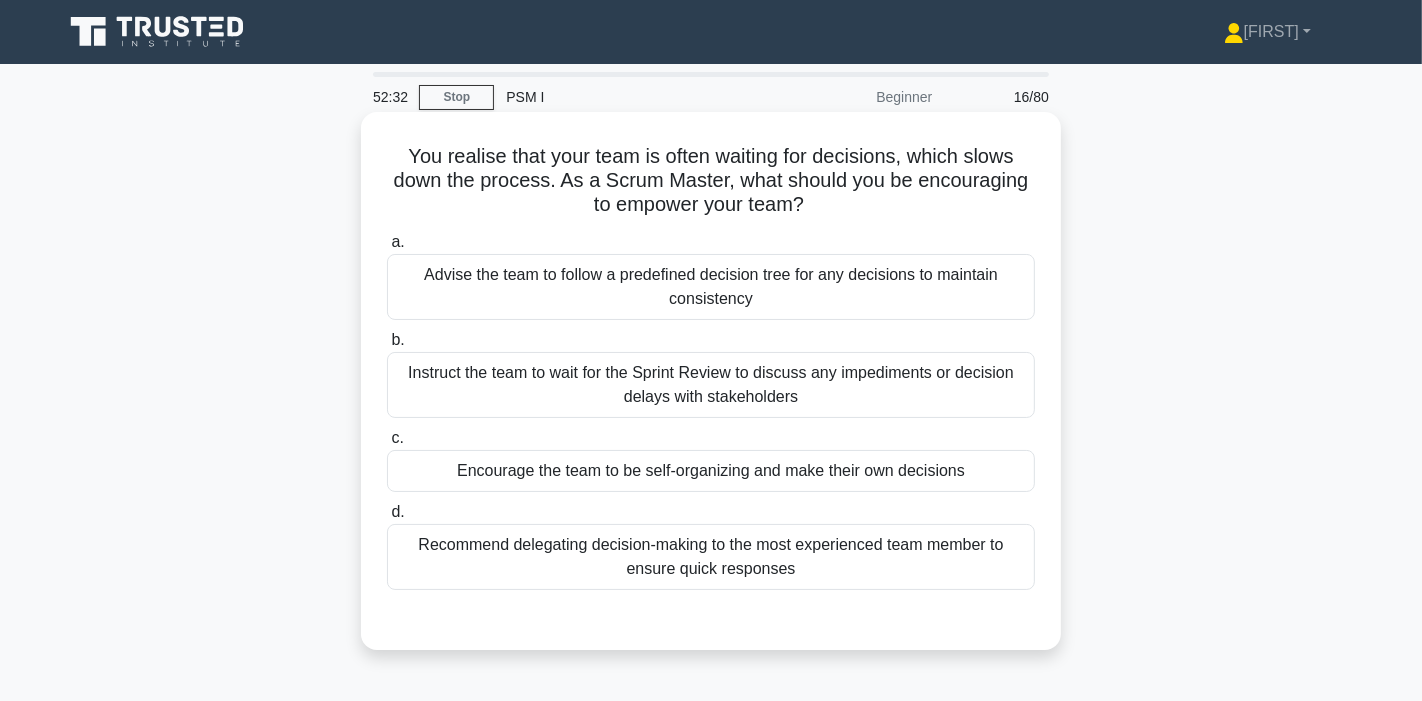 click on "Advise the team to follow a predefined decision tree for any decisions to maintain consistency" at bounding box center [711, 287] 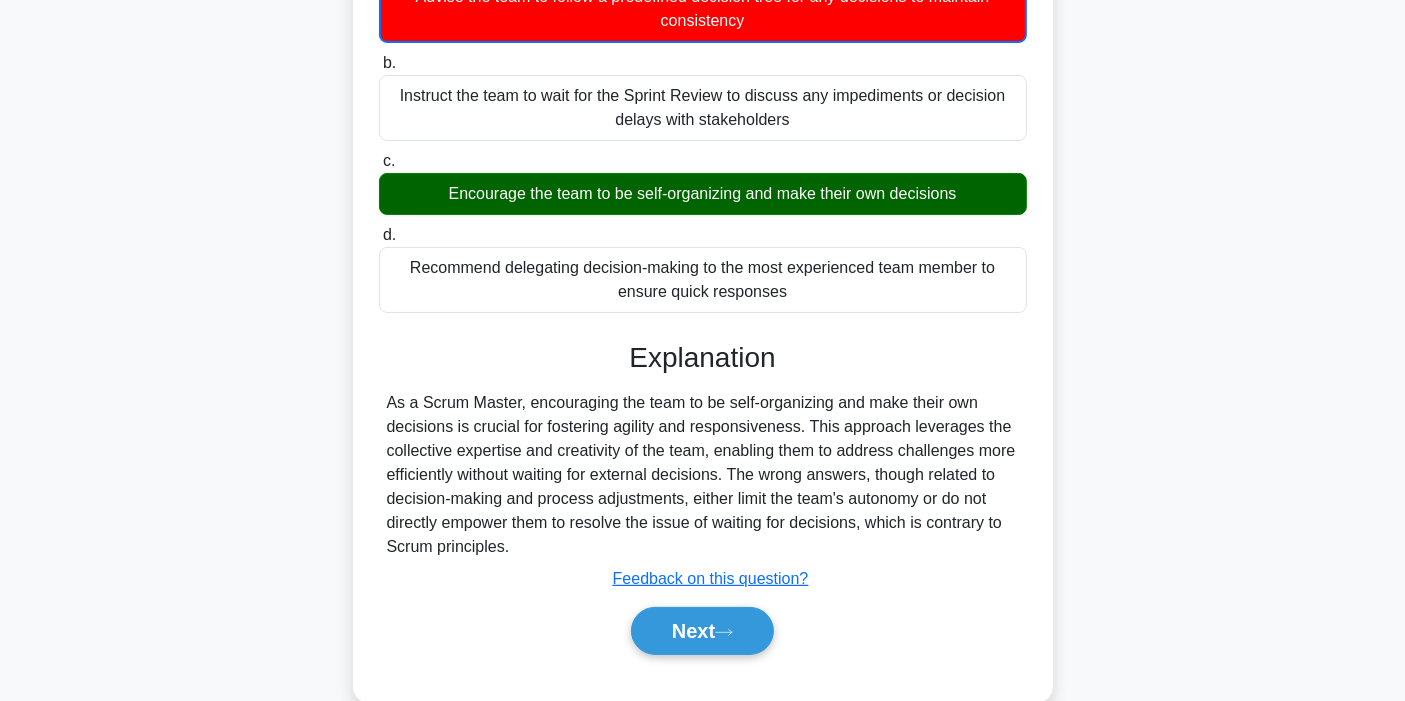 scroll, scrollTop: 280, scrollLeft: 0, axis: vertical 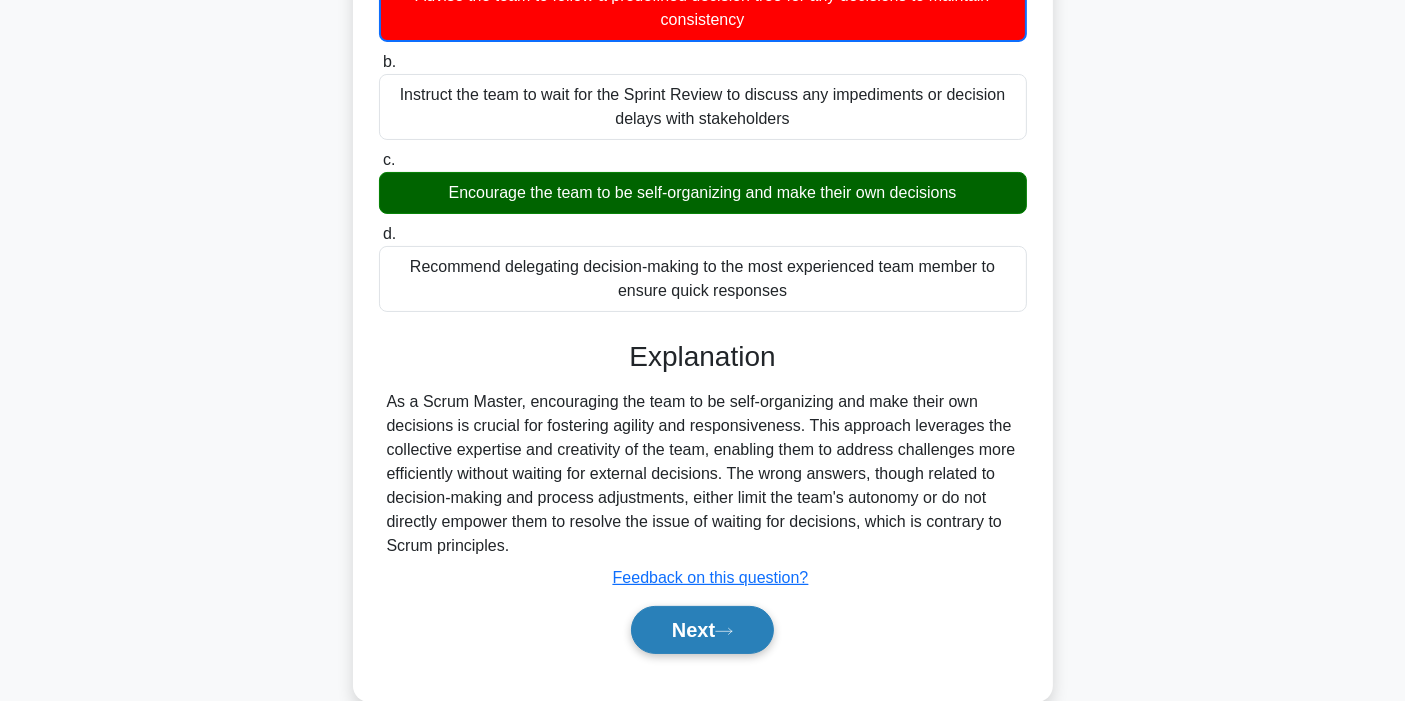 click on "Next" at bounding box center (702, 630) 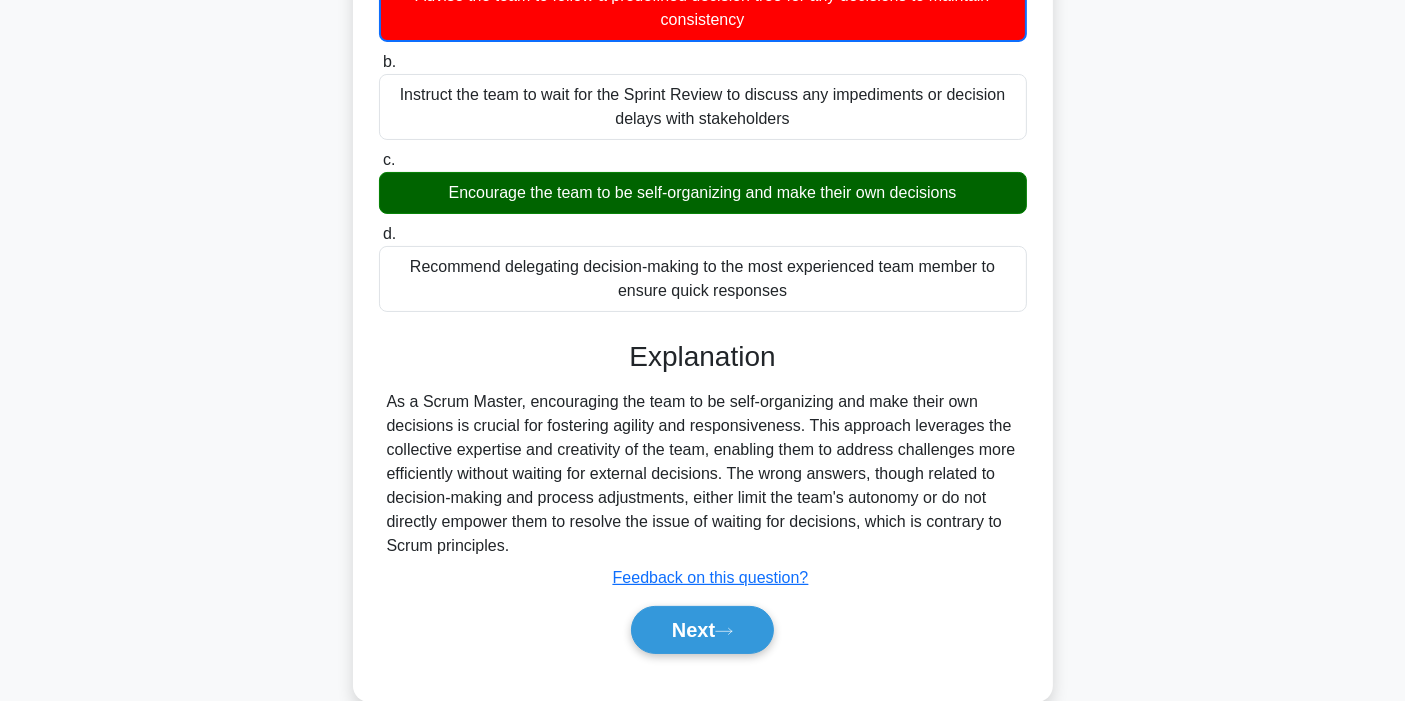 scroll, scrollTop: 0, scrollLeft: 0, axis: both 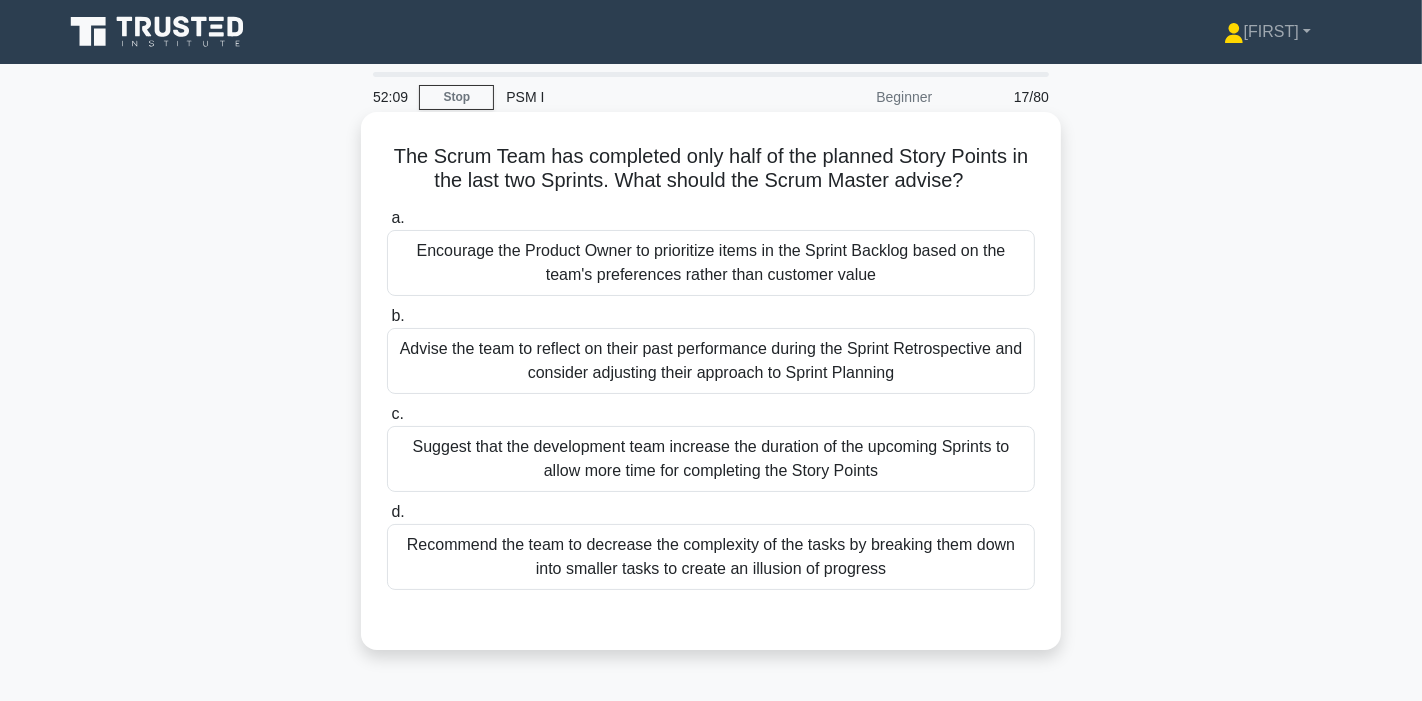 click on "Advise the team to reflect on their past performance during the Sprint Retrospective and consider adjusting their approach to Sprint Planning" at bounding box center [711, 361] 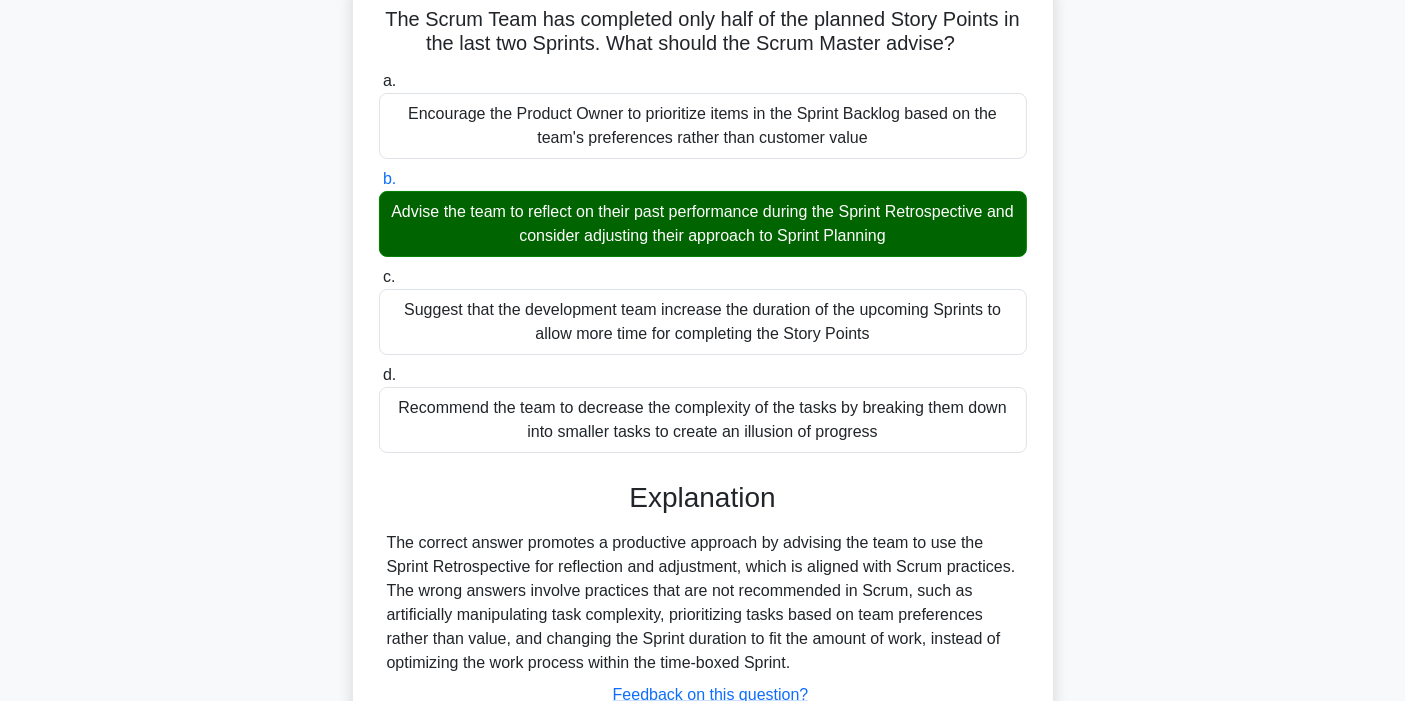 scroll, scrollTop: 256, scrollLeft: 0, axis: vertical 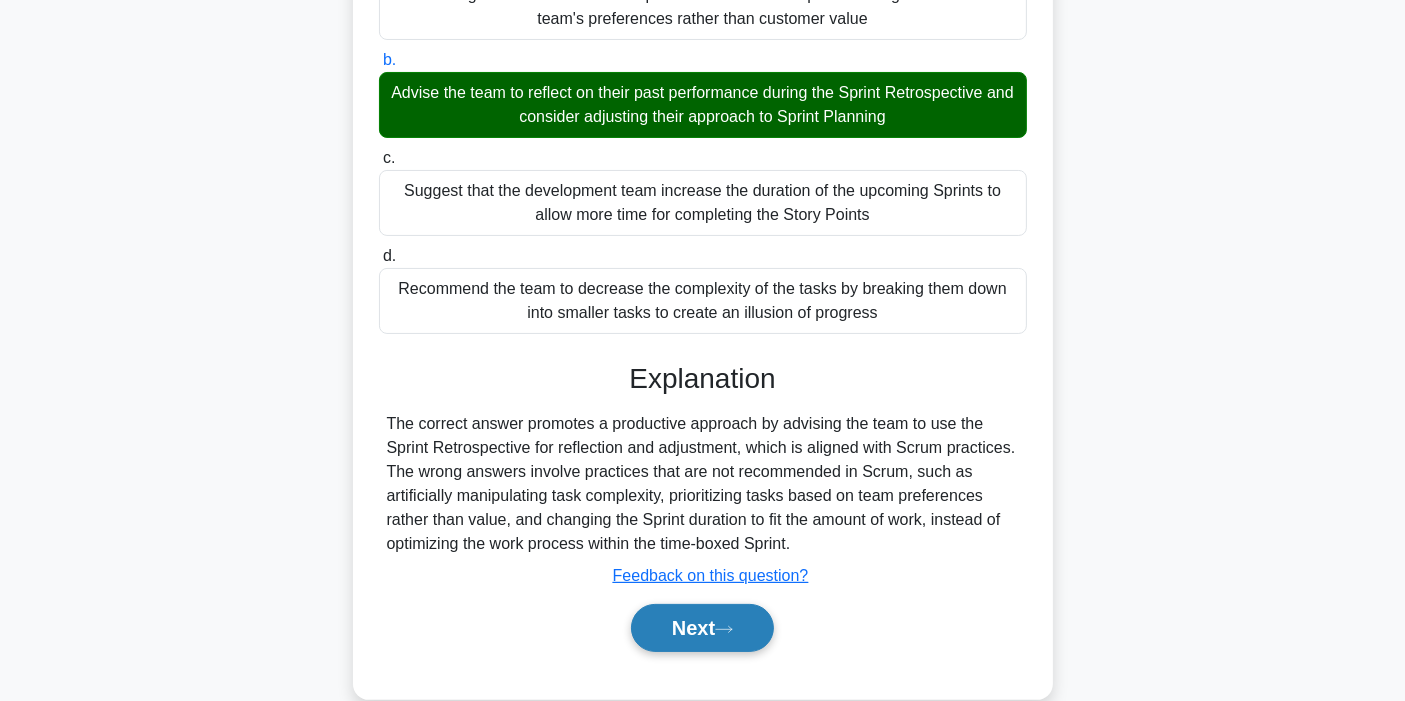 click on "Next" at bounding box center [702, 628] 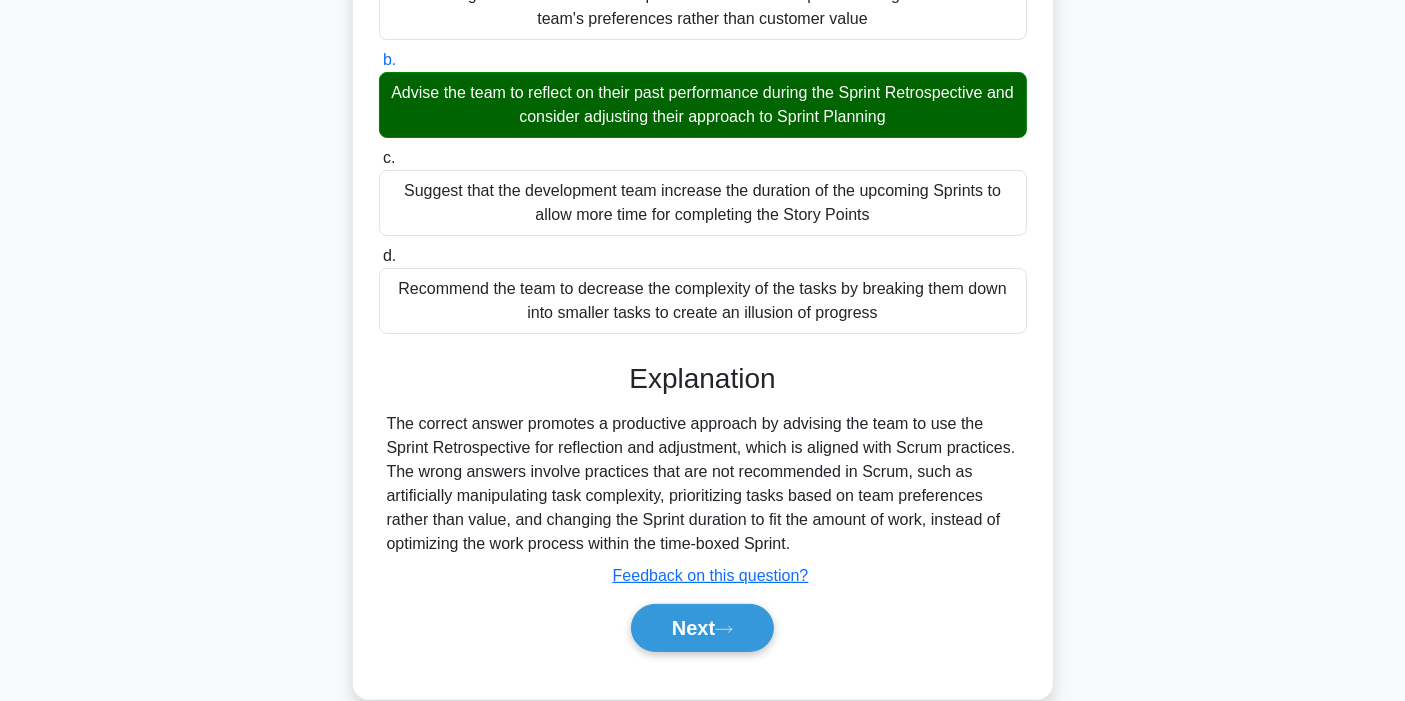 scroll, scrollTop: 47, scrollLeft: 0, axis: vertical 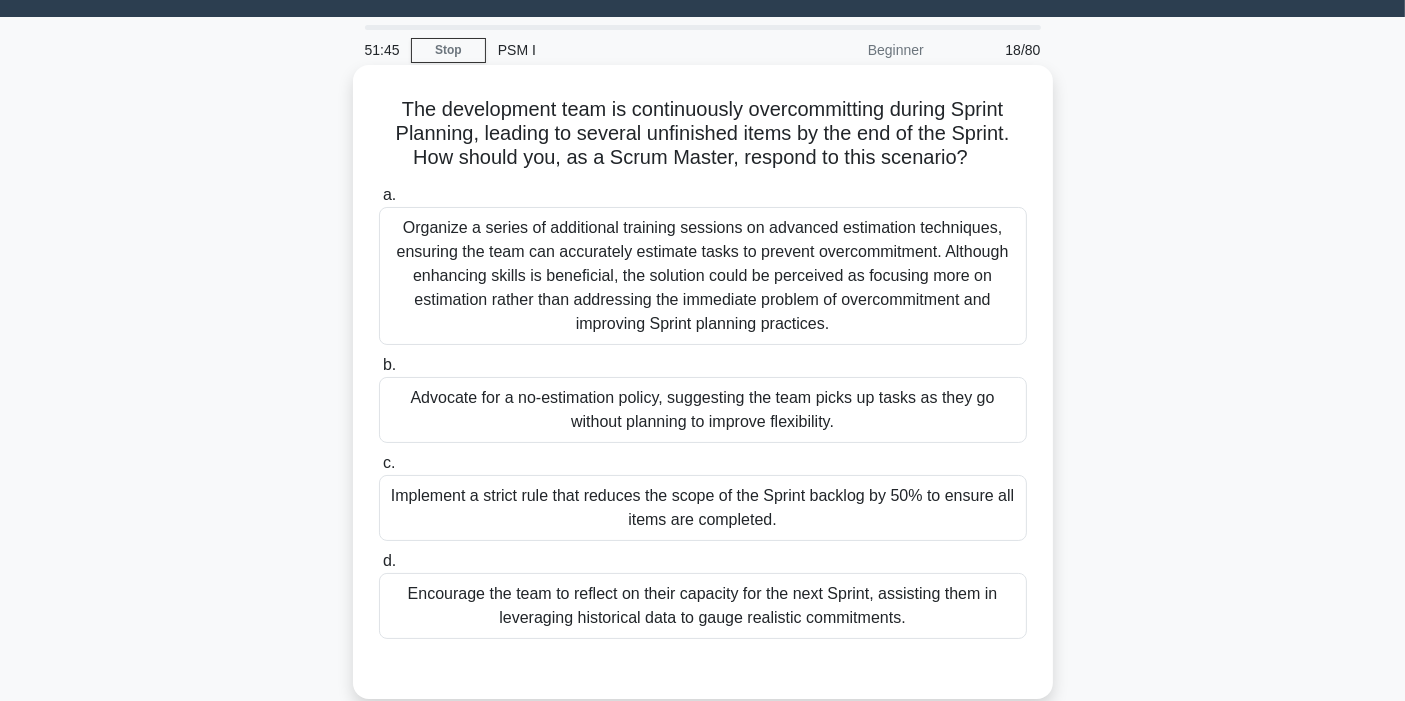 click on "Encourage the team to reflect on their capacity for the next Sprint, assisting them in leveraging historical data to gauge realistic commitments." at bounding box center [703, 606] 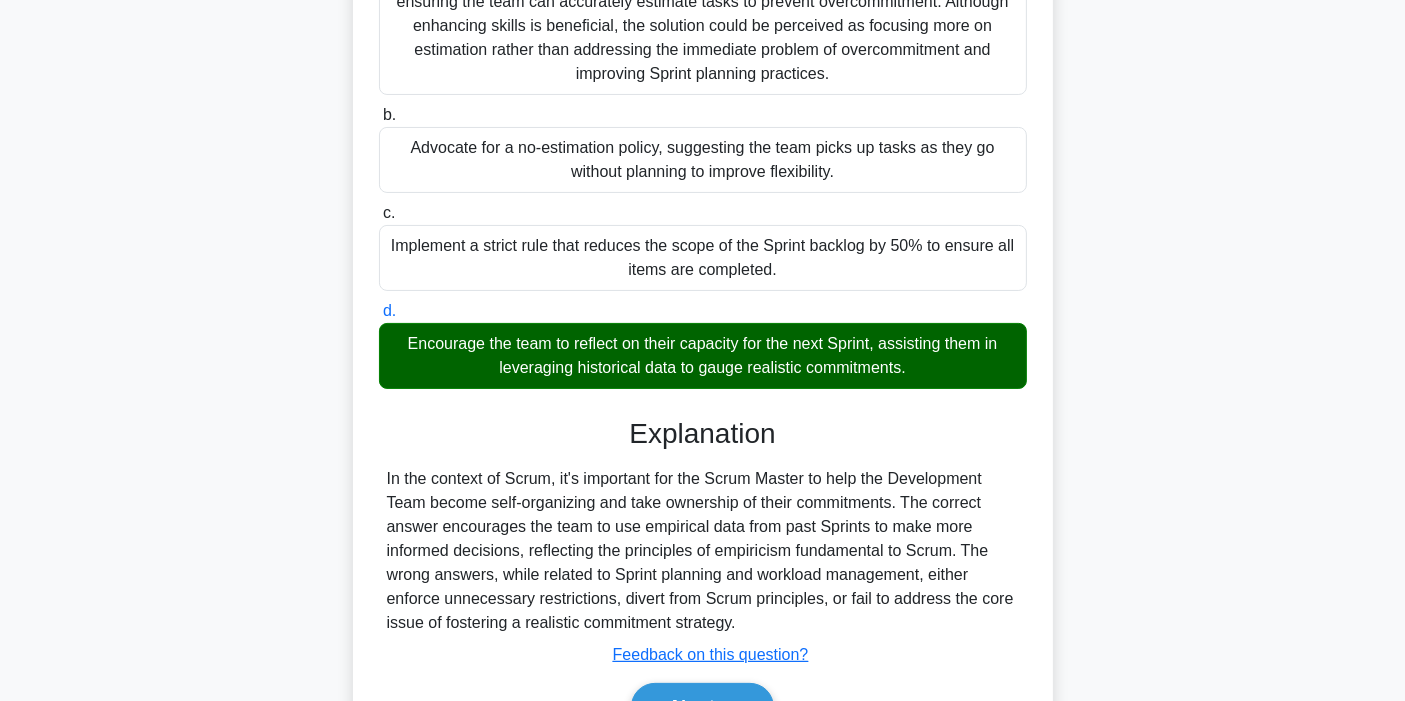 scroll, scrollTop: 376, scrollLeft: 0, axis: vertical 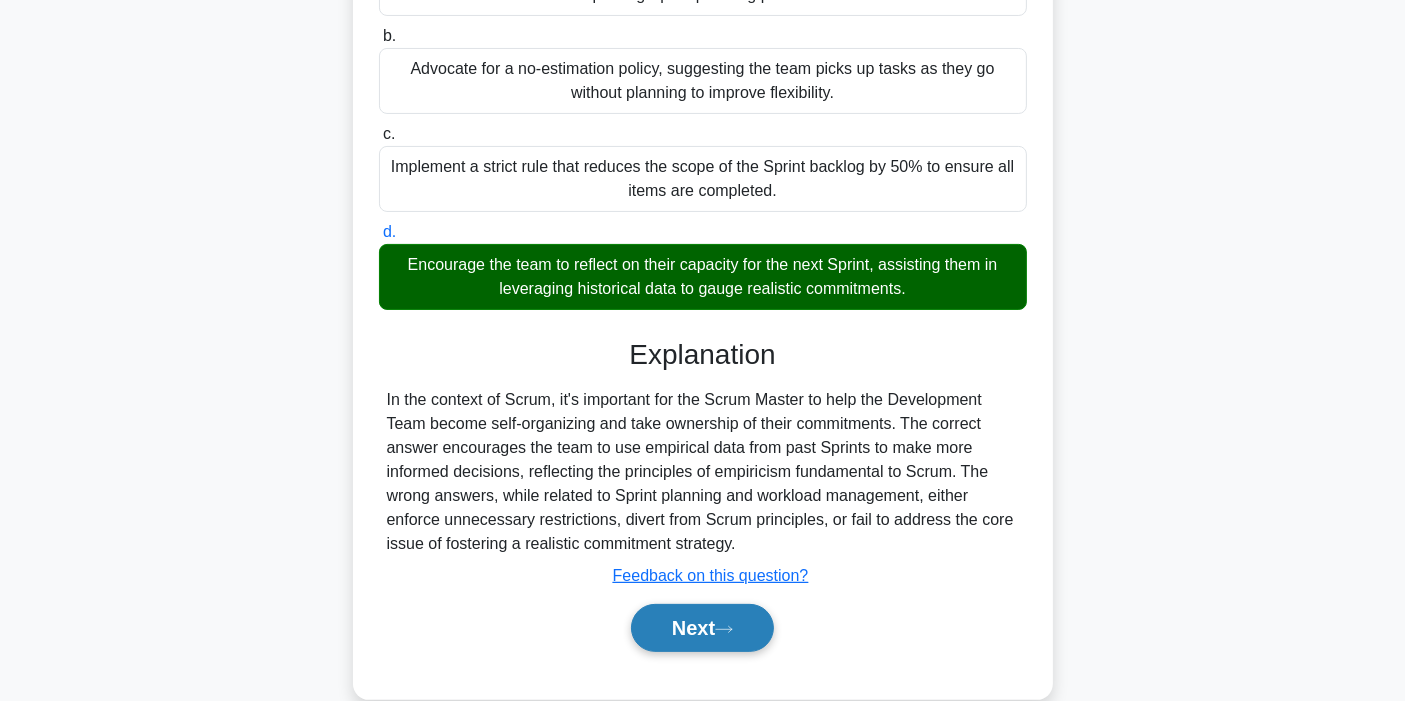 click on "Next" at bounding box center [702, 628] 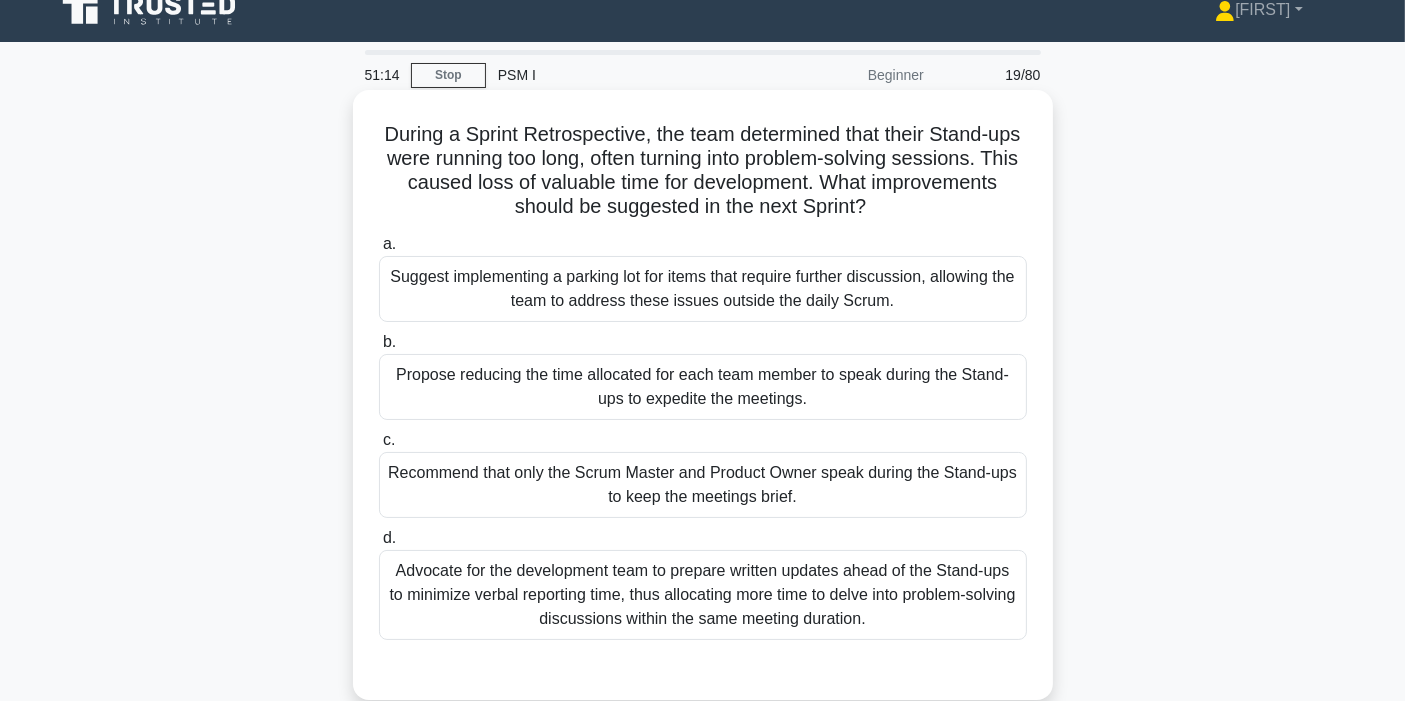 click on "Suggest implementing a parking lot for items that require further discussion, allowing the team to address these issues outside the daily Scrum." at bounding box center [703, 289] 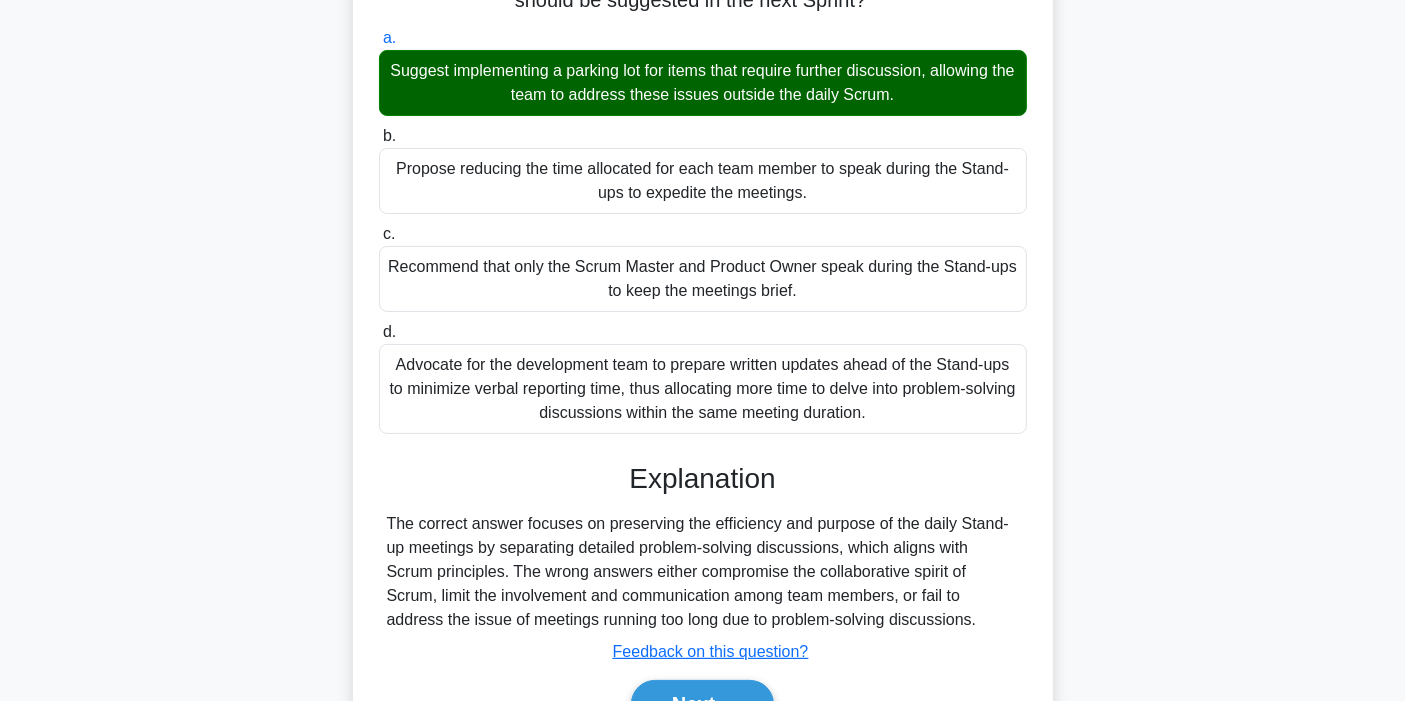 scroll, scrollTop: 304, scrollLeft: 0, axis: vertical 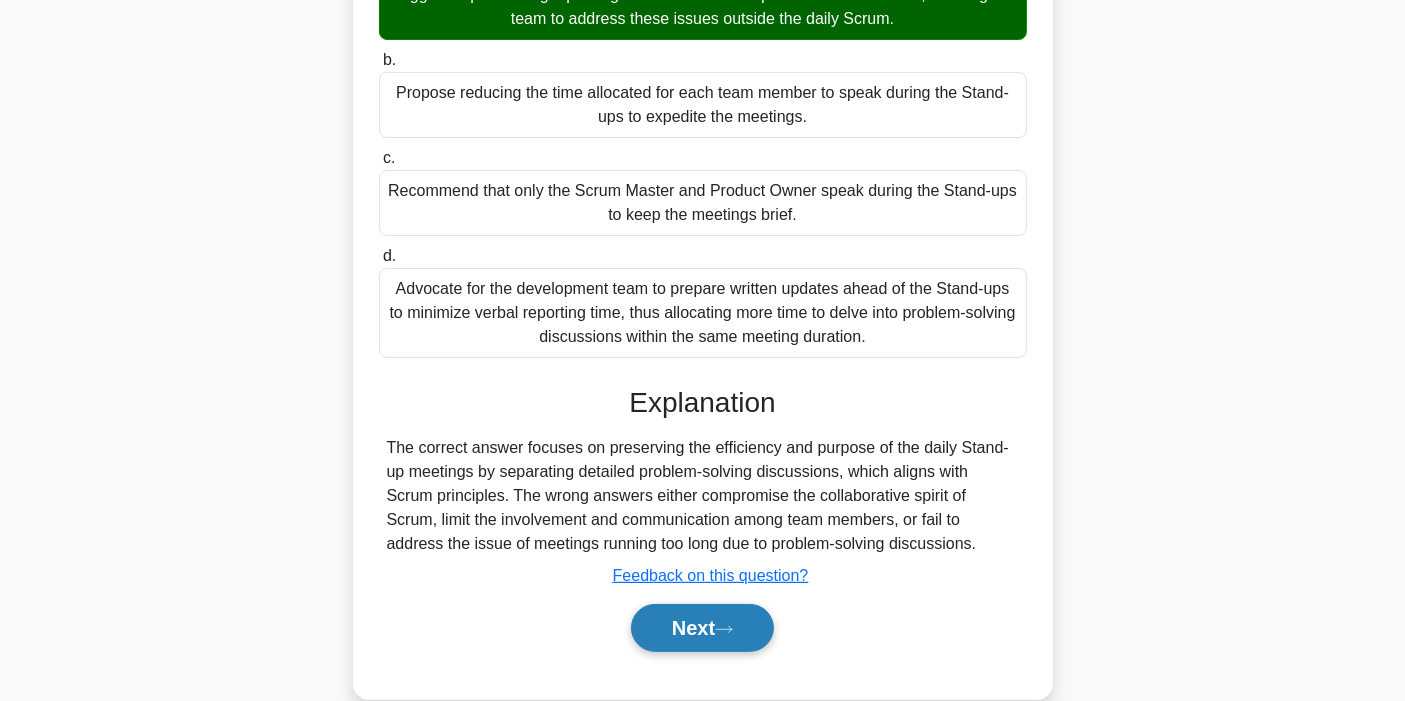 click on "Next" at bounding box center (702, 628) 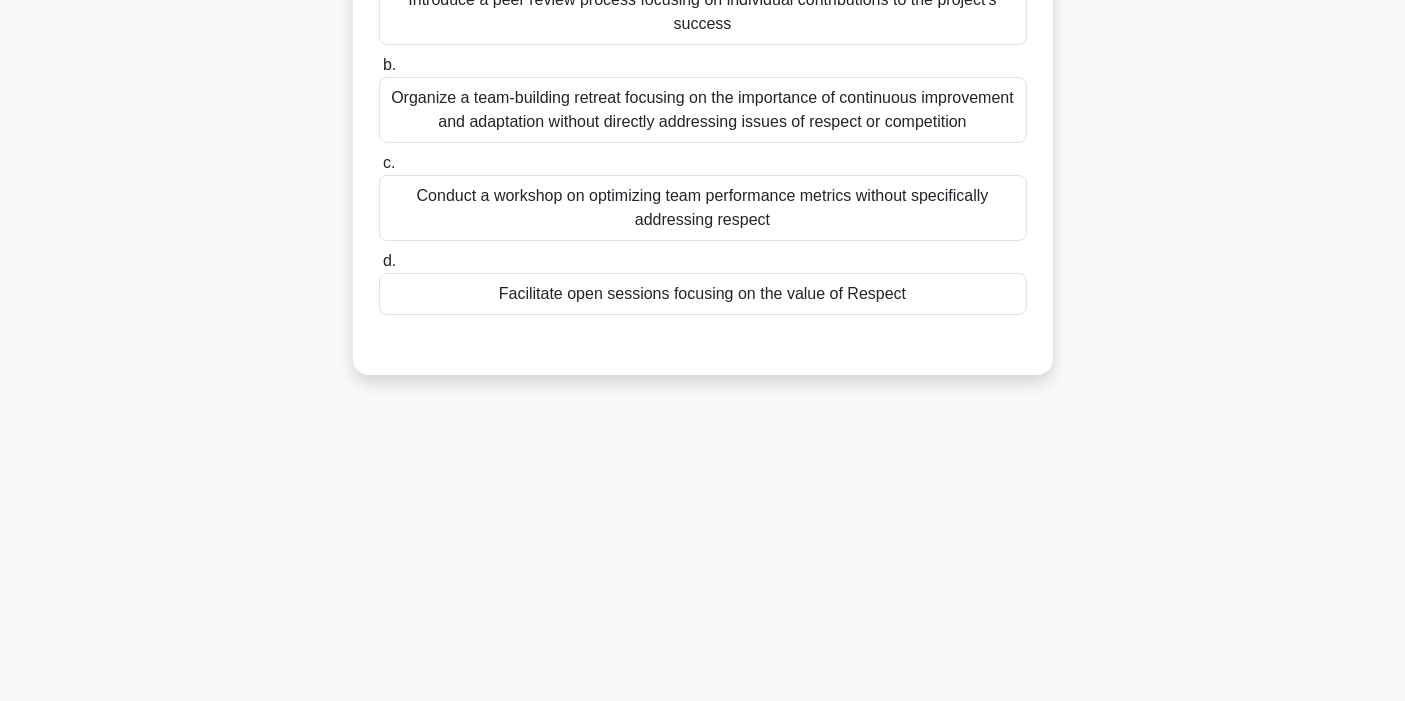 scroll, scrollTop: 0, scrollLeft: 0, axis: both 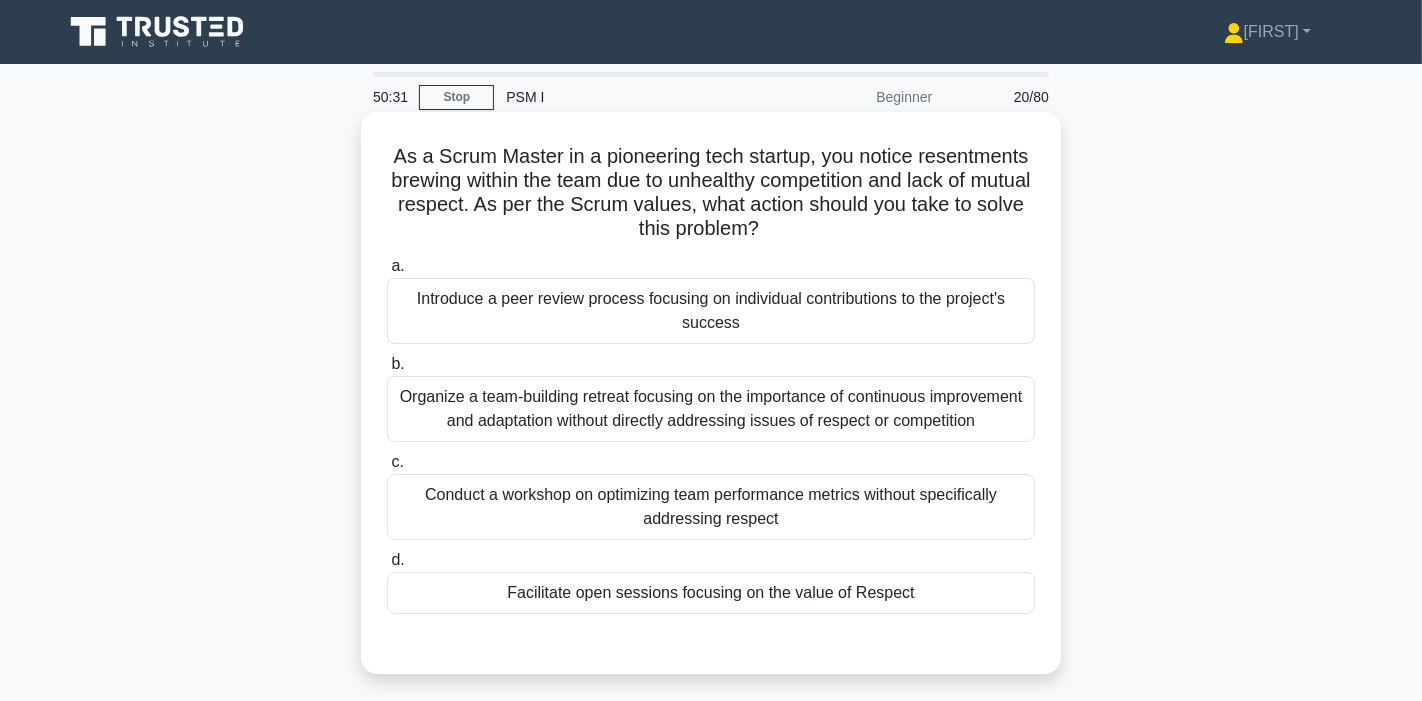 click on "Conduct a workshop on optimizing team performance metrics without specifically addressing respect" at bounding box center (711, 507) 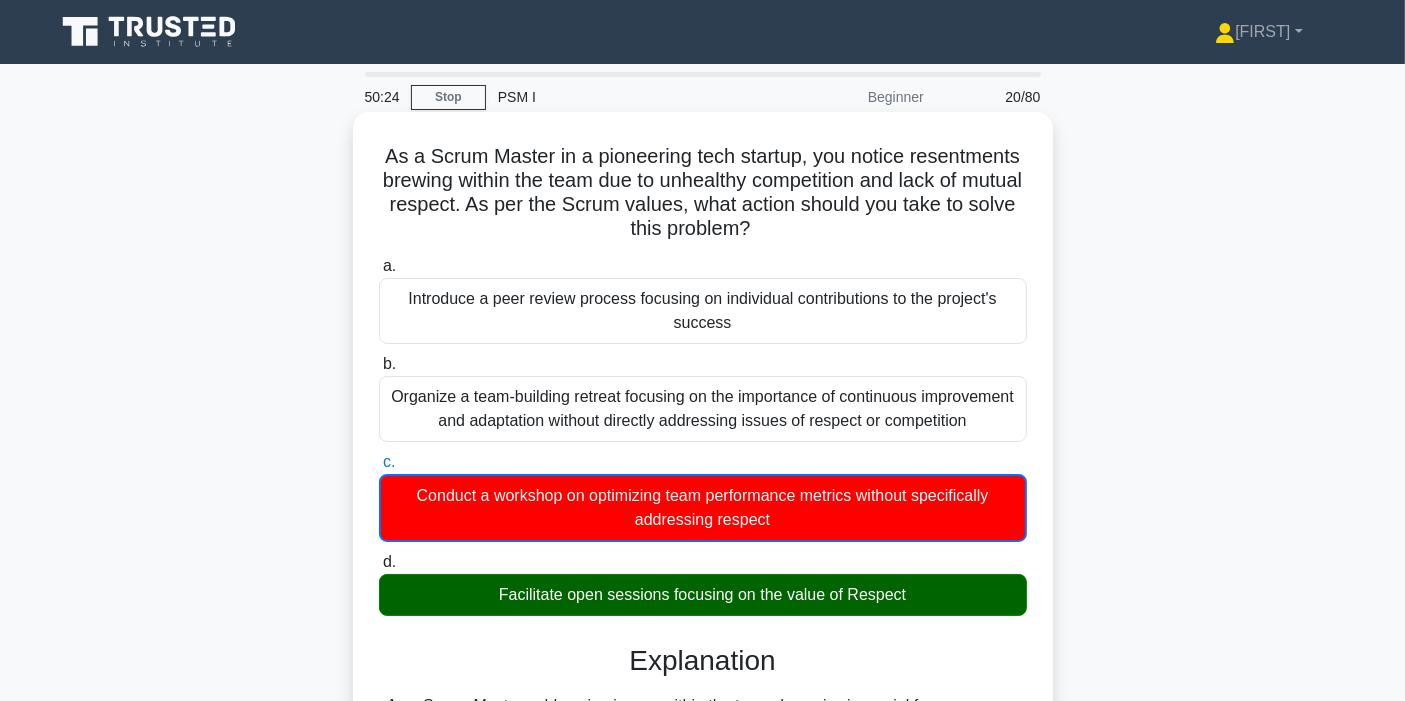 scroll, scrollTop: 400, scrollLeft: 0, axis: vertical 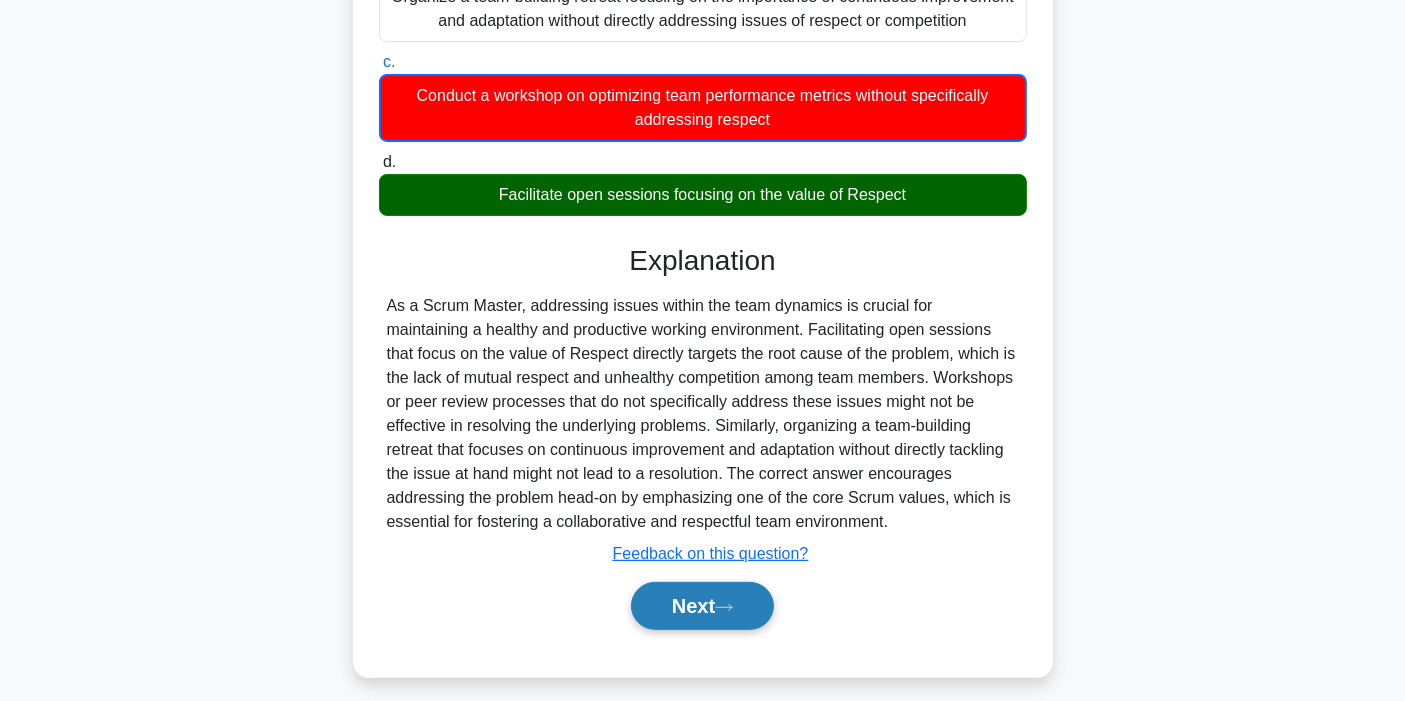 click on "Next" at bounding box center (702, 606) 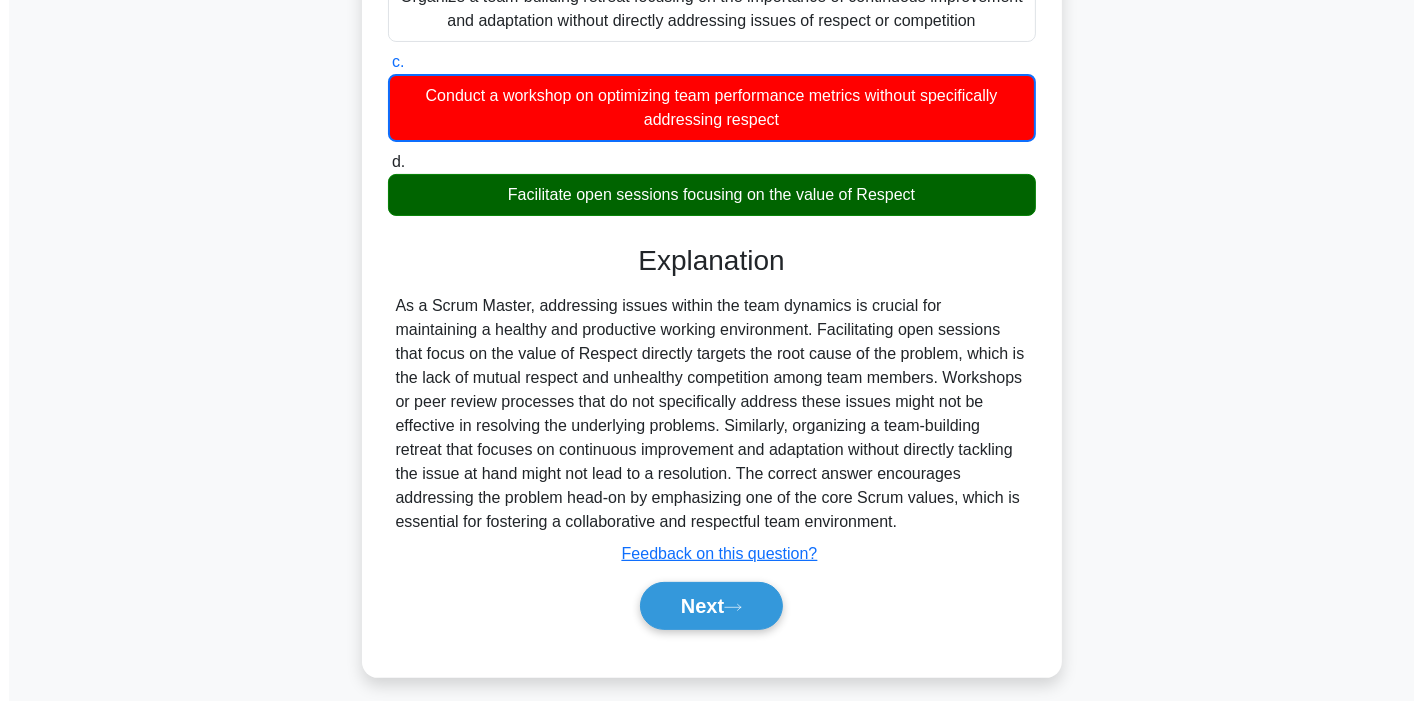 scroll, scrollTop: 0, scrollLeft: 0, axis: both 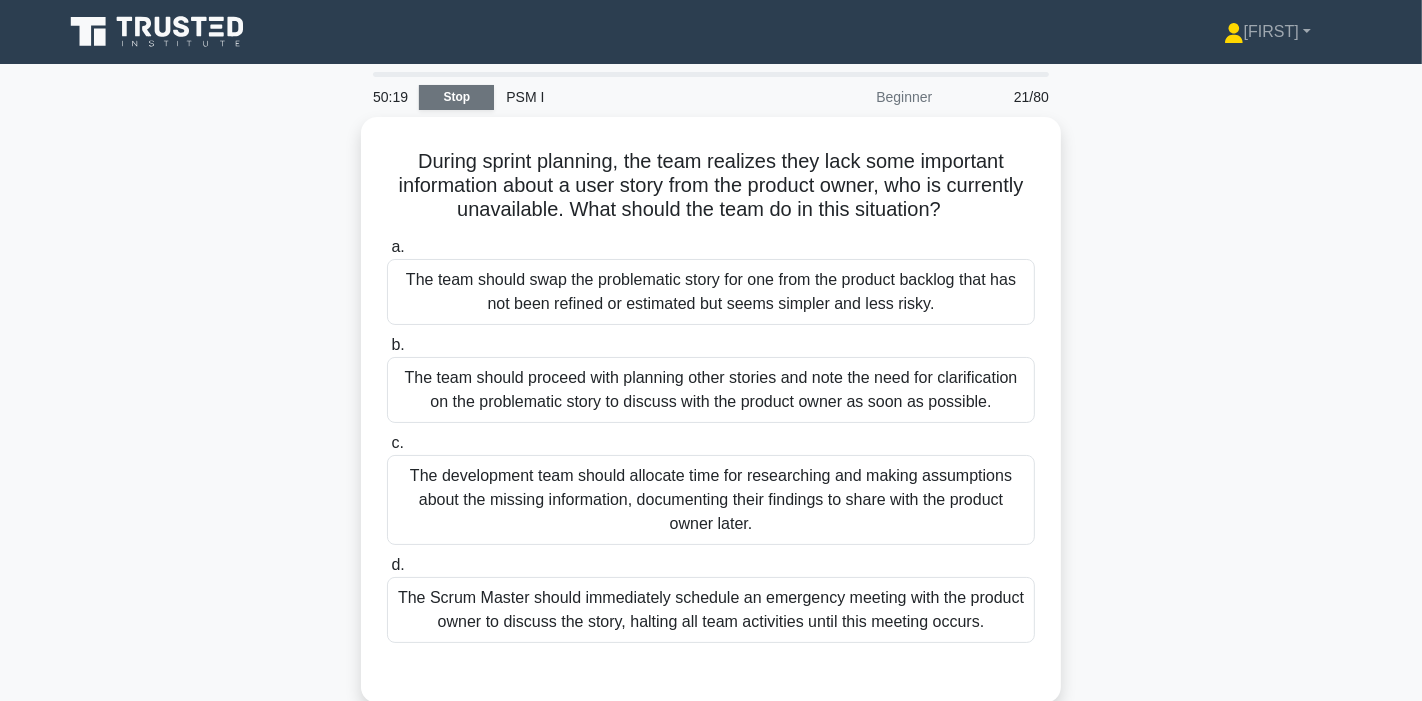 click on "Stop" at bounding box center (456, 97) 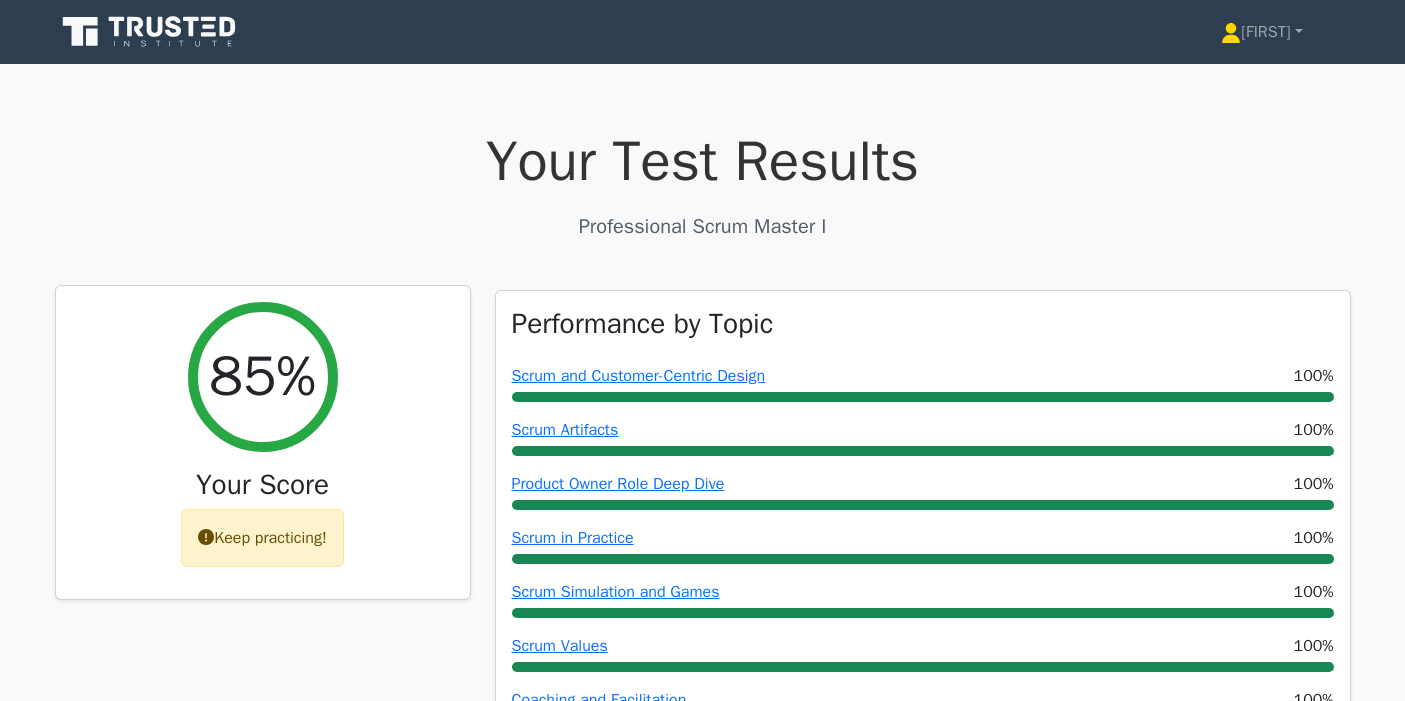scroll, scrollTop: 0, scrollLeft: 0, axis: both 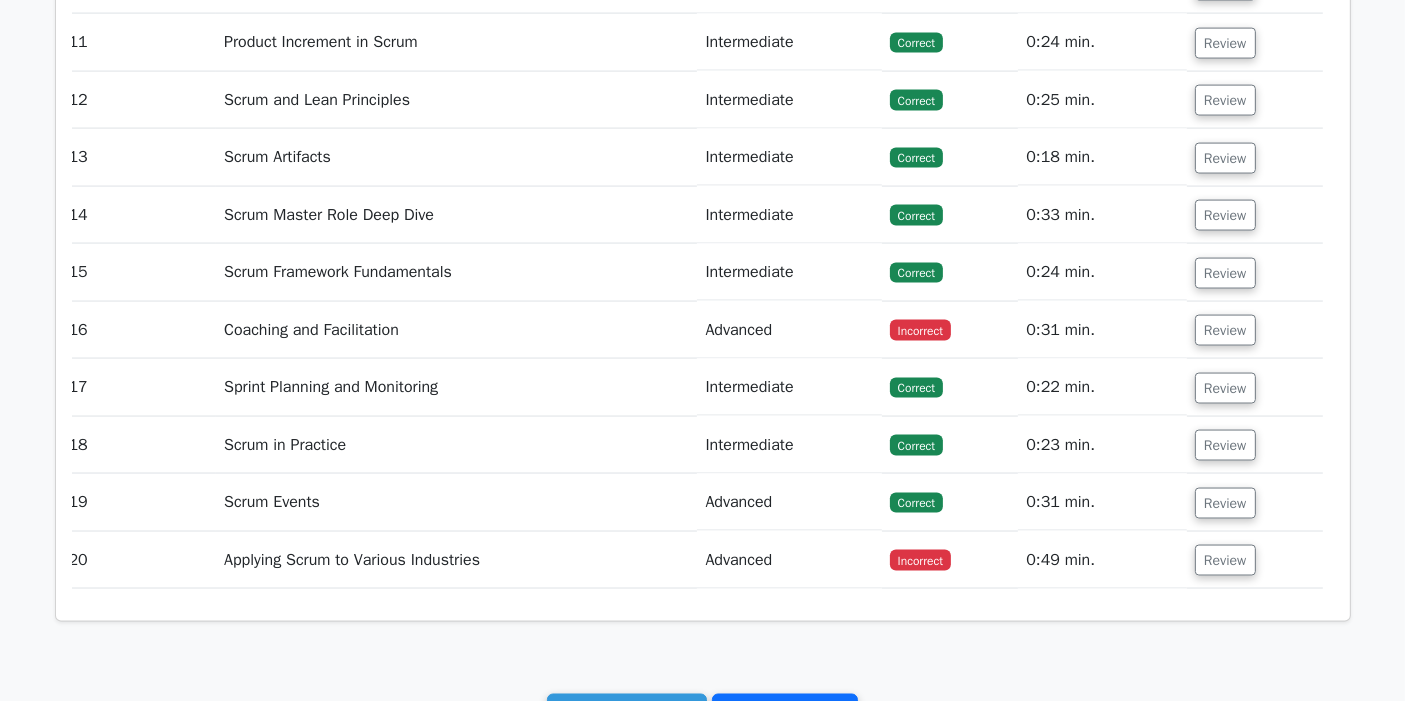 click on "Go to your profile" at bounding box center [785, 713] 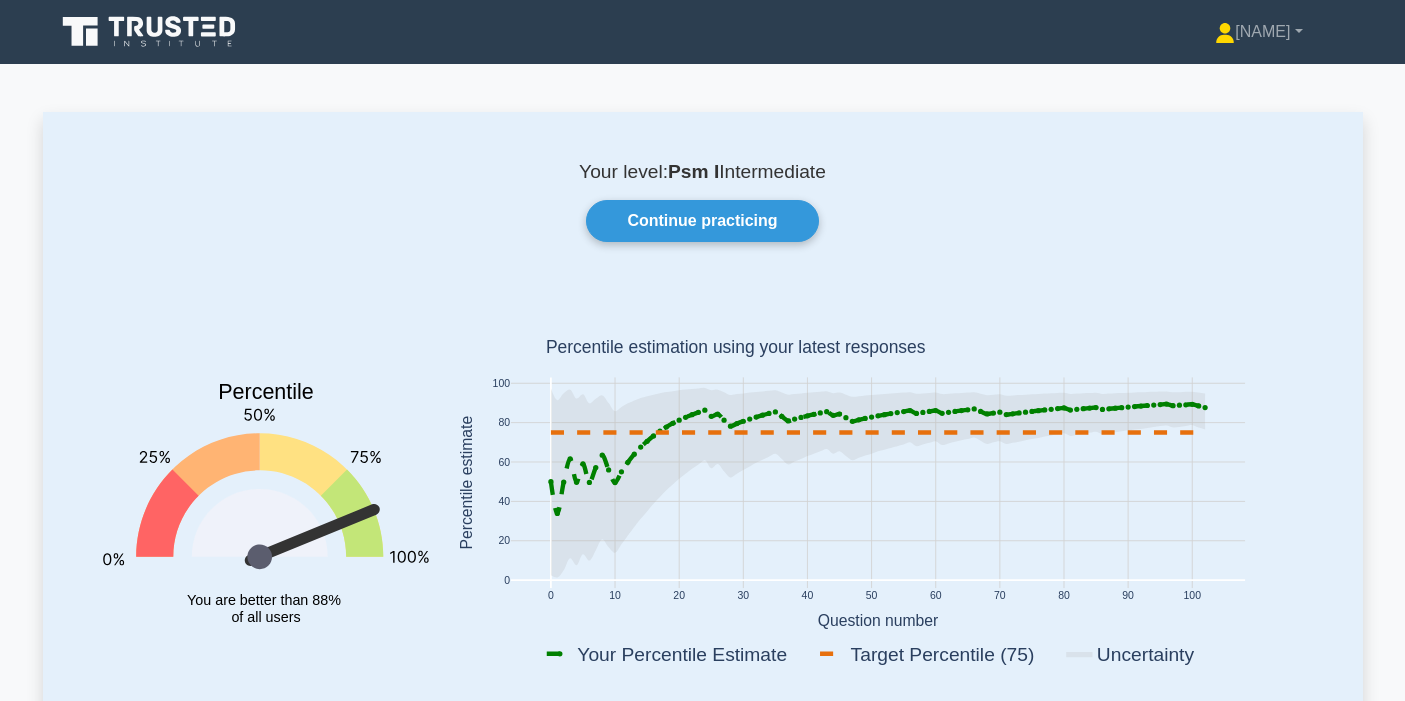 scroll, scrollTop: 0, scrollLeft: 0, axis: both 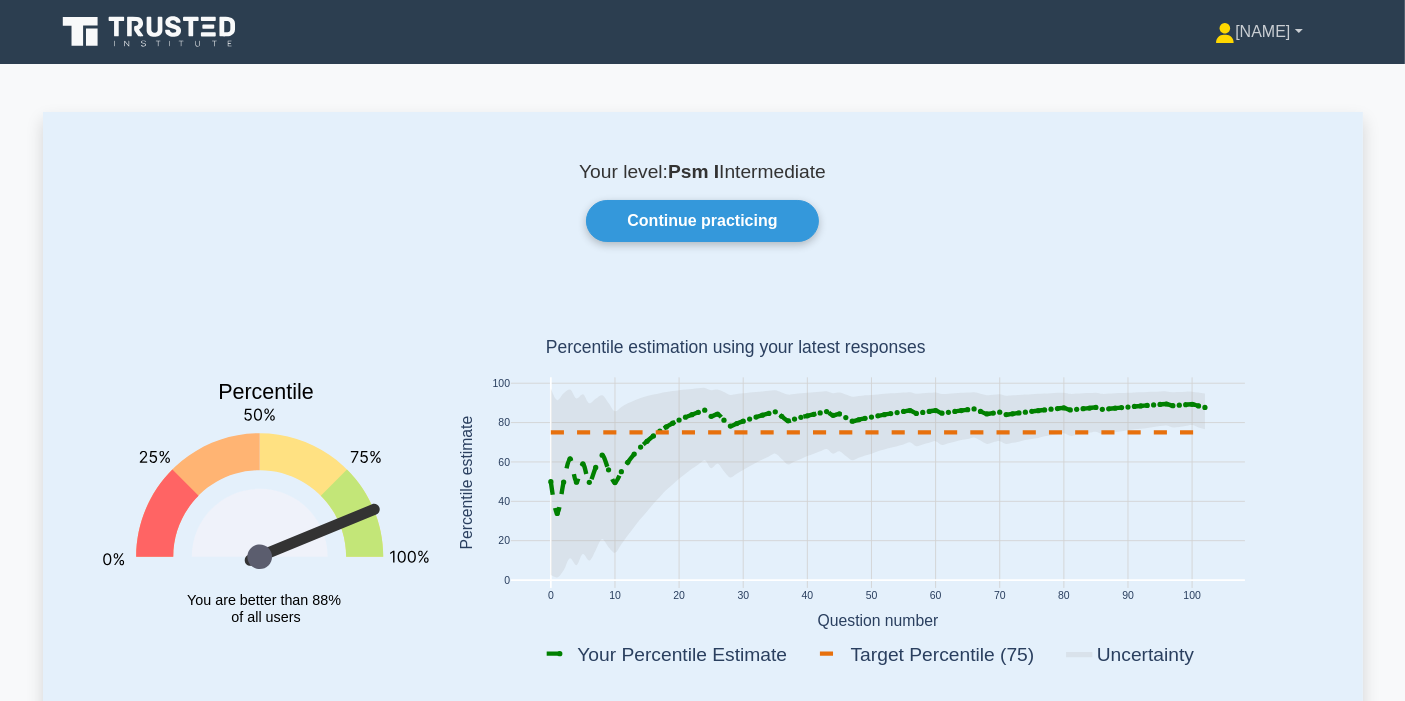 click on "[FIRST]" at bounding box center (1258, 32) 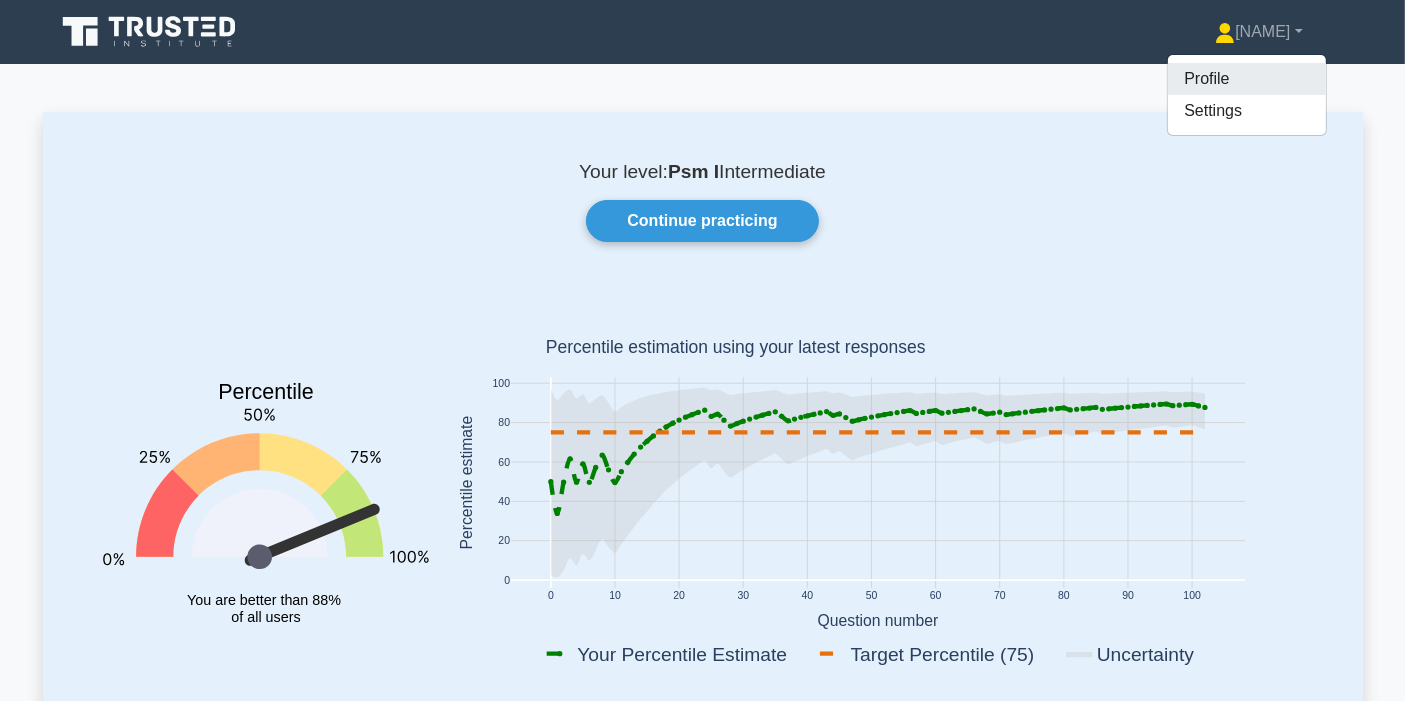 click on "Profile" at bounding box center [1247, 79] 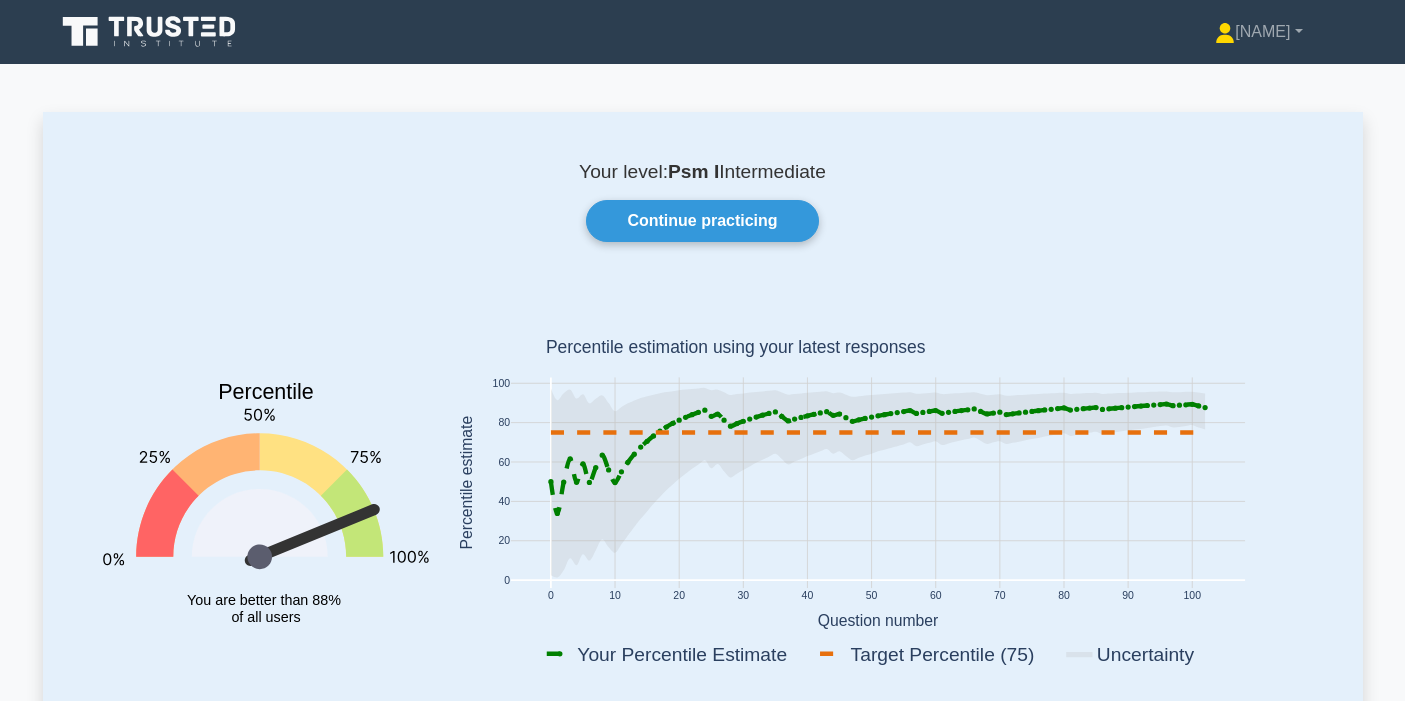 scroll, scrollTop: 0, scrollLeft: 0, axis: both 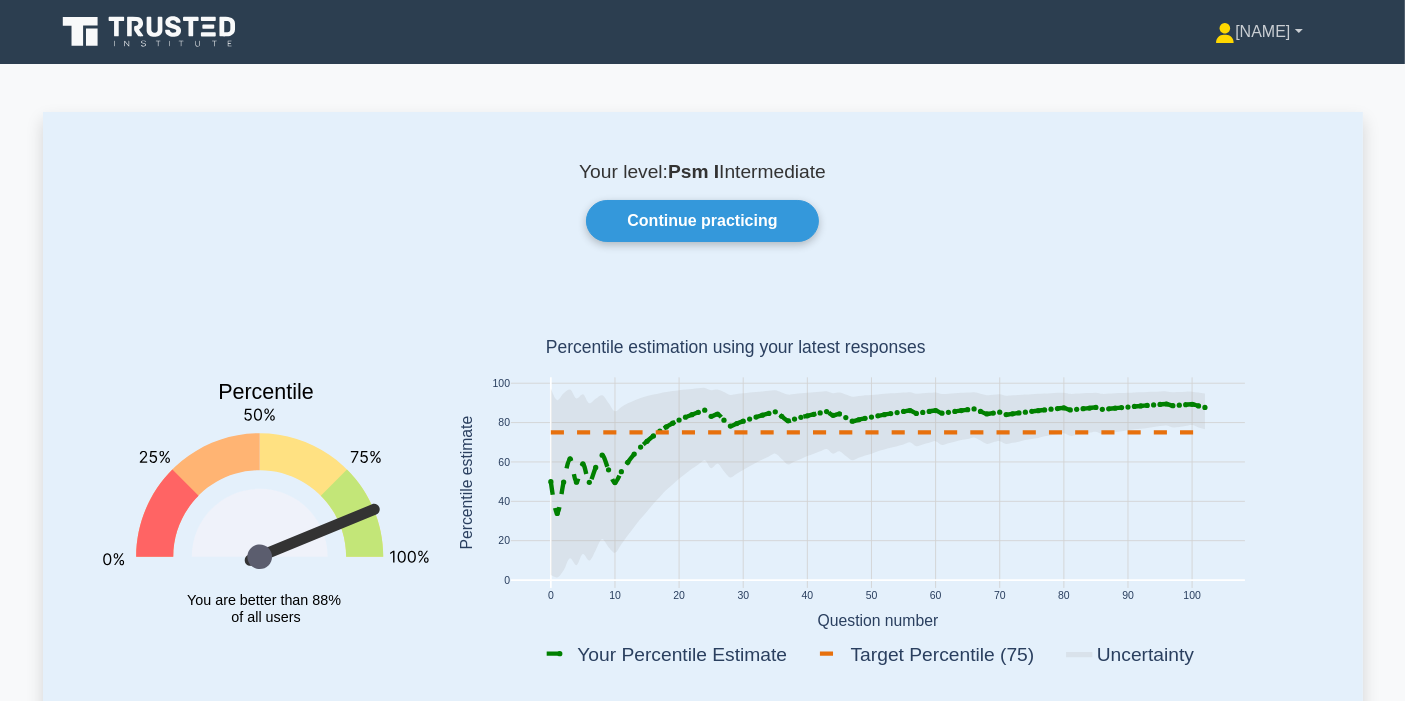 click on "[NAME]" at bounding box center (1258, 32) 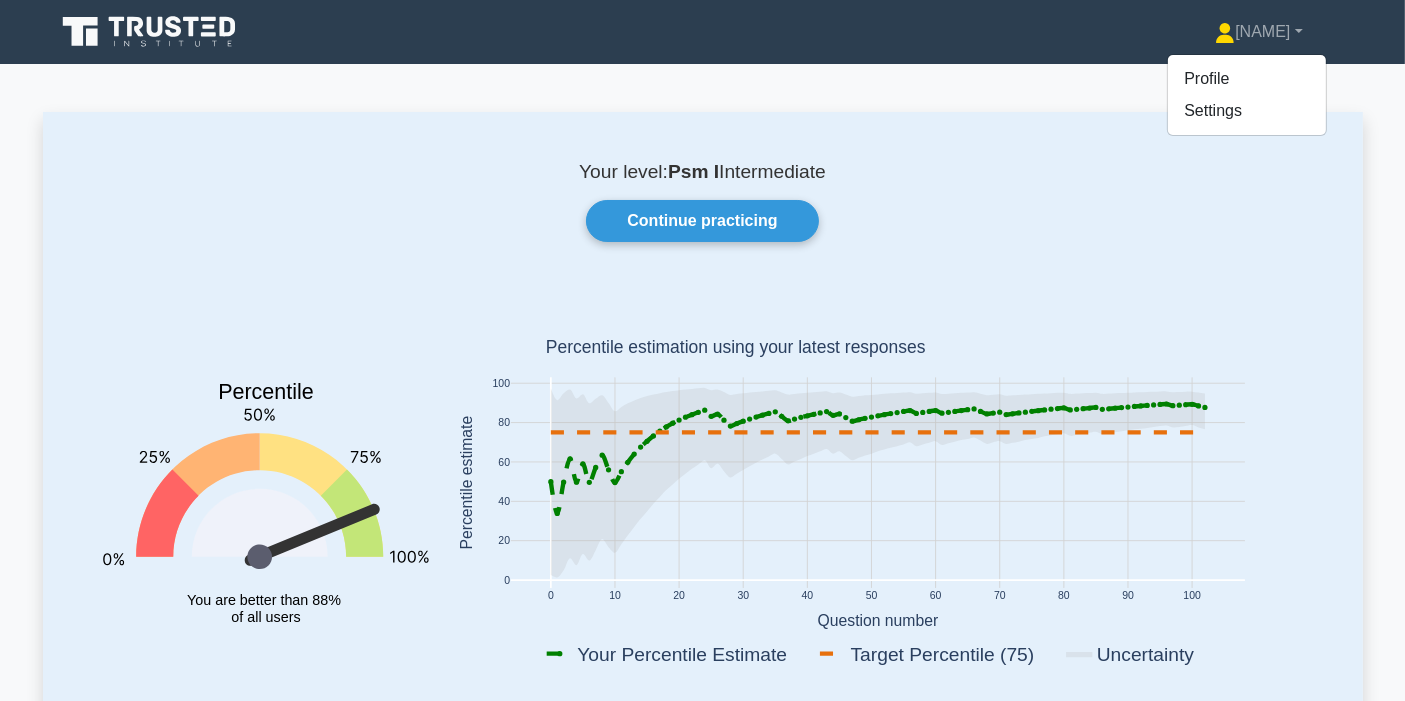 click on "Your level:
Psm I  Intermediate
Continue practicing
Percentile
You are better than 88%
of all  users
0 10 20 30 40 50 60 70 80 90 100 0 20 40 60 80 100" at bounding box center (703, 433) 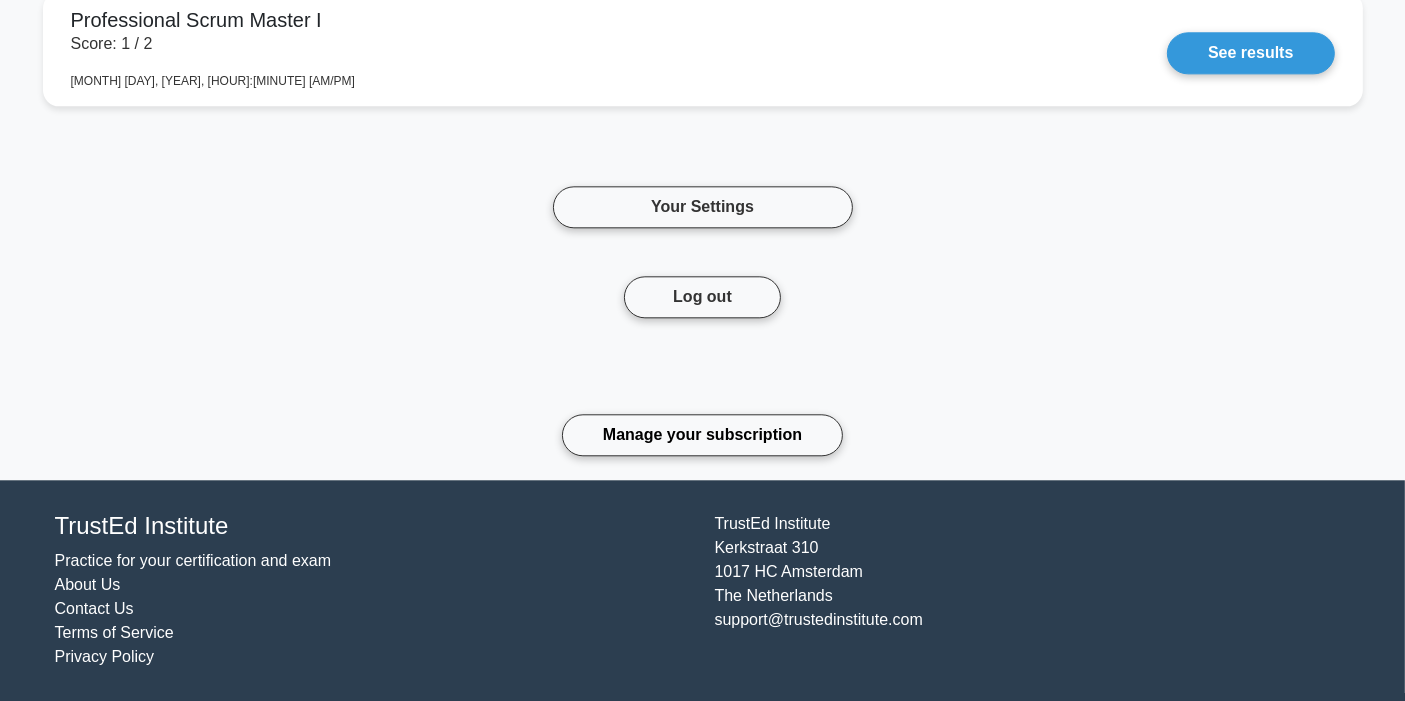 scroll, scrollTop: 6454, scrollLeft: 0, axis: vertical 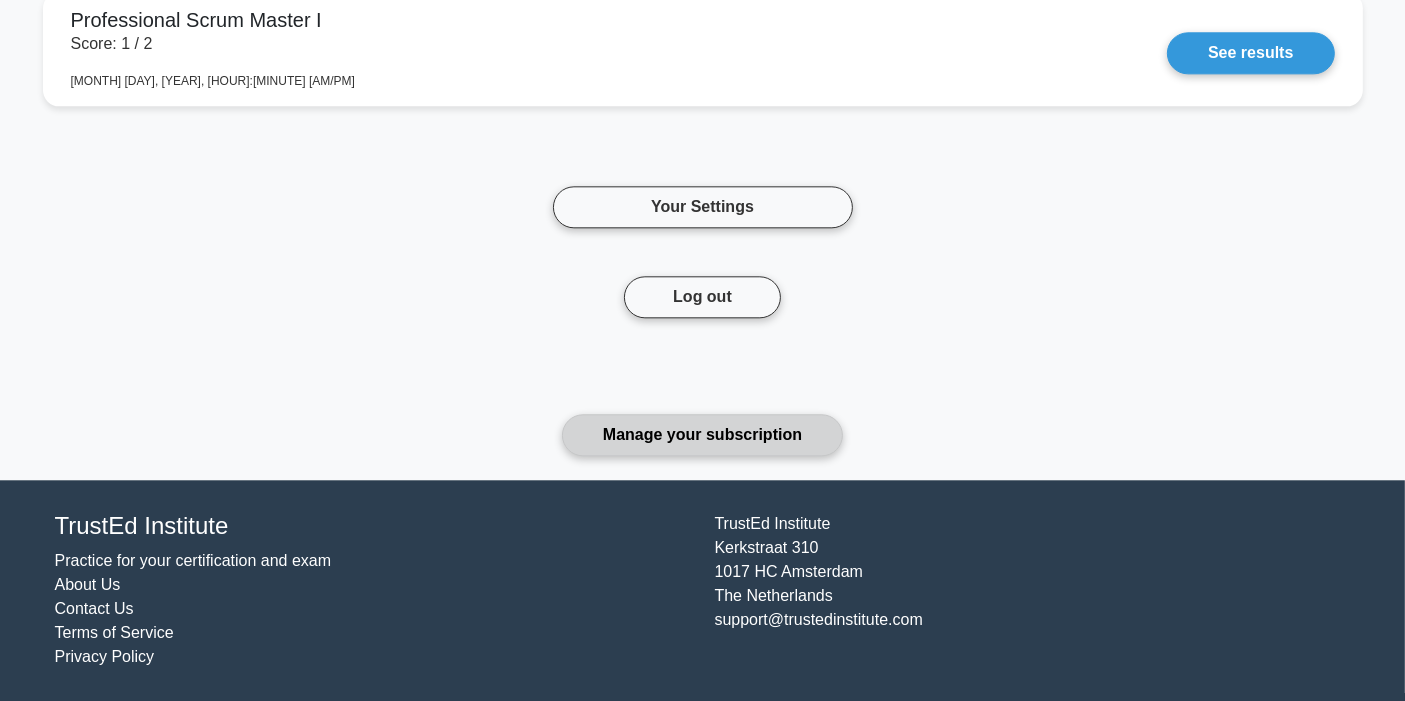 click on "Manage your
subscription" at bounding box center (702, 435) 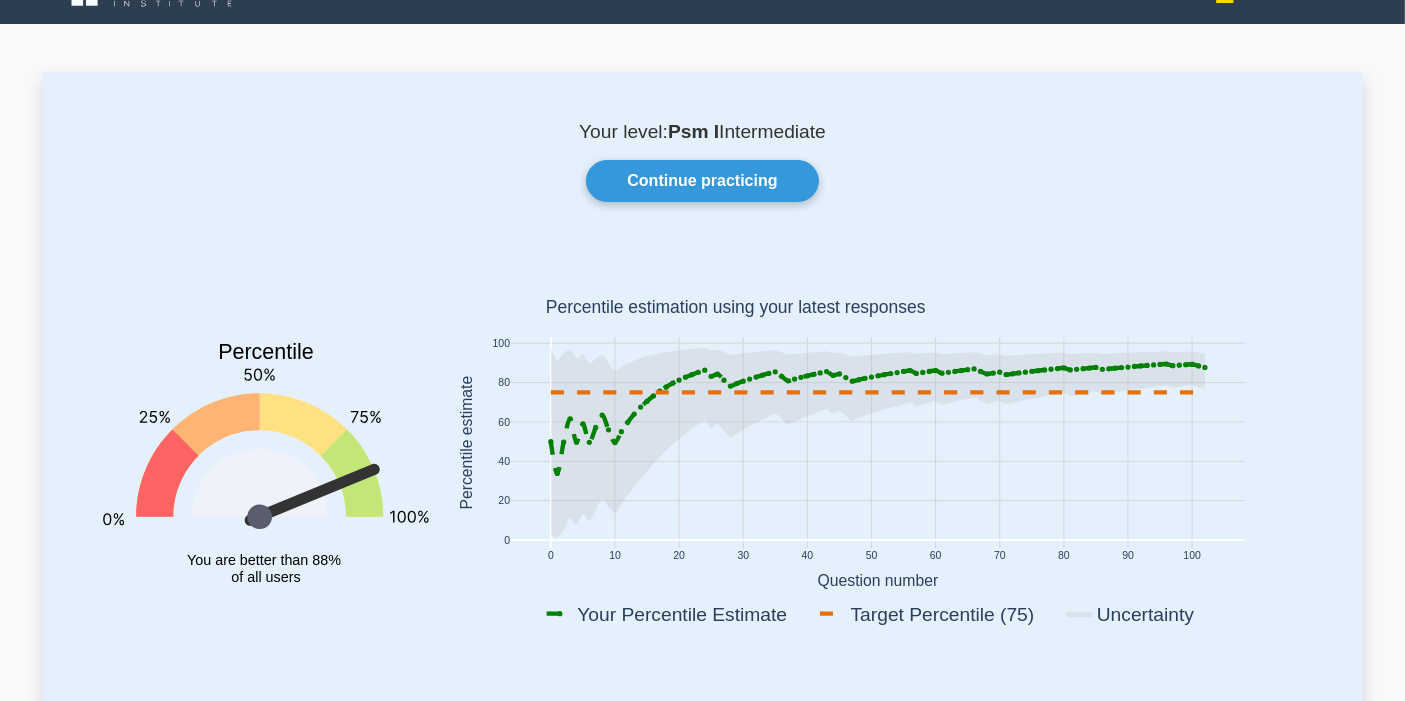 scroll, scrollTop: 0, scrollLeft: 0, axis: both 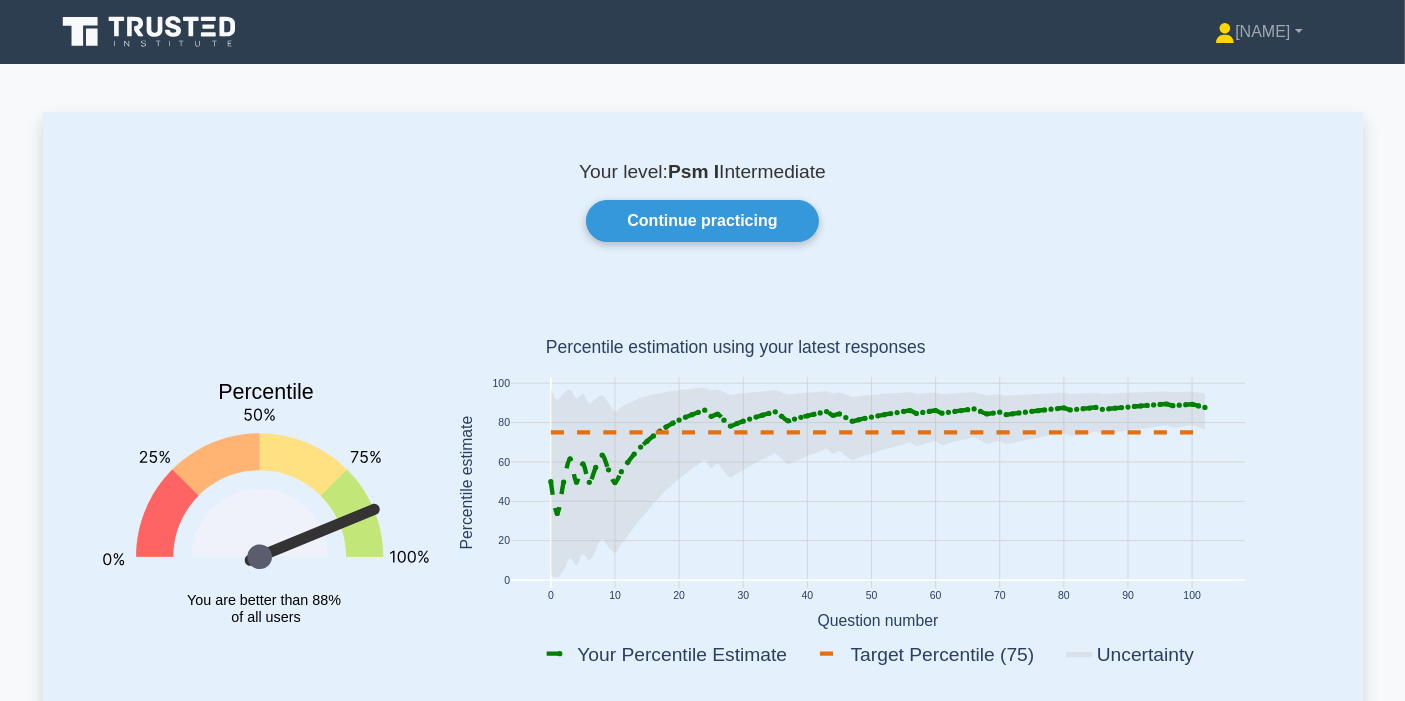click on "Your level:
Psm I  Intermediate
Continue practicing
Percentile
You are better than 88%
of all  users
0 10 20 30 40 50 60 70 80 90 100 0 20 40 60 80" at bounding box center (702, 2720) 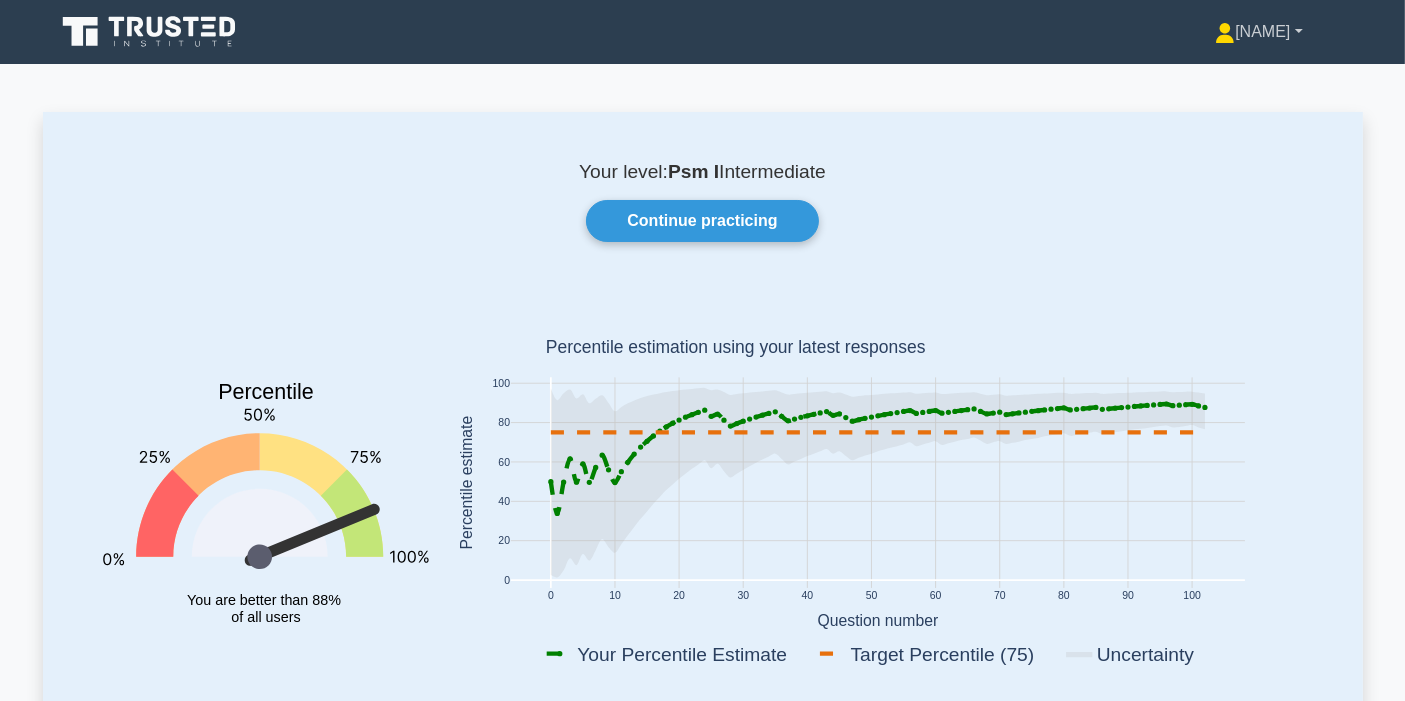 click on "[NAME]" at bounding box center [1258, 32] 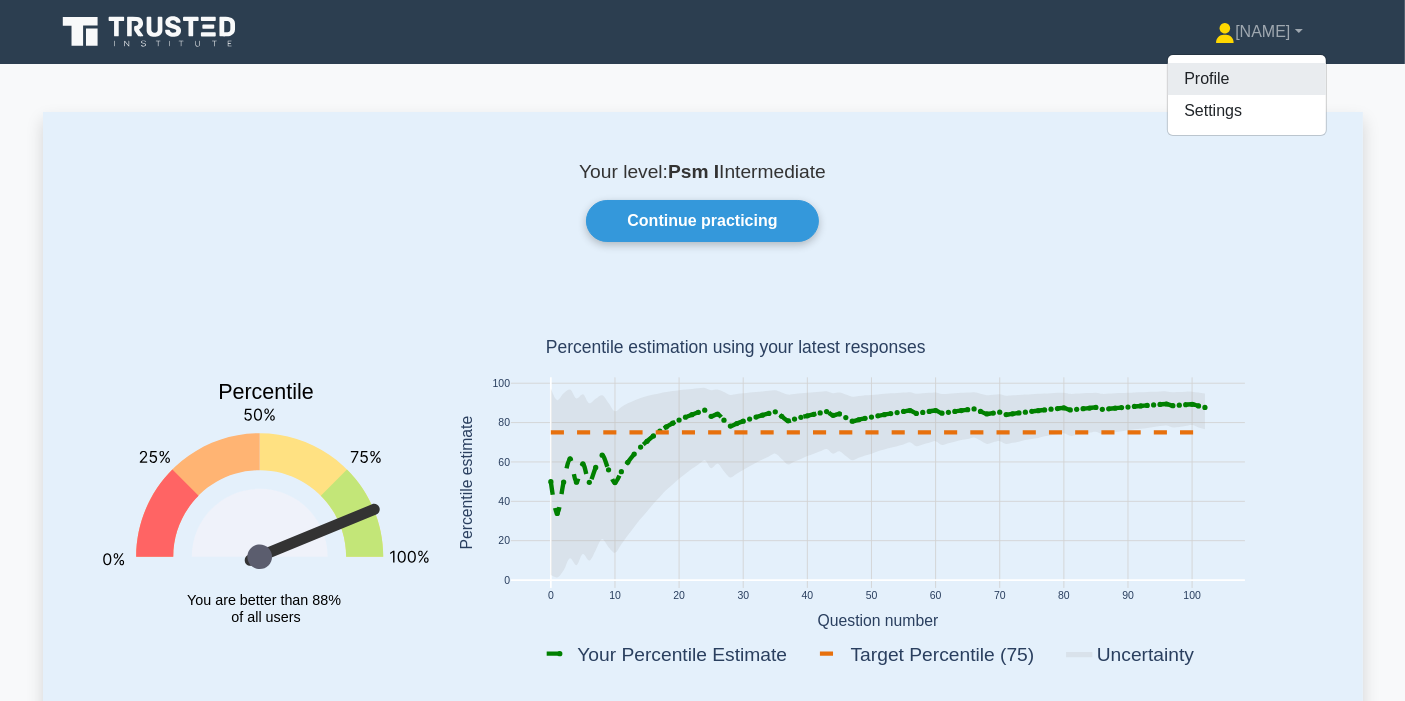 click on "Profile" at bounding box center [1247, 79] 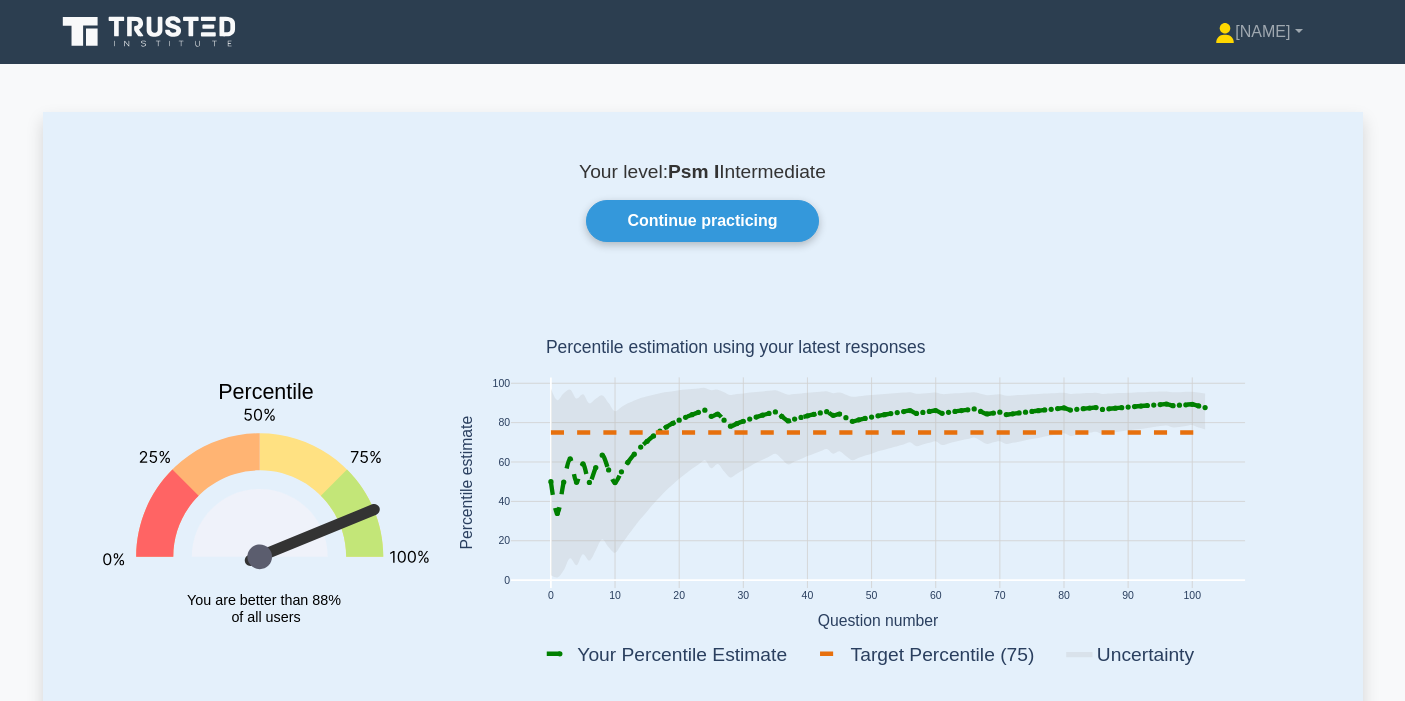 scroll, scrollTop: 0, scrollLeft: 0, axis: both 